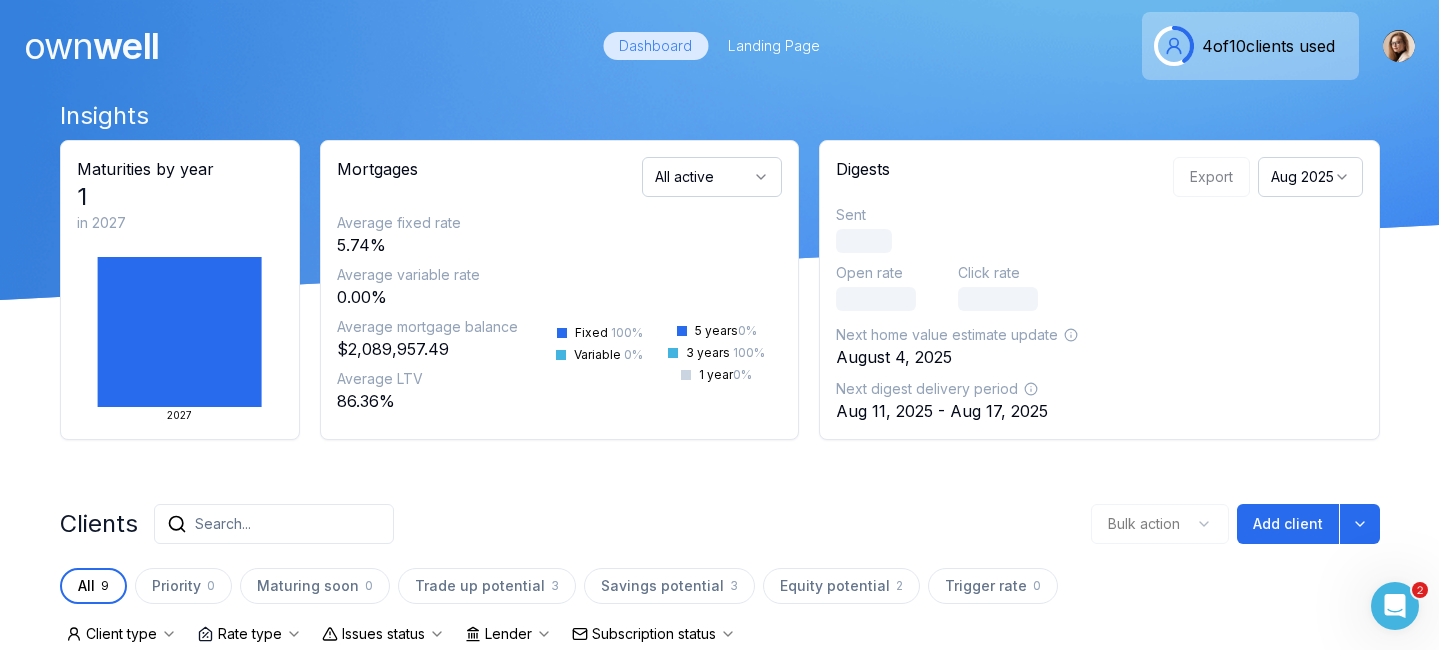 scroll, scrollTop: 0, scrollLeft: 0, axis: both 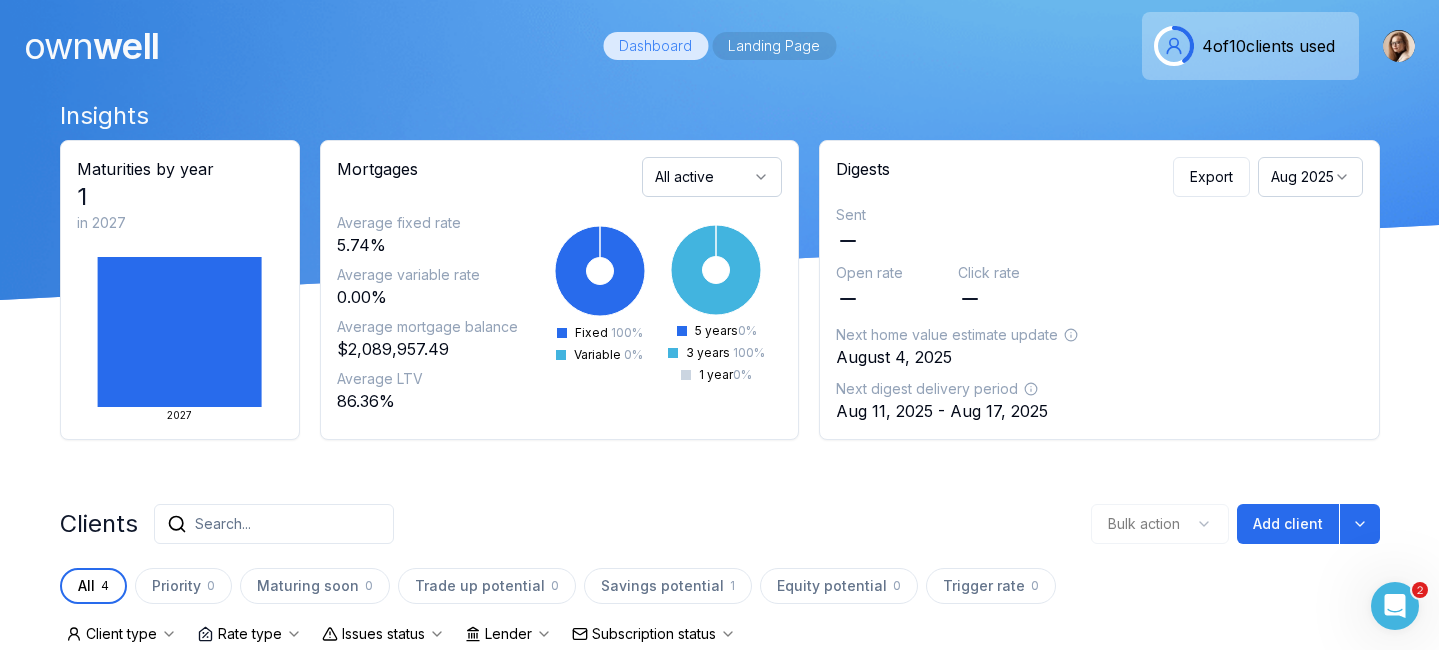 click on "Landing Page" at bounding box center [774, 46] 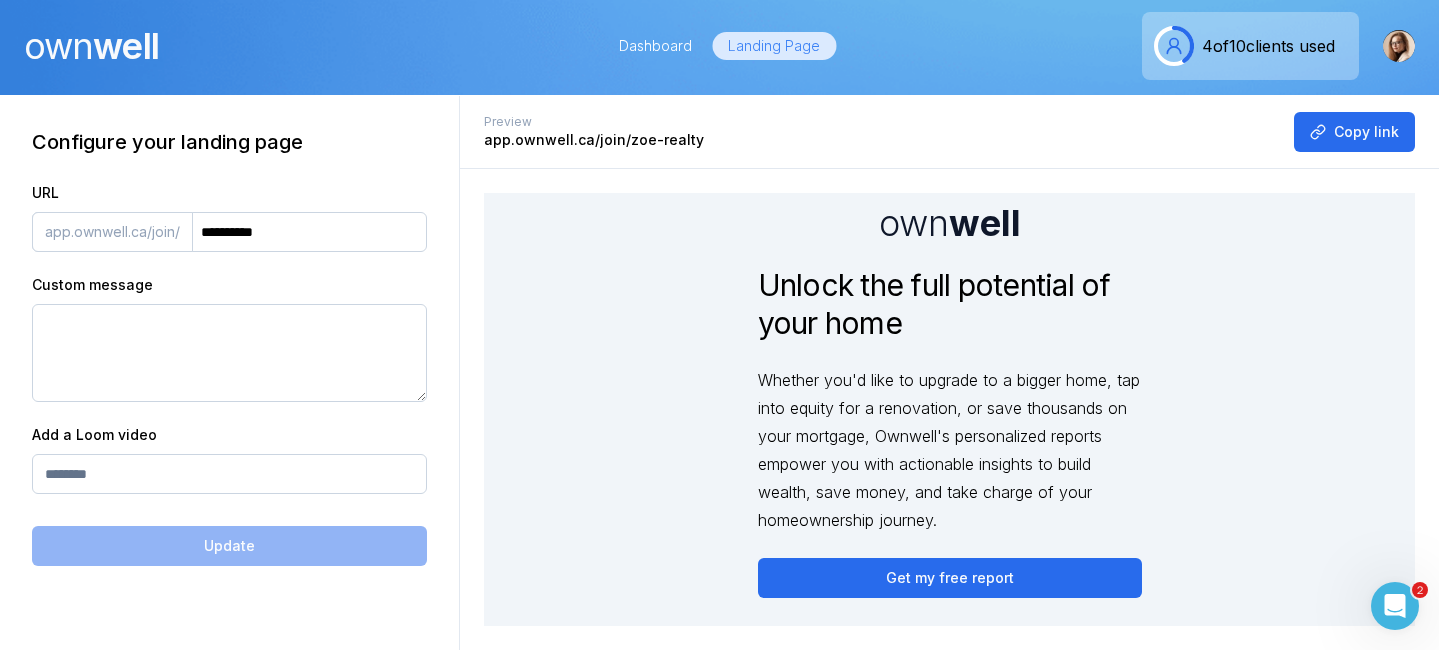 scroll, scrollTop: 91, scrollLeft: 0, axis: vertical 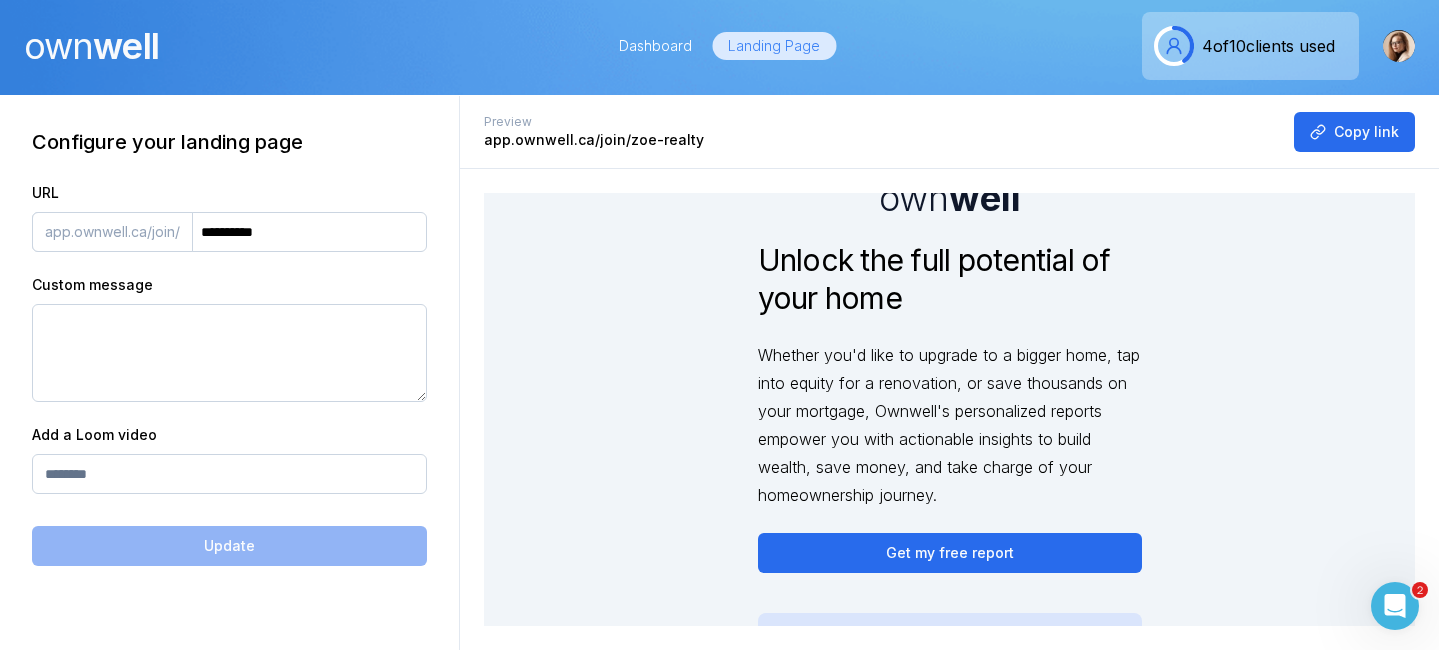click on "own well" at bounding box center (91, 46) 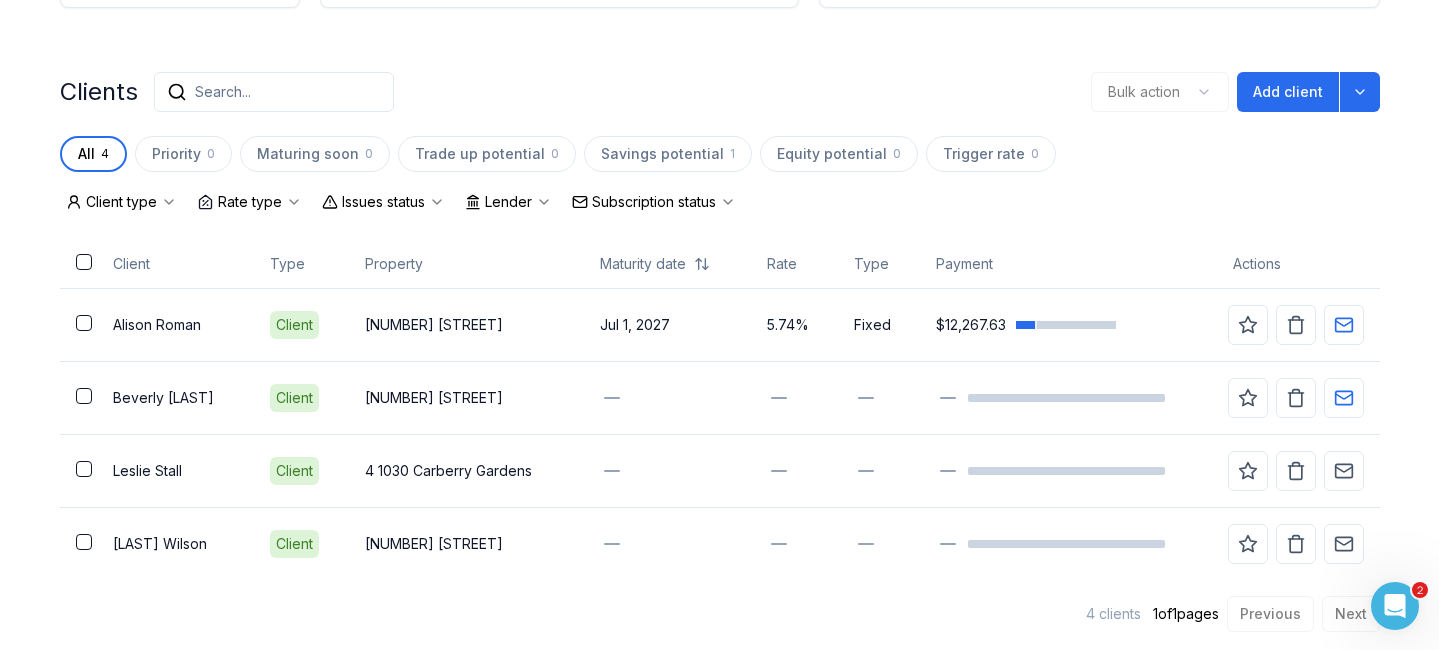 scroll, scrollTop: 437, scrollLeft: 0, axis: vertical 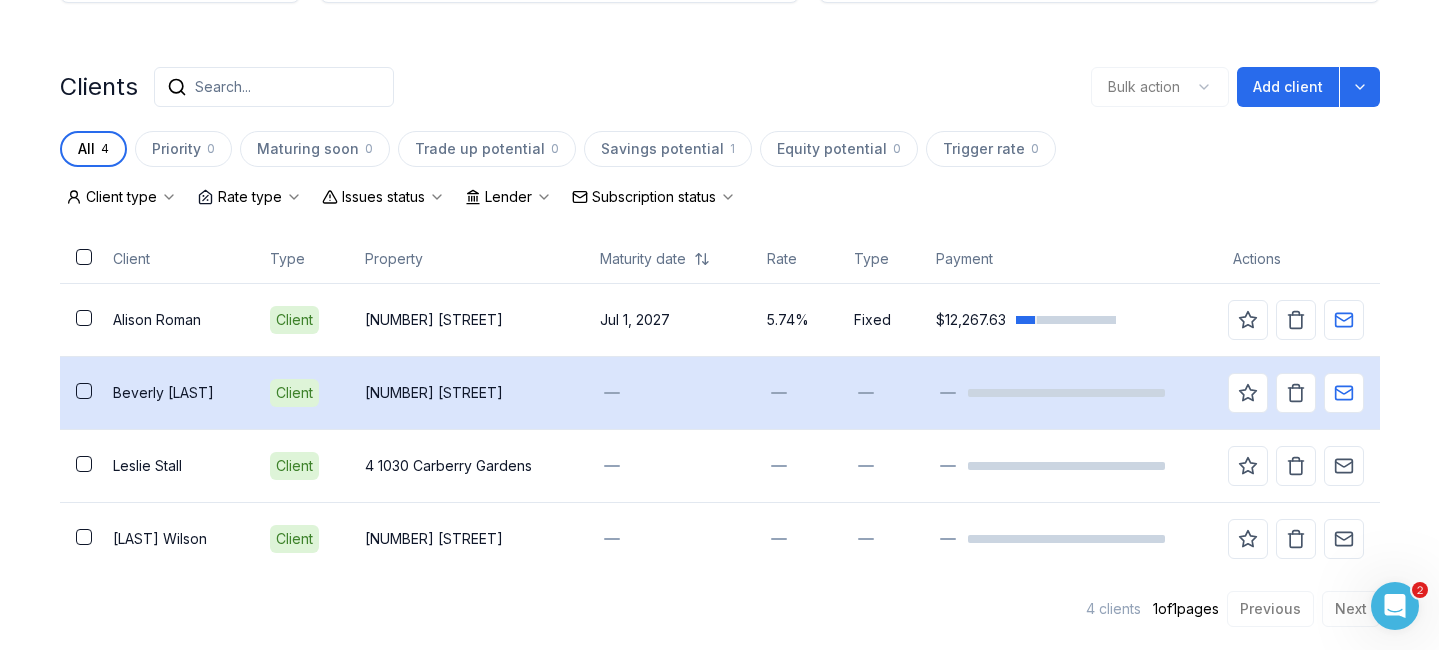 click on "Beverly   Edwards" at bounding box center [175, 393] 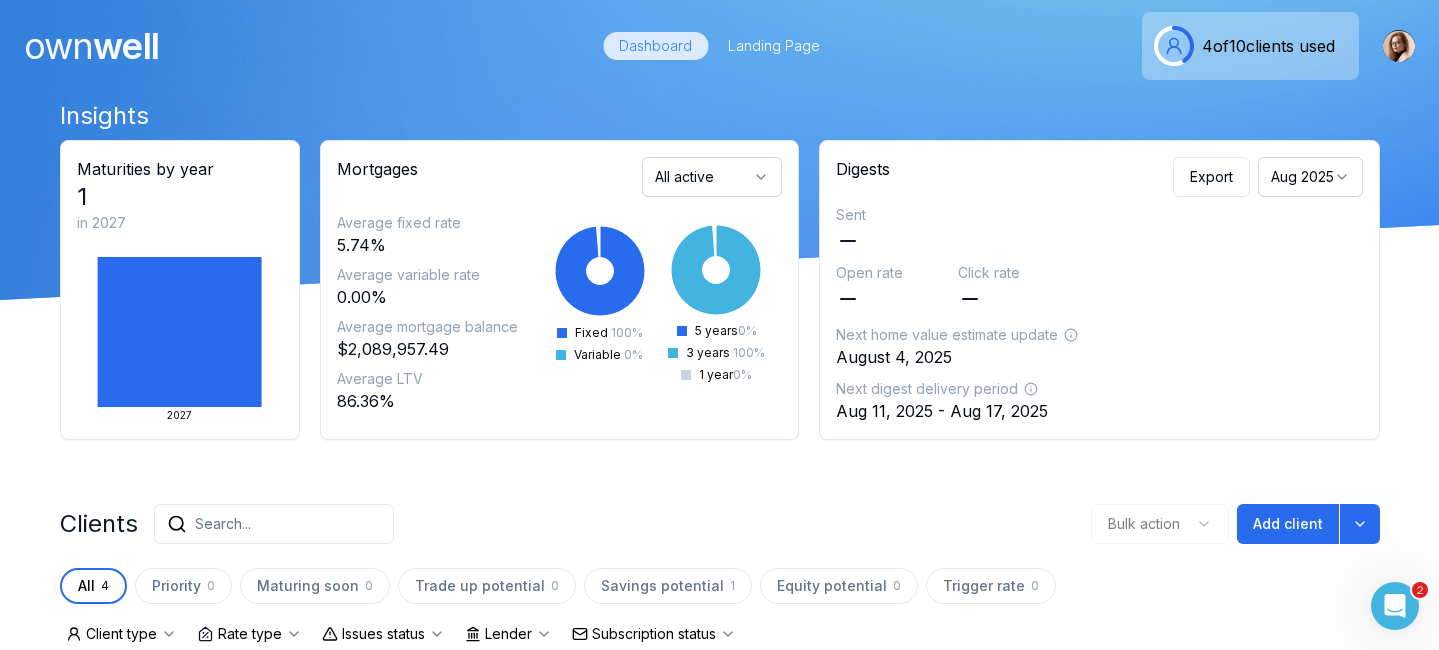 click on "4  of  10  clients used" at bounding box center (1183, 46) 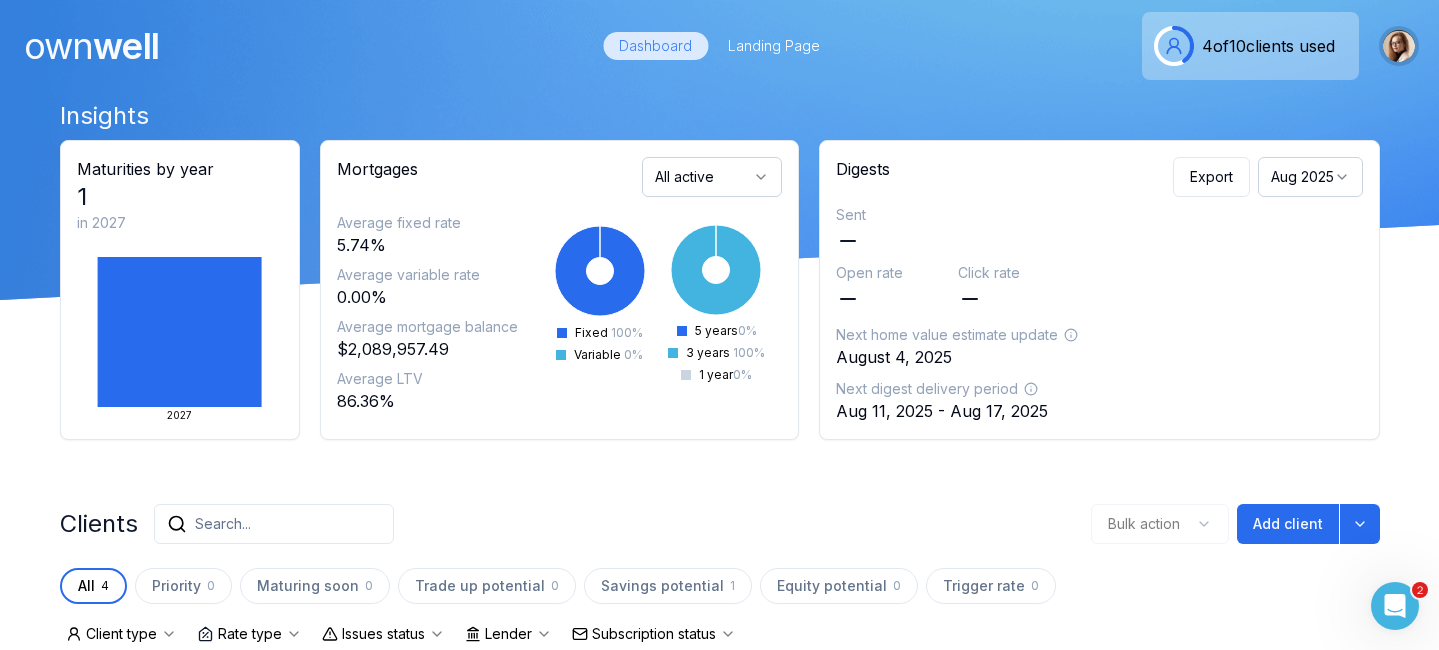 click at bounding box center [1399, 46] 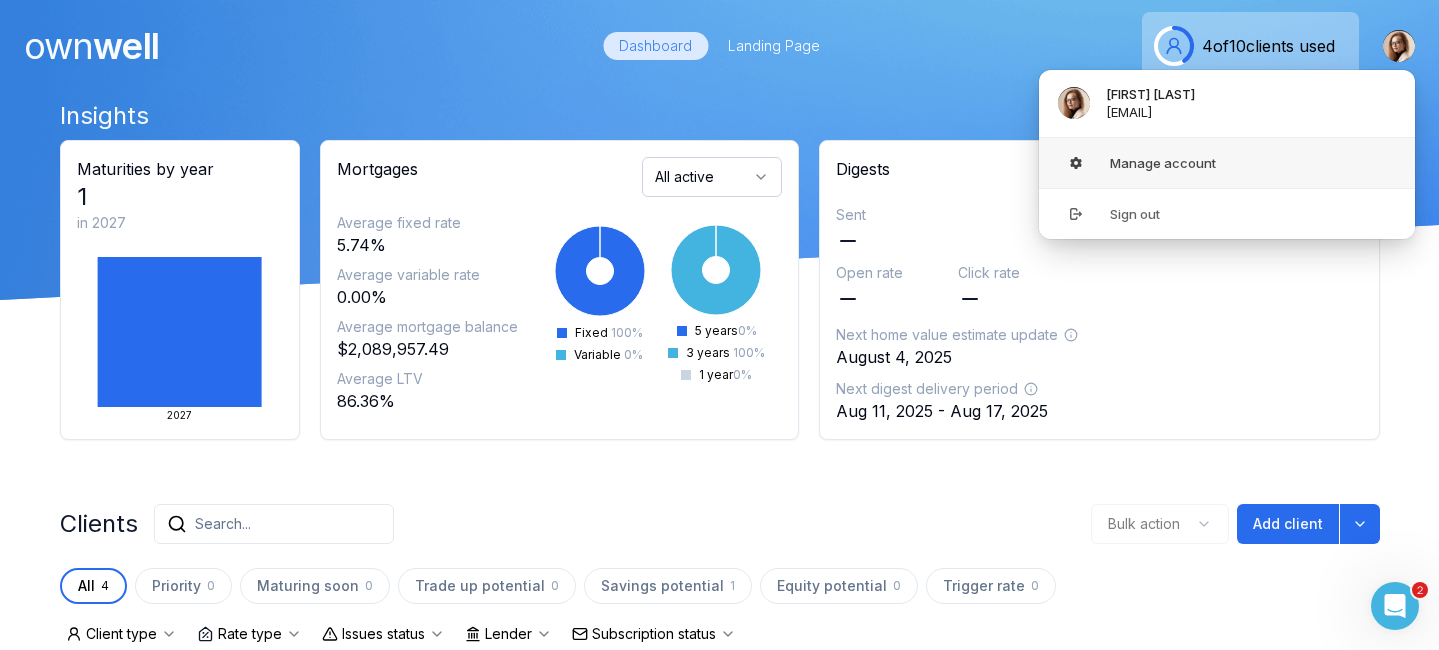 click on "Manage account" at bounding box center (1227, 163) 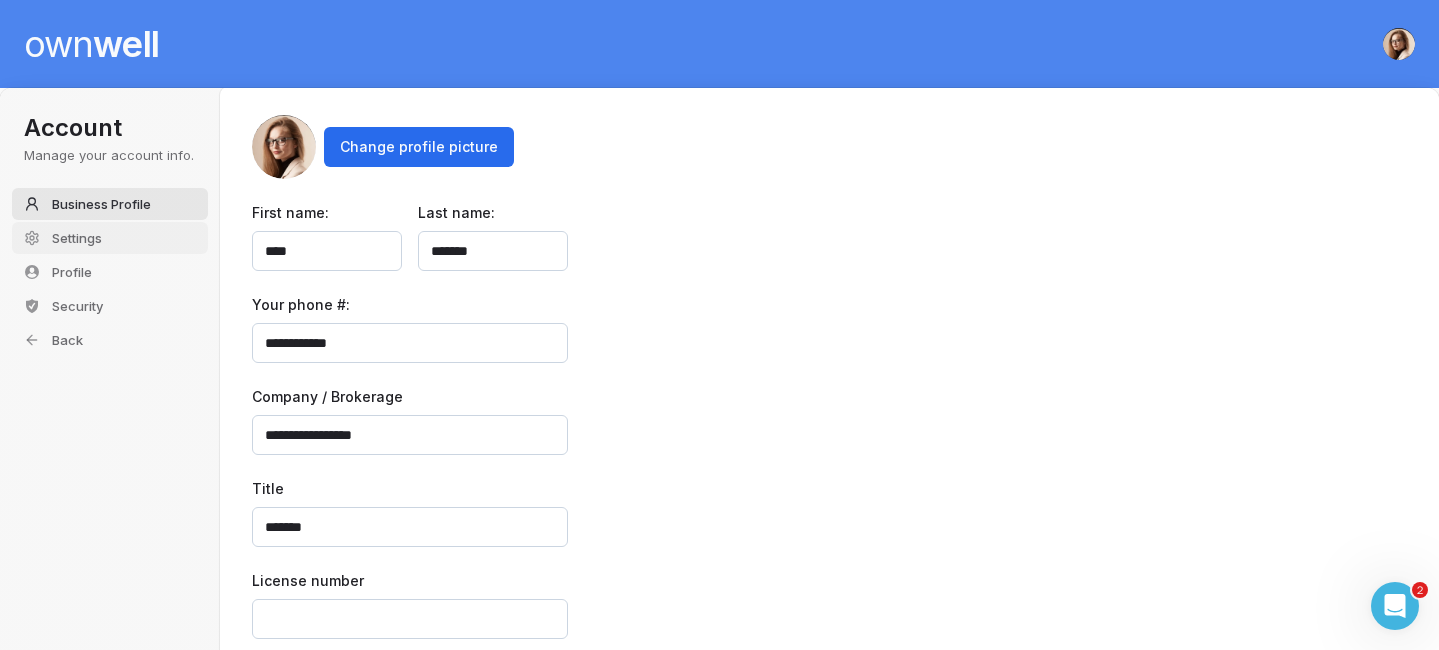 click on "Settings" at bounding box center [110, 238] 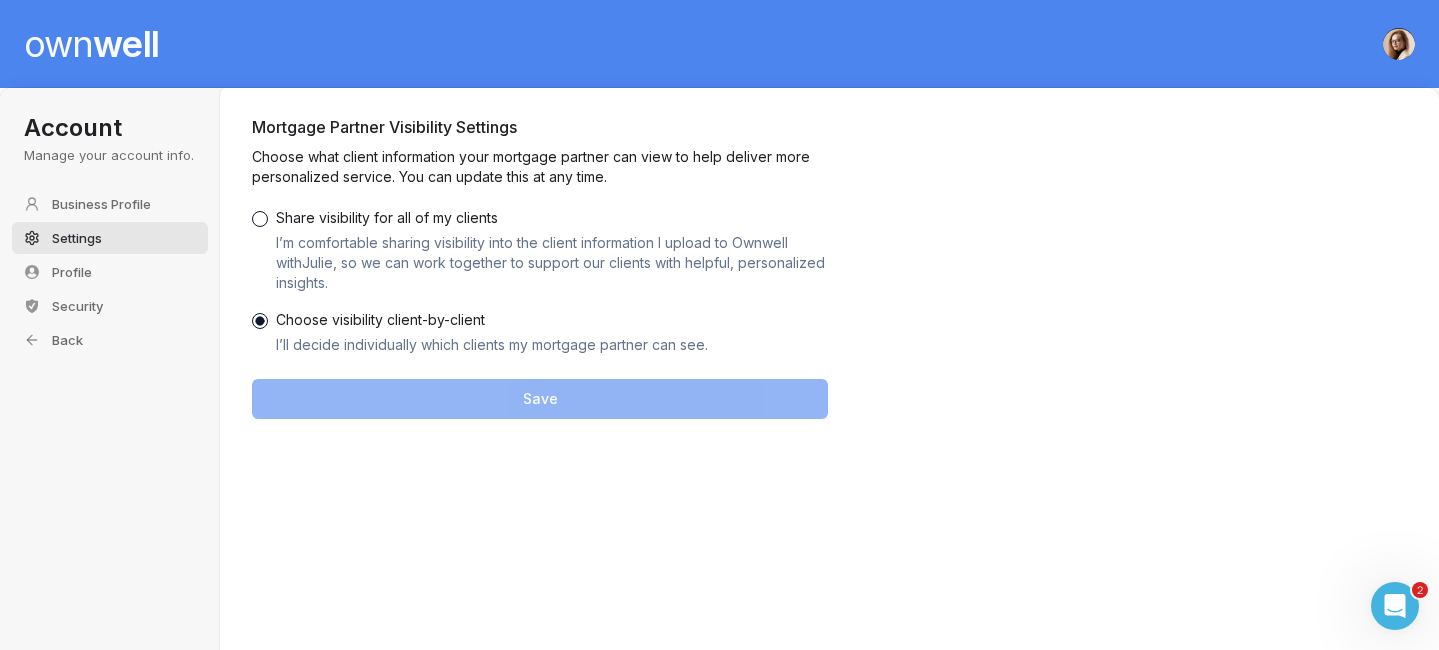 click on "own well" at bounding box center [91, 44] 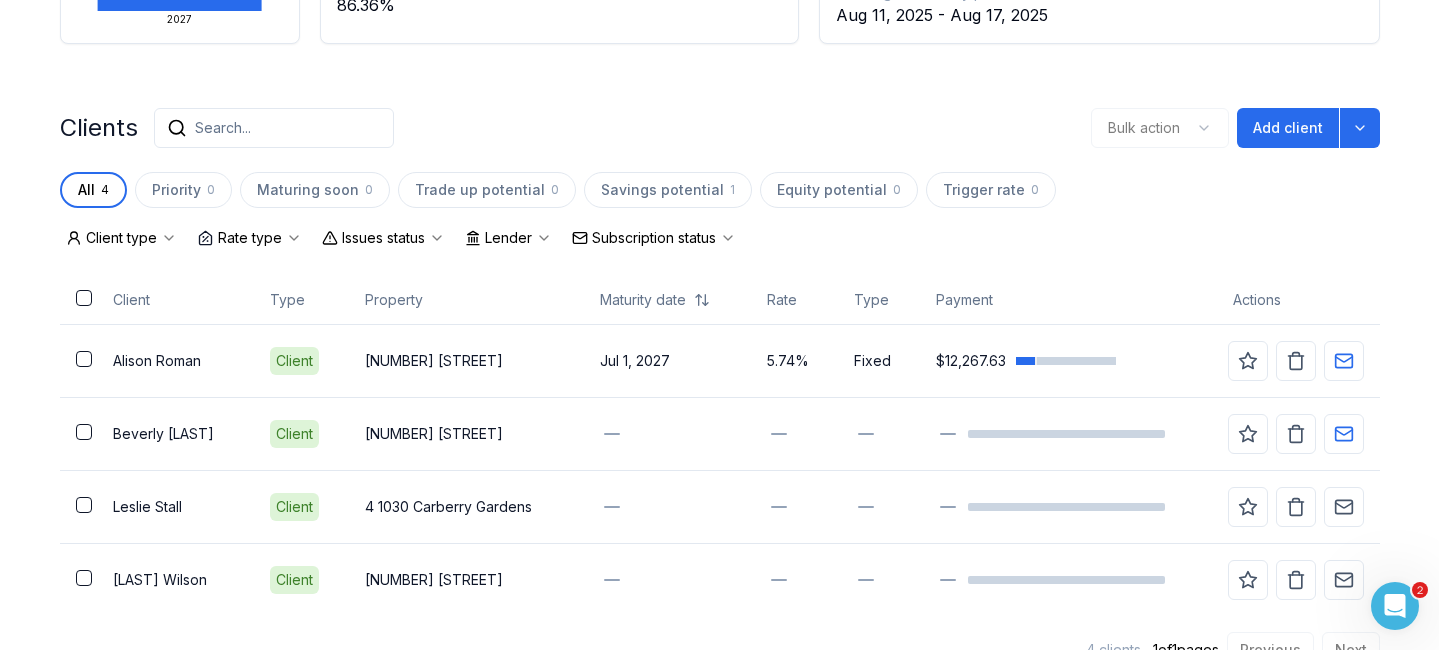 scroll, scrollTop: 437, scrollLeft: 0, axis: vertical 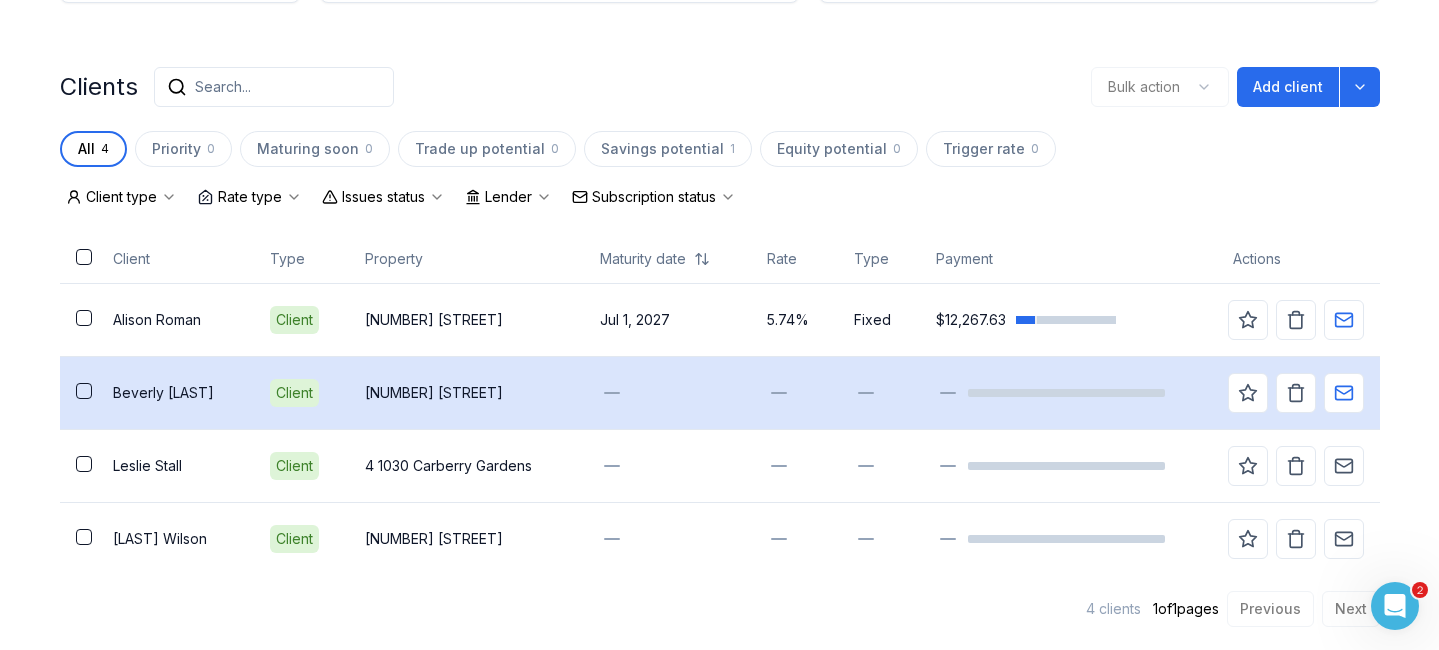 click on "Beverly   Edwards" at bounding box center (175, 393) 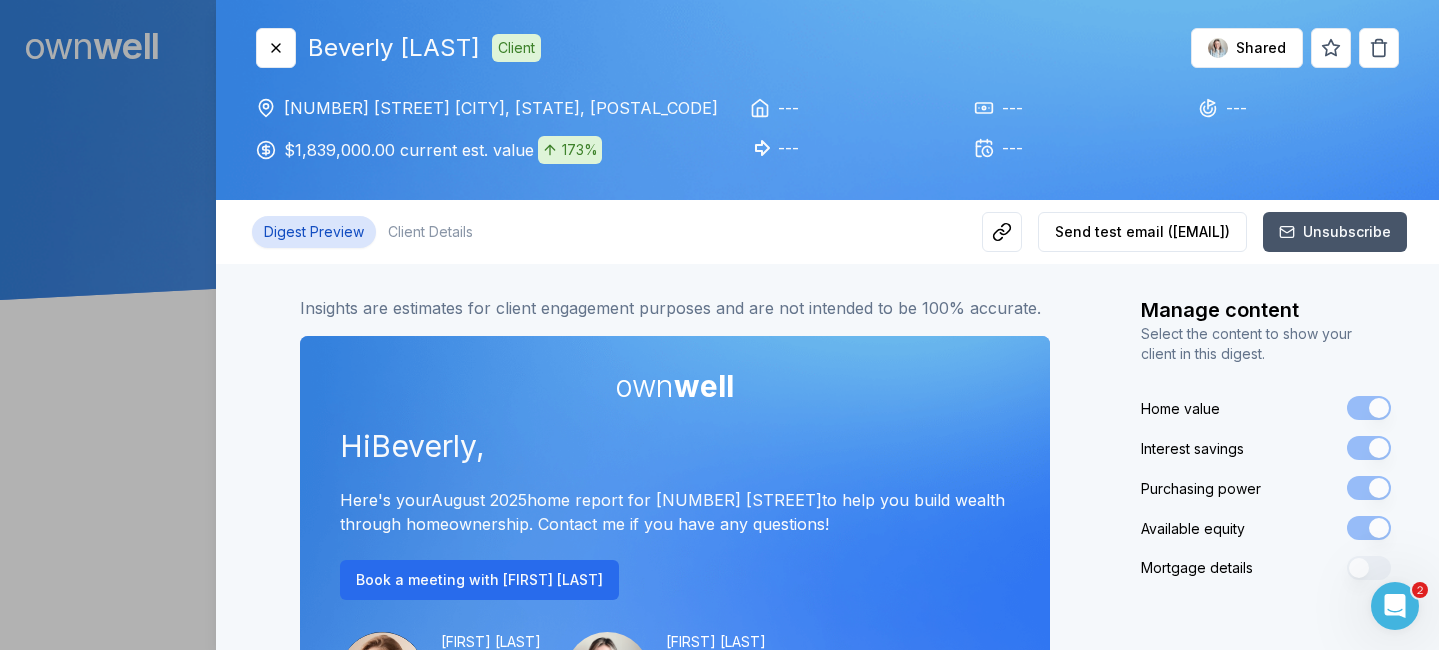 scroll, scrollTop: 324, scrollLeft: 0, axis: vertical 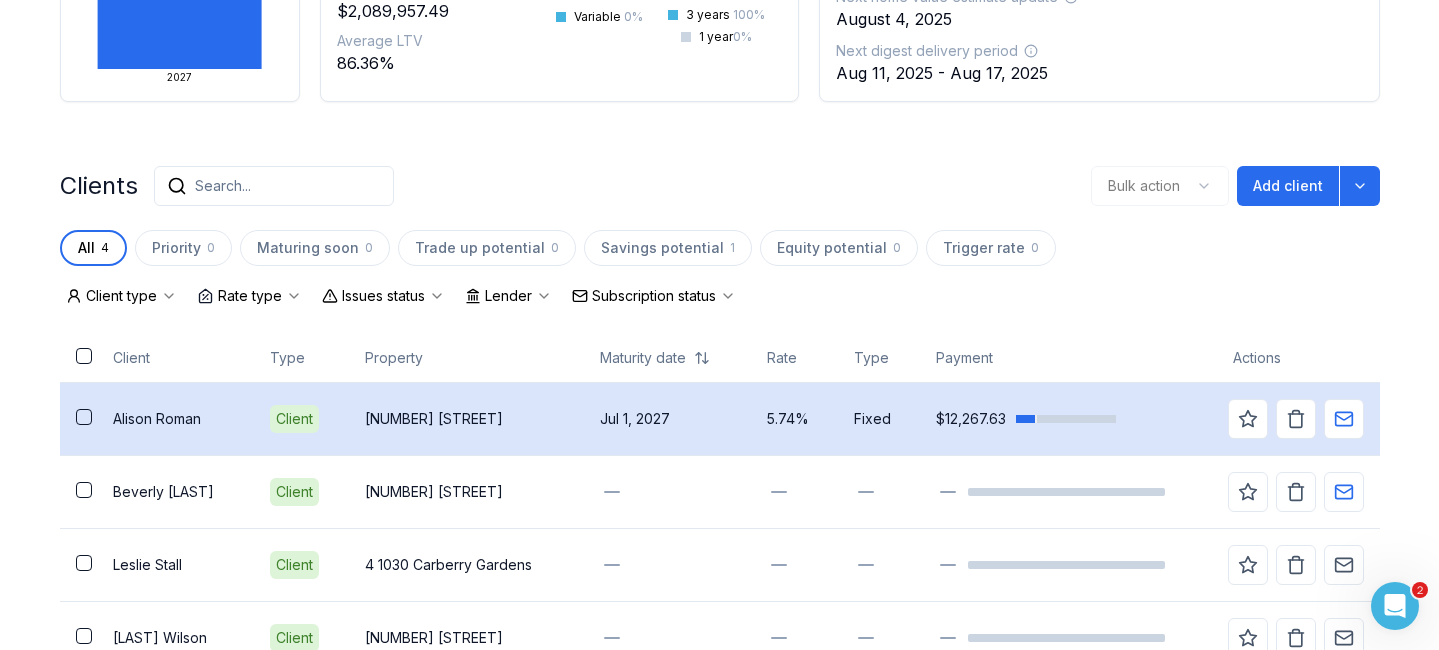click on "Alison   Roman" at bounding box center (175, 419) 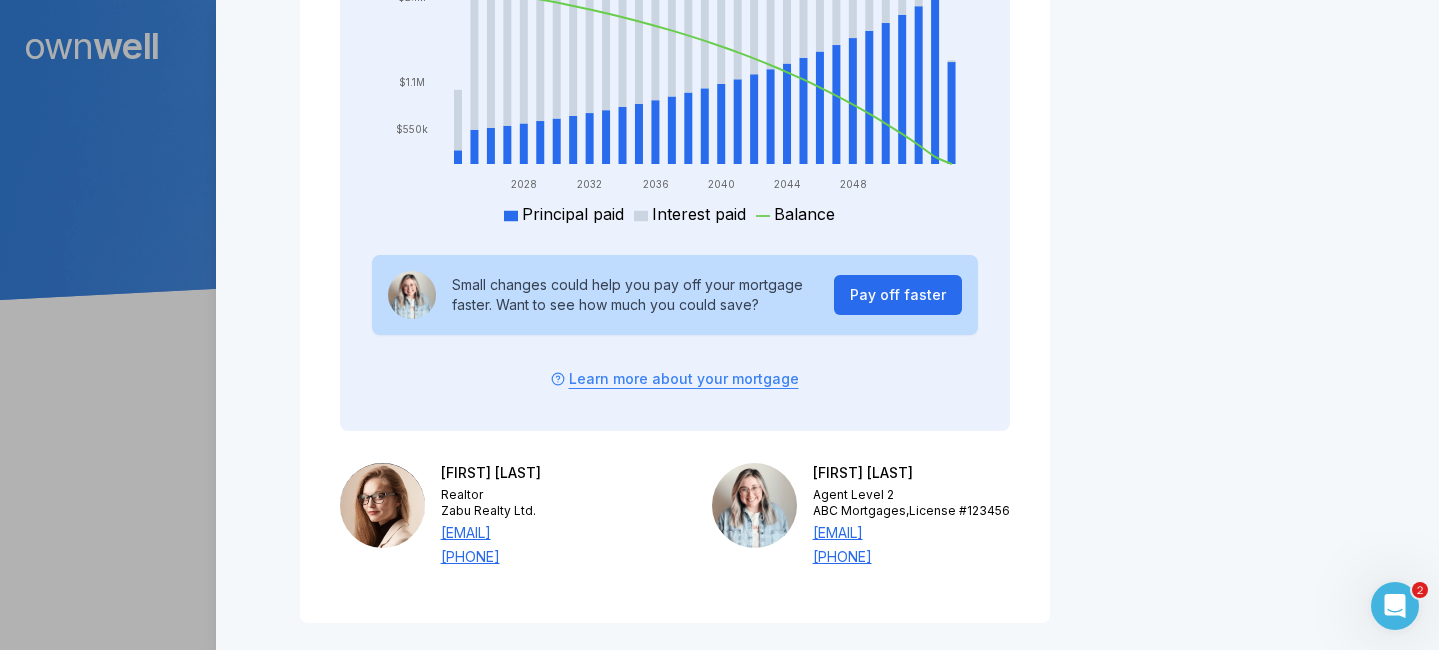 scroll, scrollTop: 3469, scrollLeft: 0, axis: vertical 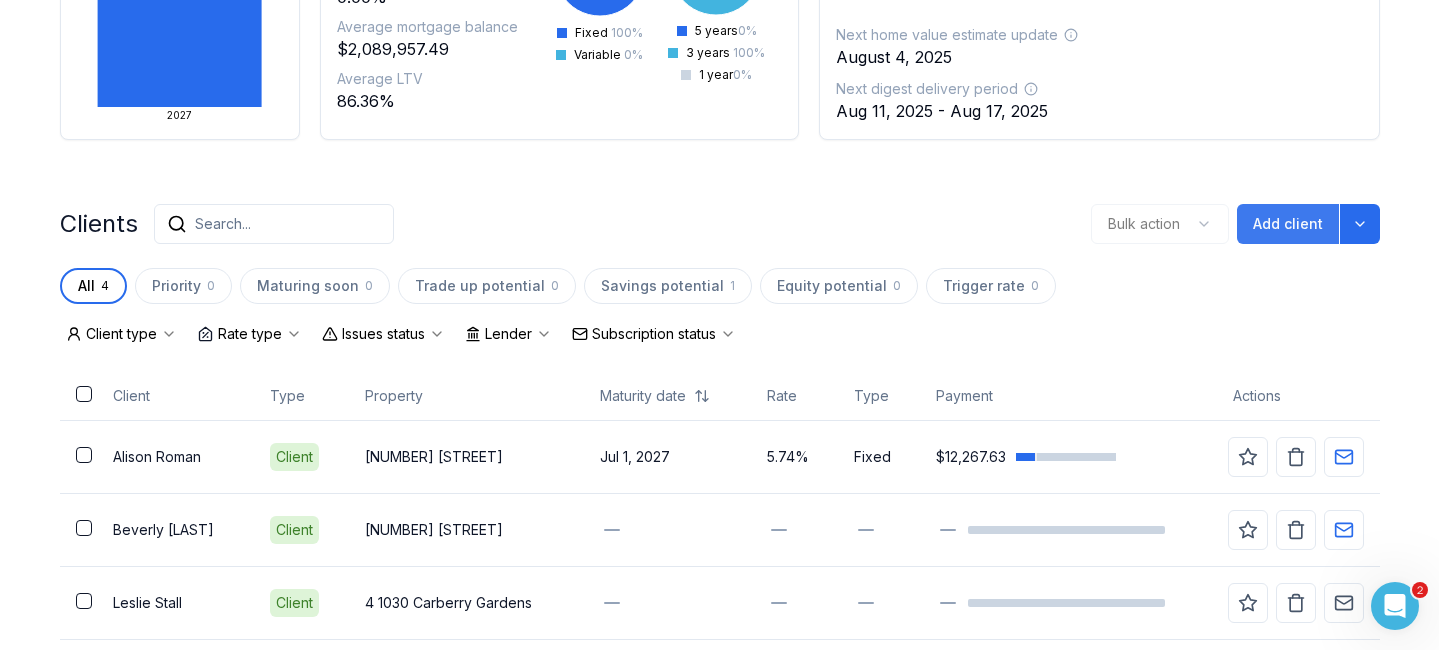 click on "Add client" at bounding box center [1288, 224] 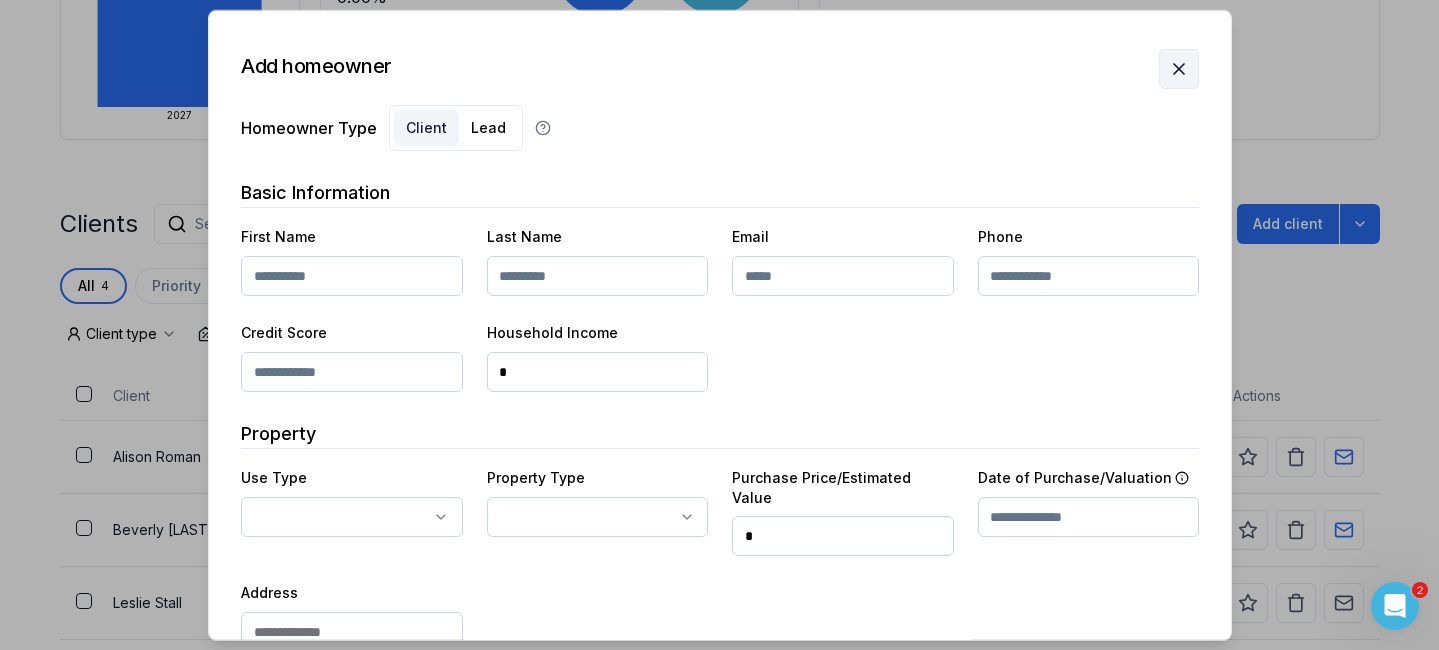 click 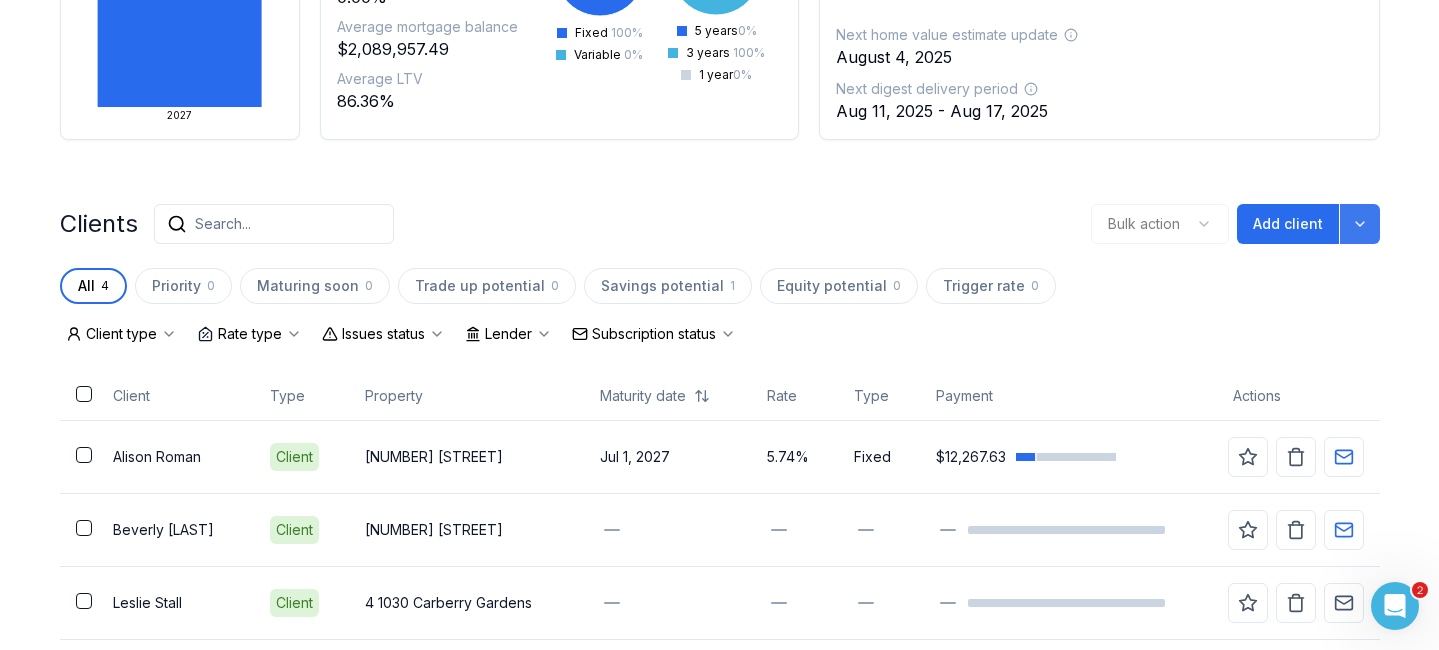 click 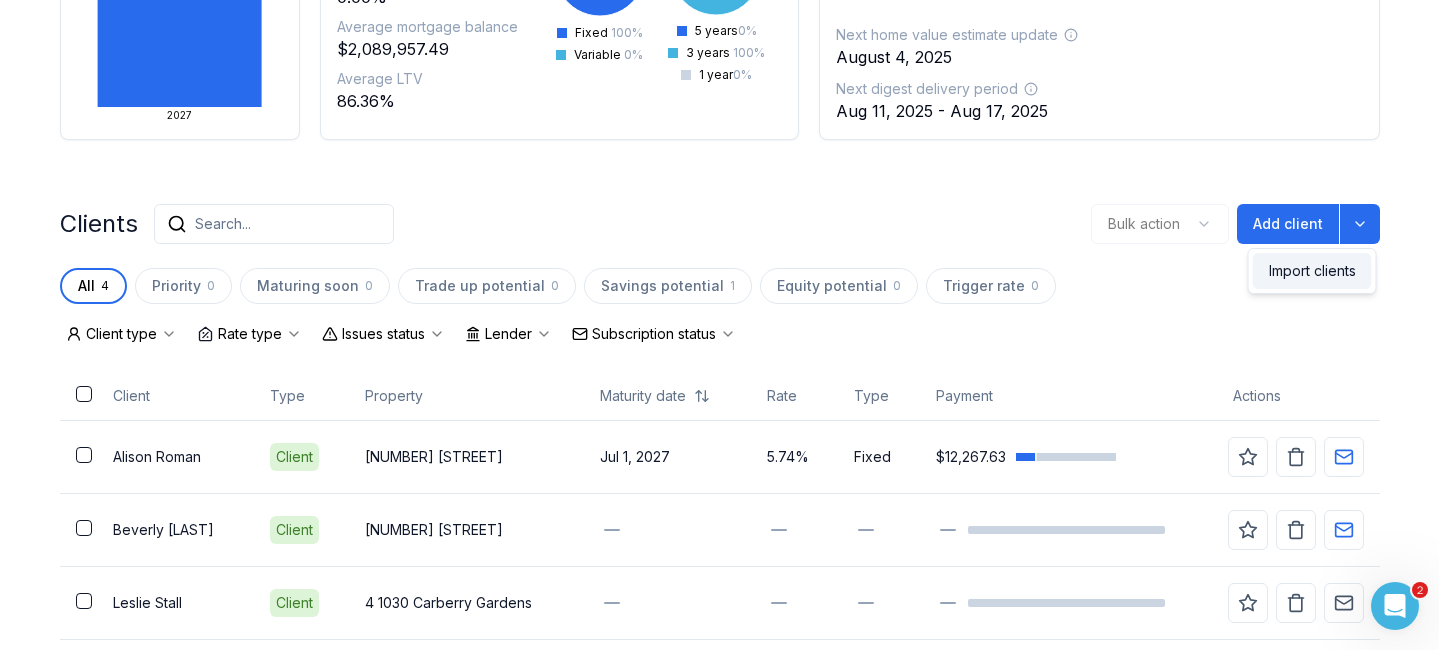 click on "Import clients" at bounding box center (1312, 271) 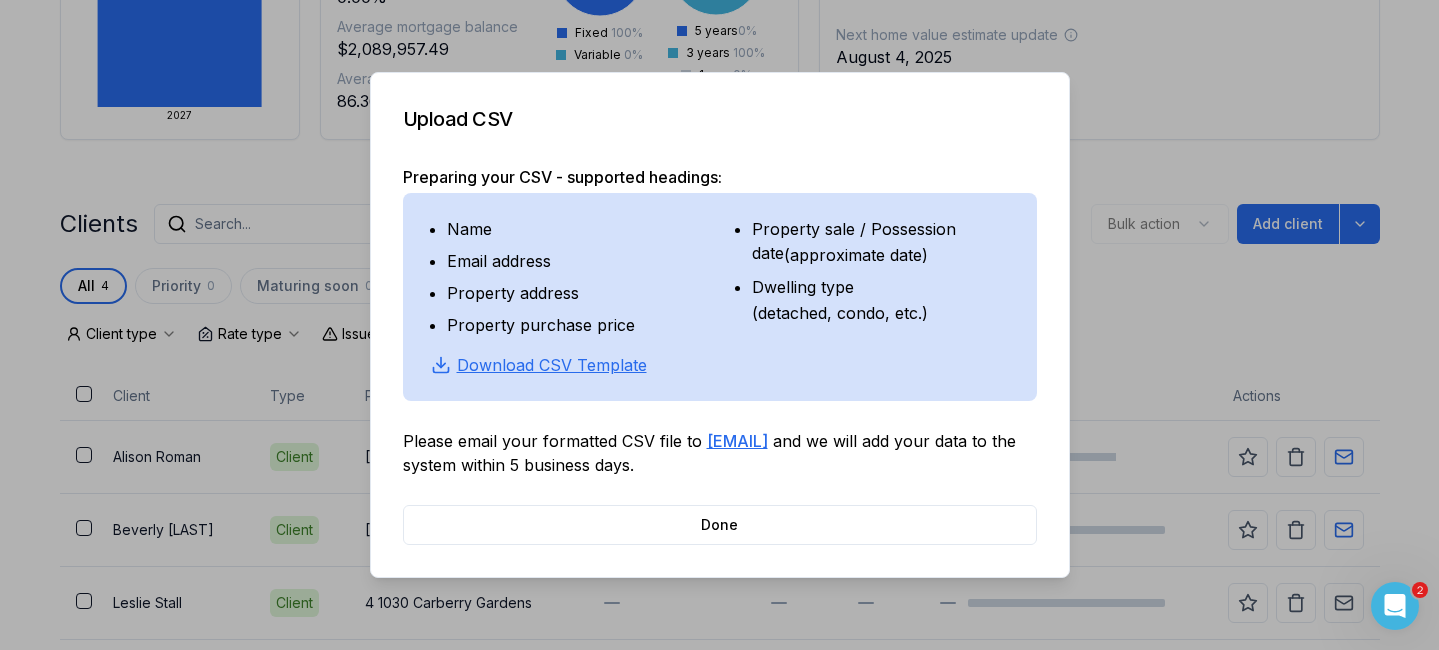 click at bounding box center (719, 325) 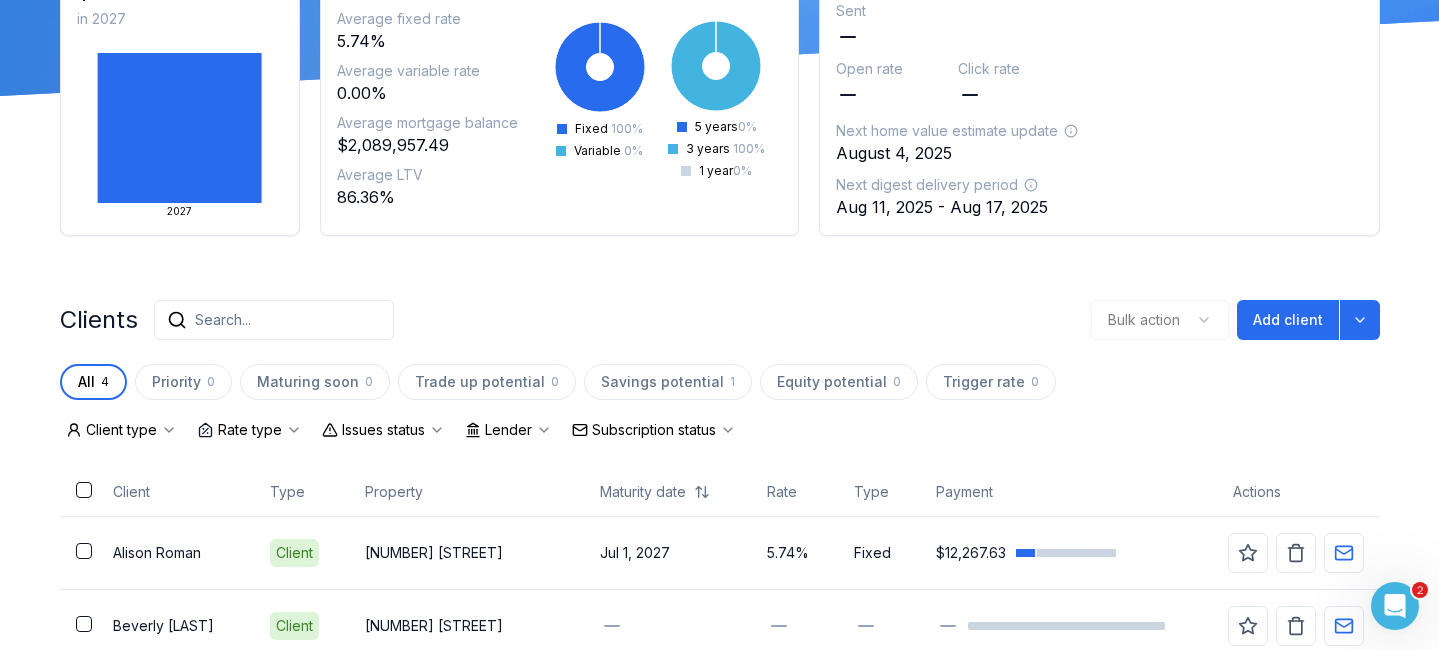 scroll, scrollTop: 0, scrollLeft: 0, axis: both 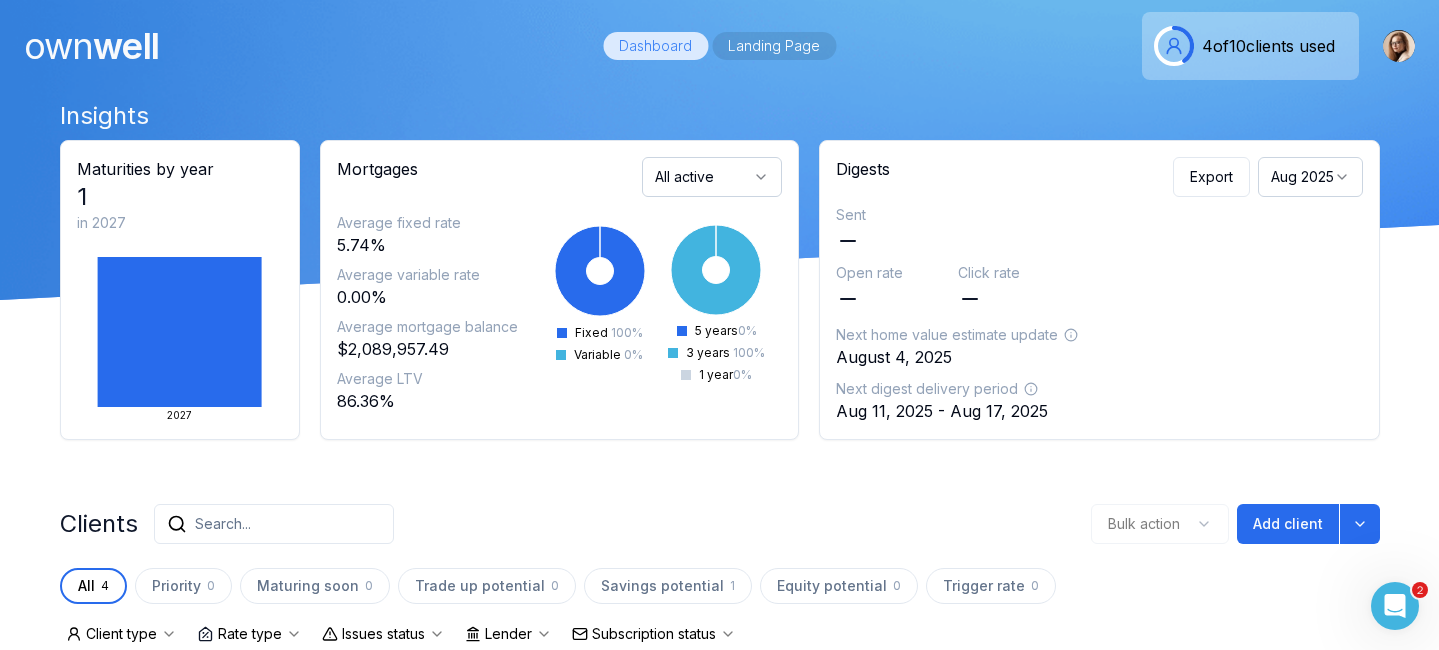 click on "Landing Page" at bounding box center (774, 46) 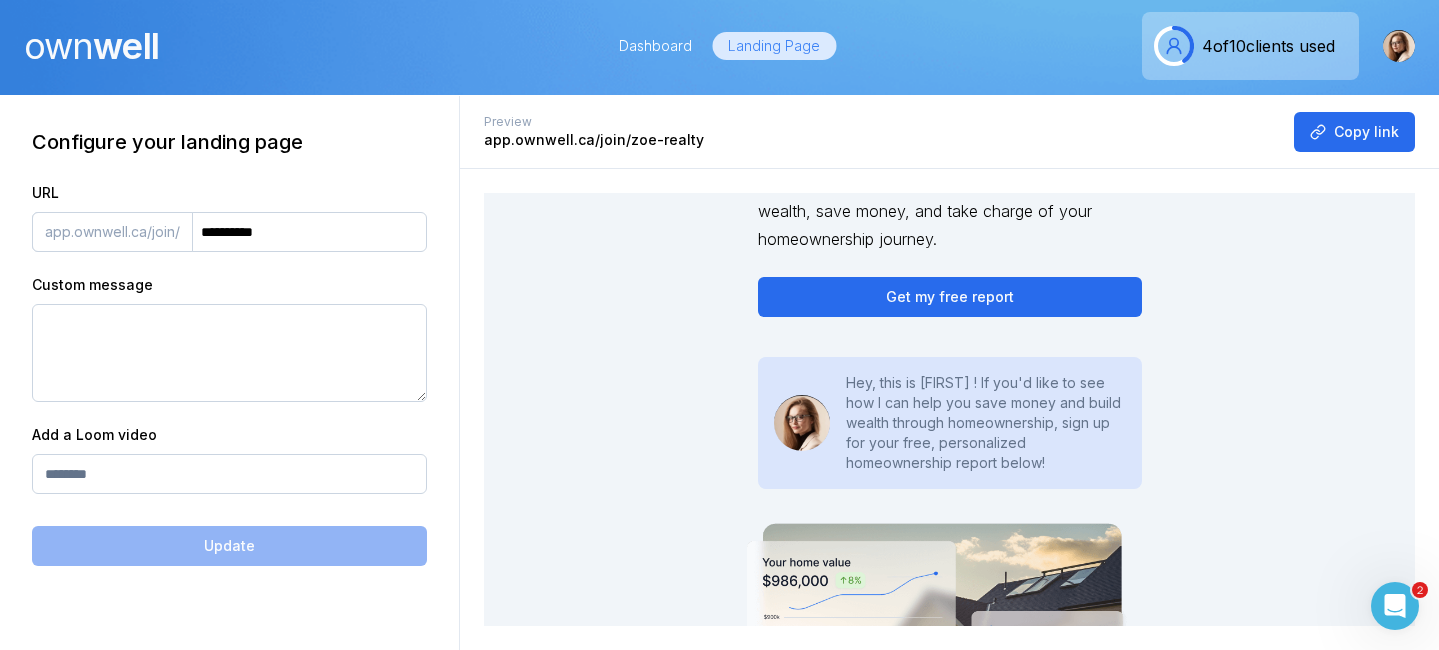 scroll, scrollTop: 350, scrollLeft: 0, axis: vertical 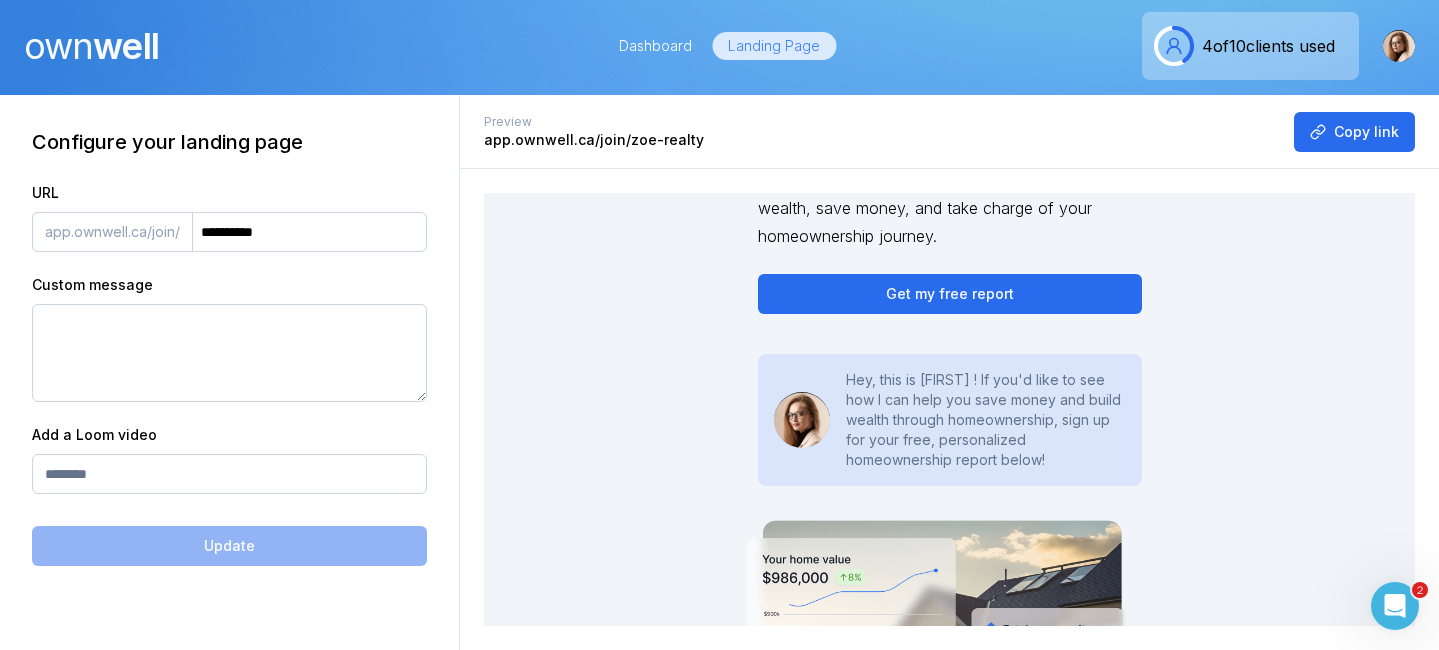 click on "own well" at bounding box center (91, 46) 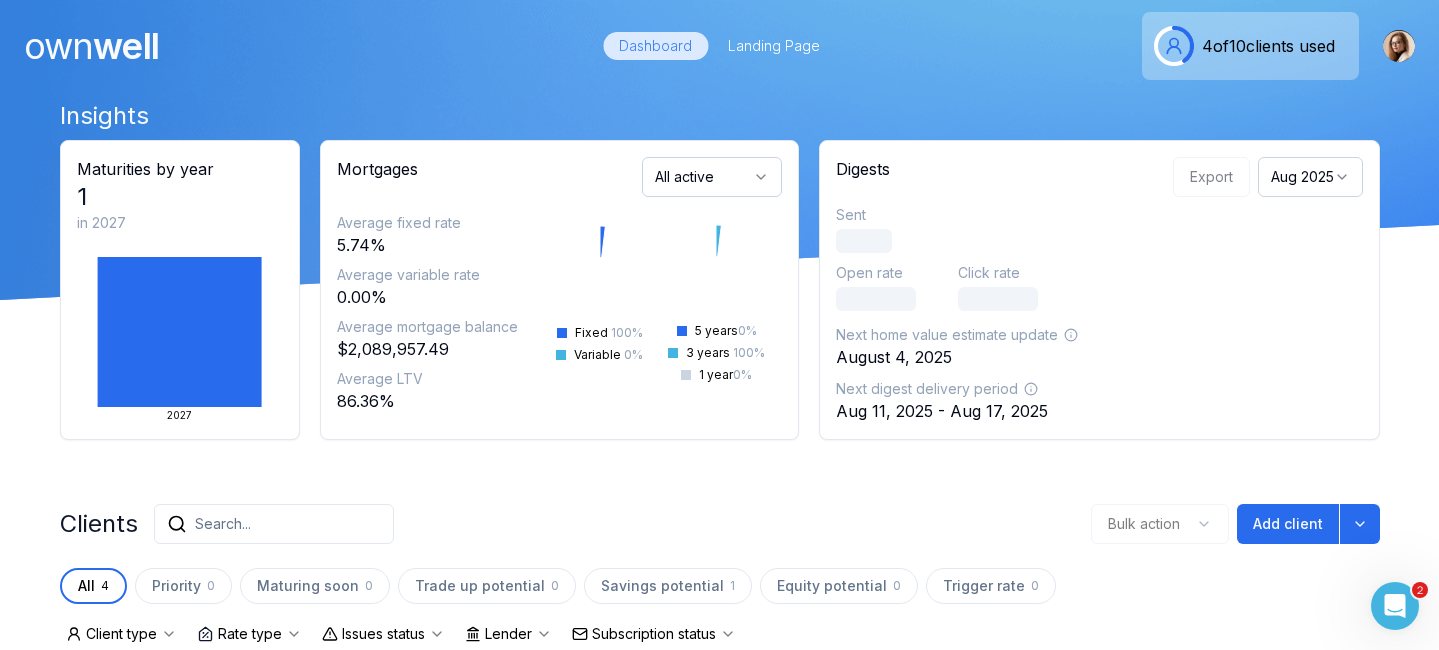scroll, scrollTop: 437, scrollLeft: 0, axis: vertical 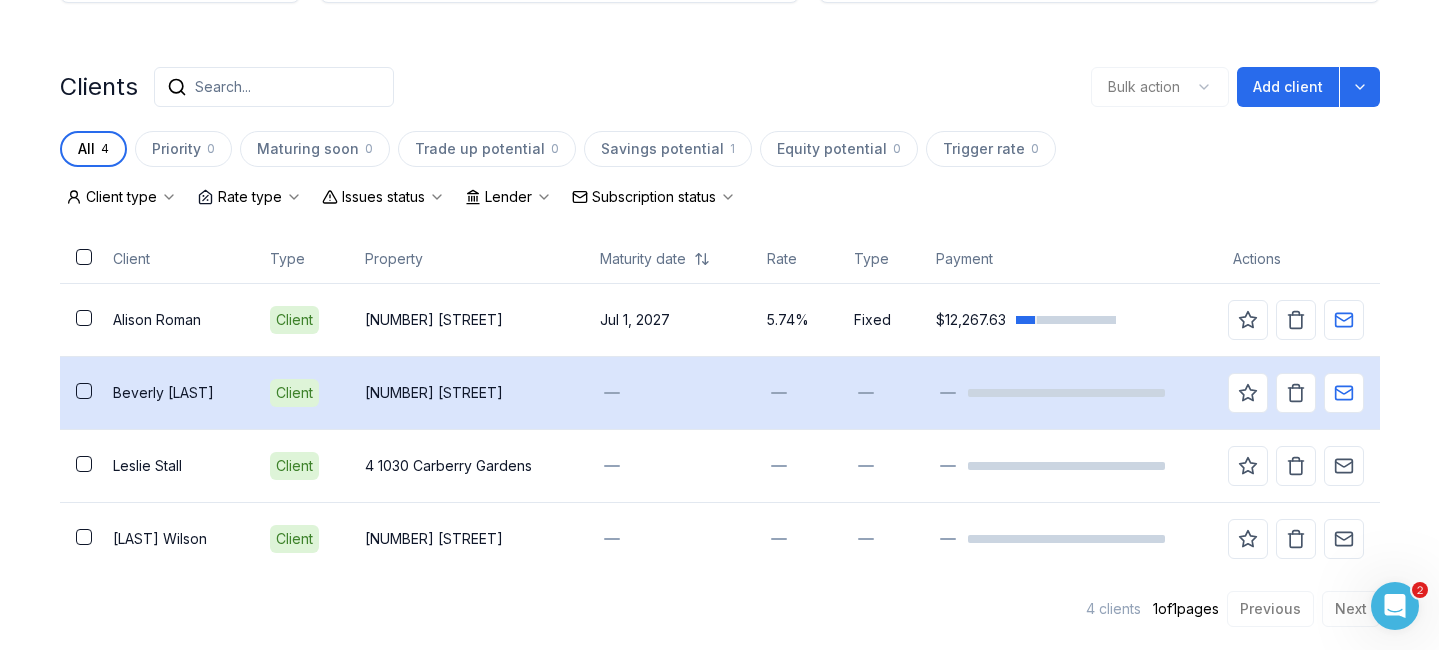 click on "Beverly   Edwards" at bounding box center [175, 393] 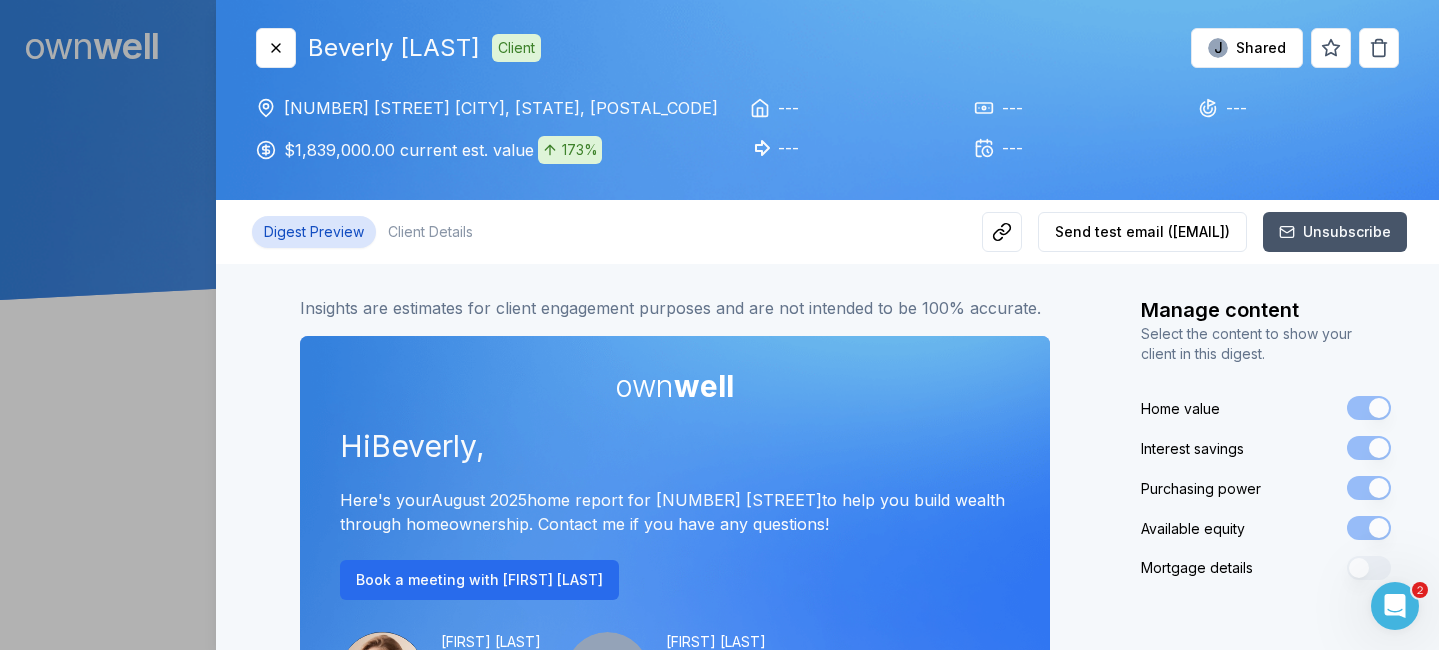 scroll, scrollTop: 0, scrollLeft: 0, axis: both 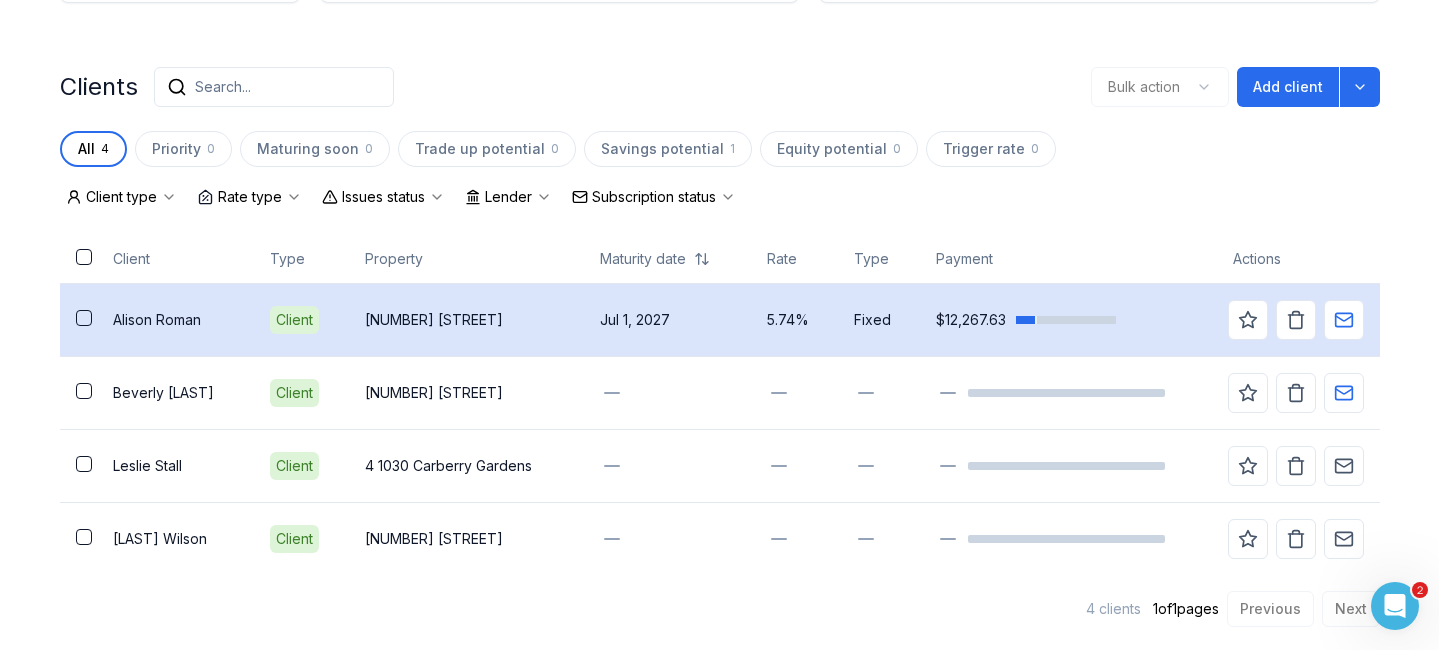click on "Alison   Roman" at bounding box center [175, 320] 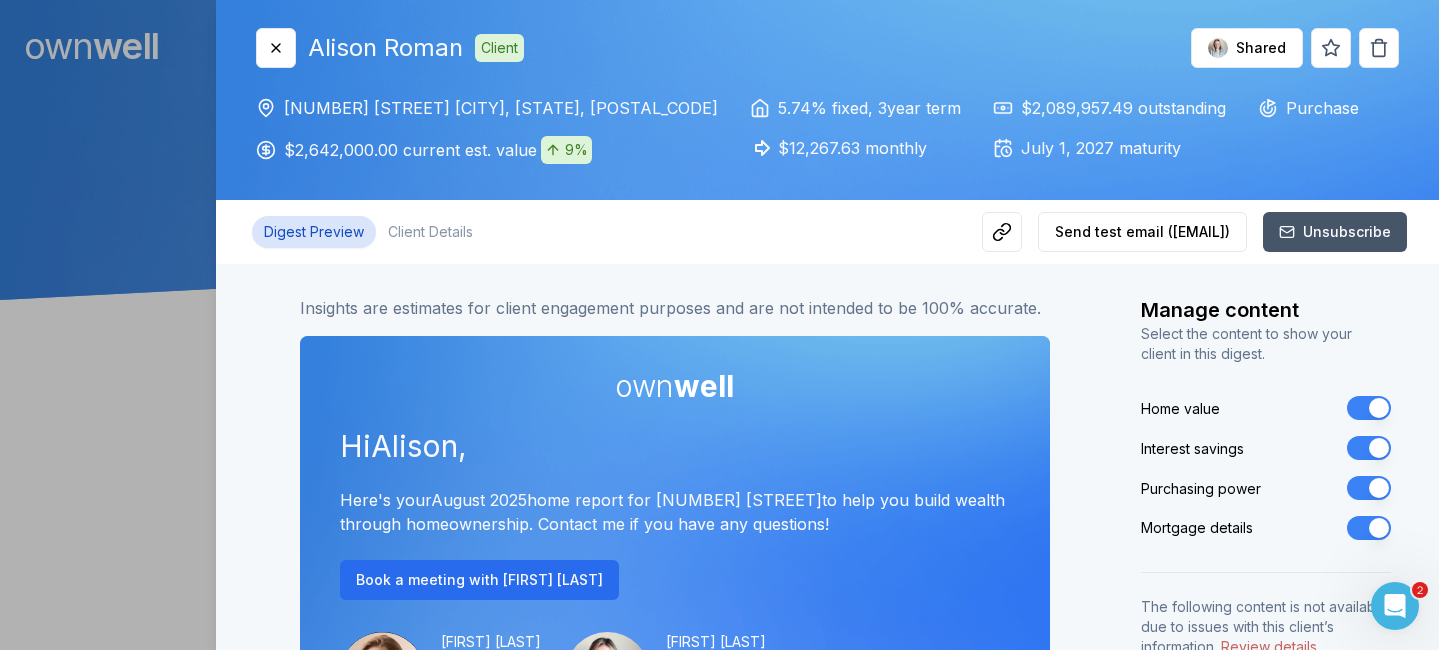 scroll, scrollTop: 0, scrollLeft: 0, axis: both 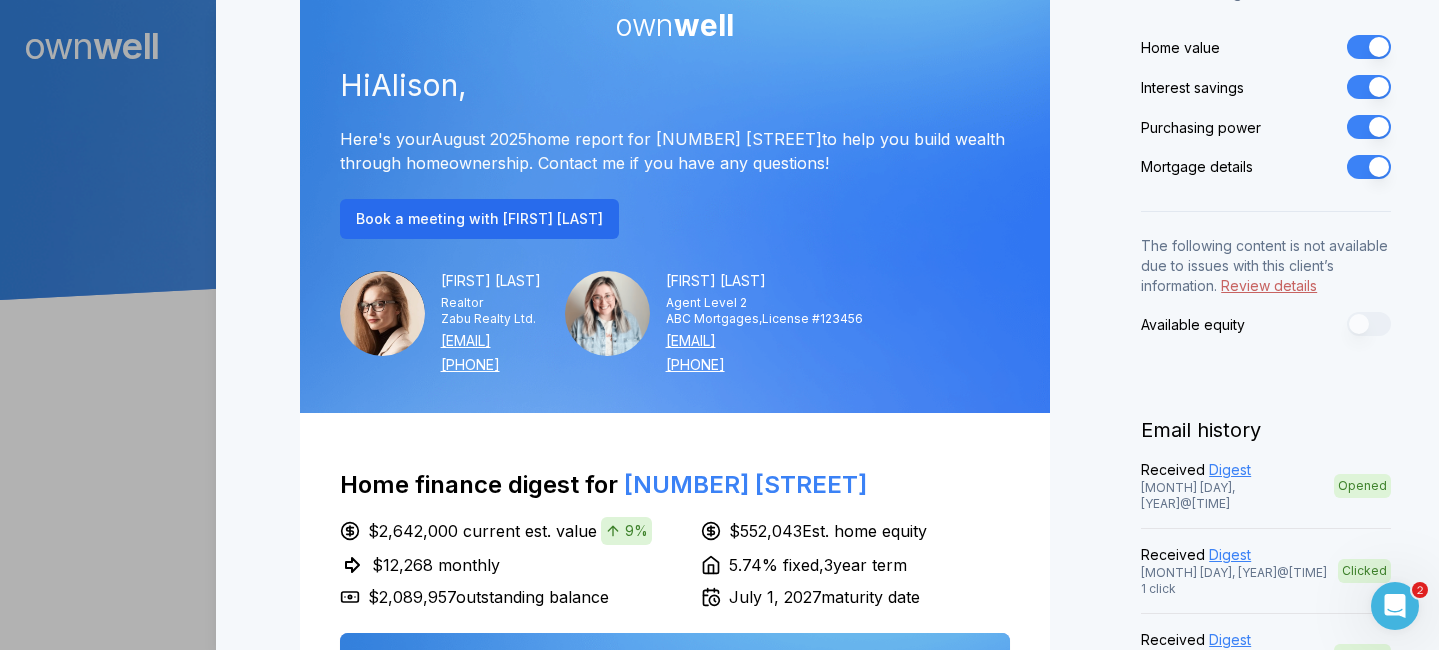 click on "Purchasing power" at bounding box center [1369, 127] 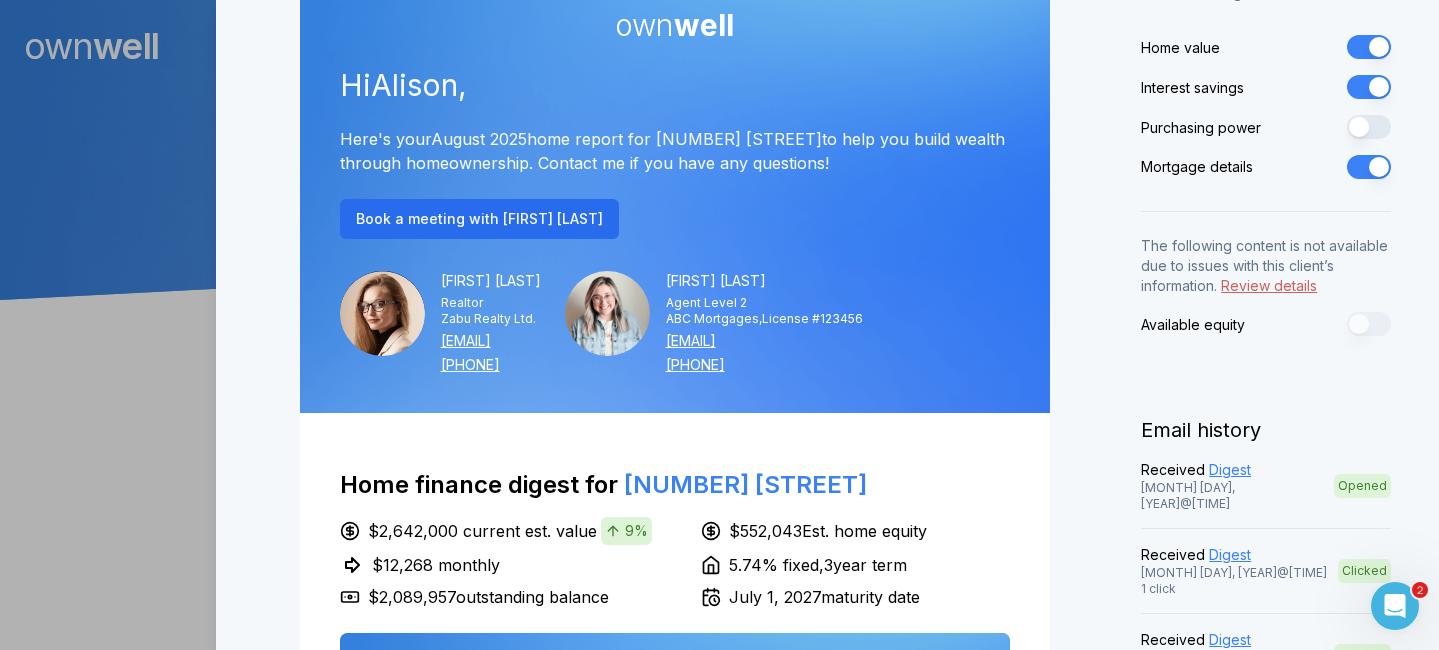 click on "Purchasing power" at bounding box center [1369, 127] 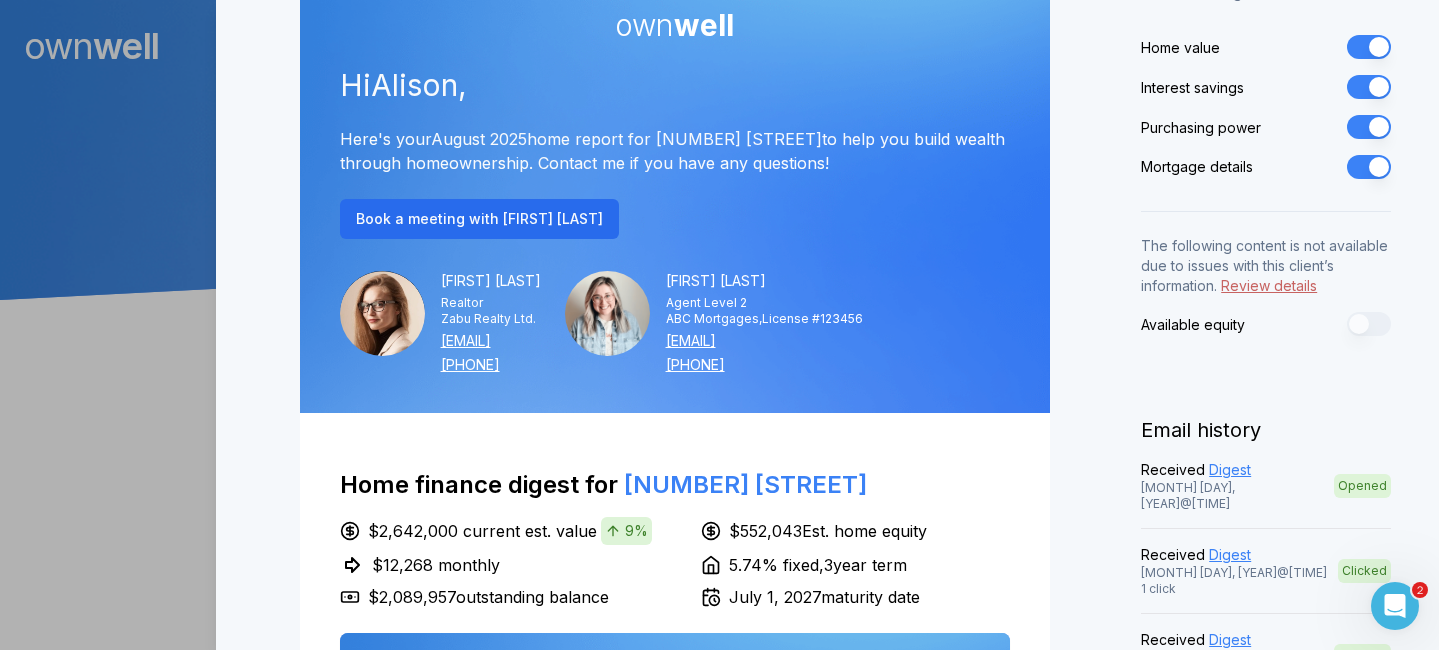 click at bounding box center [719, 325] 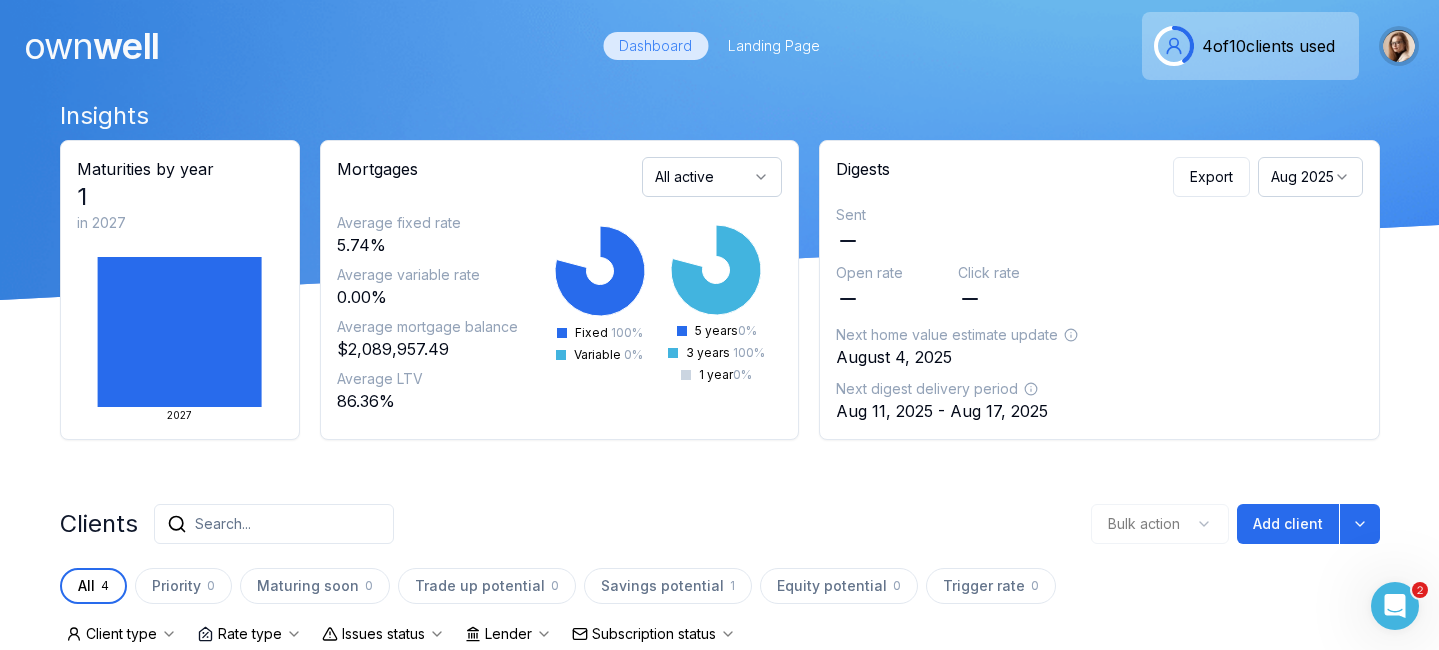 click at bounding box center (1399, 46) 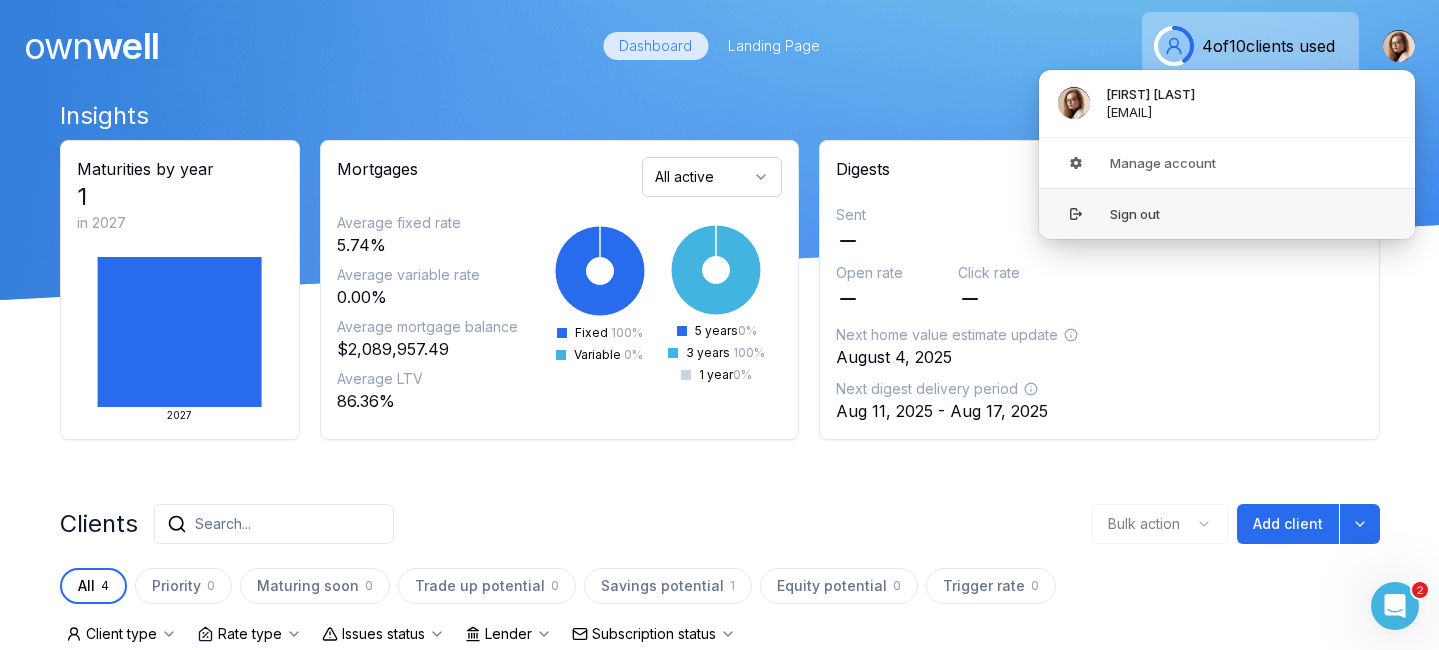 click on "Sign out" at bounding box center (1227, 213) 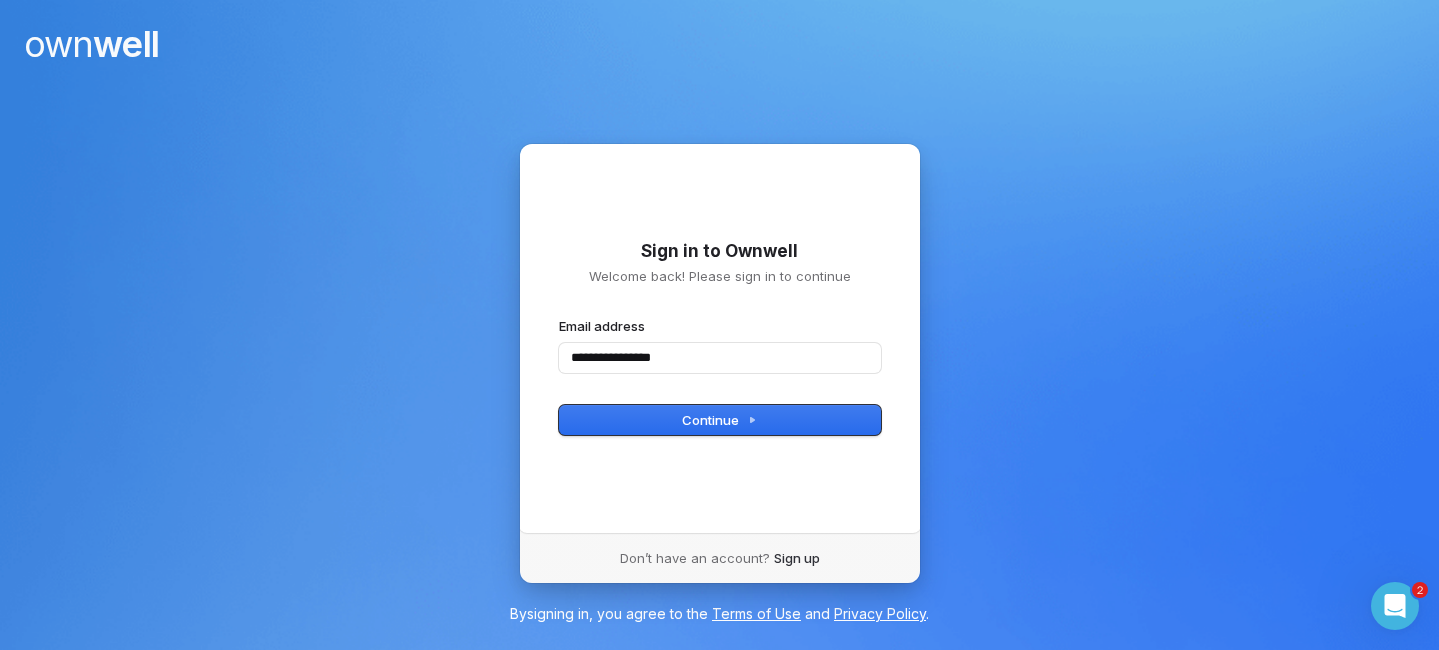 type on "**********" 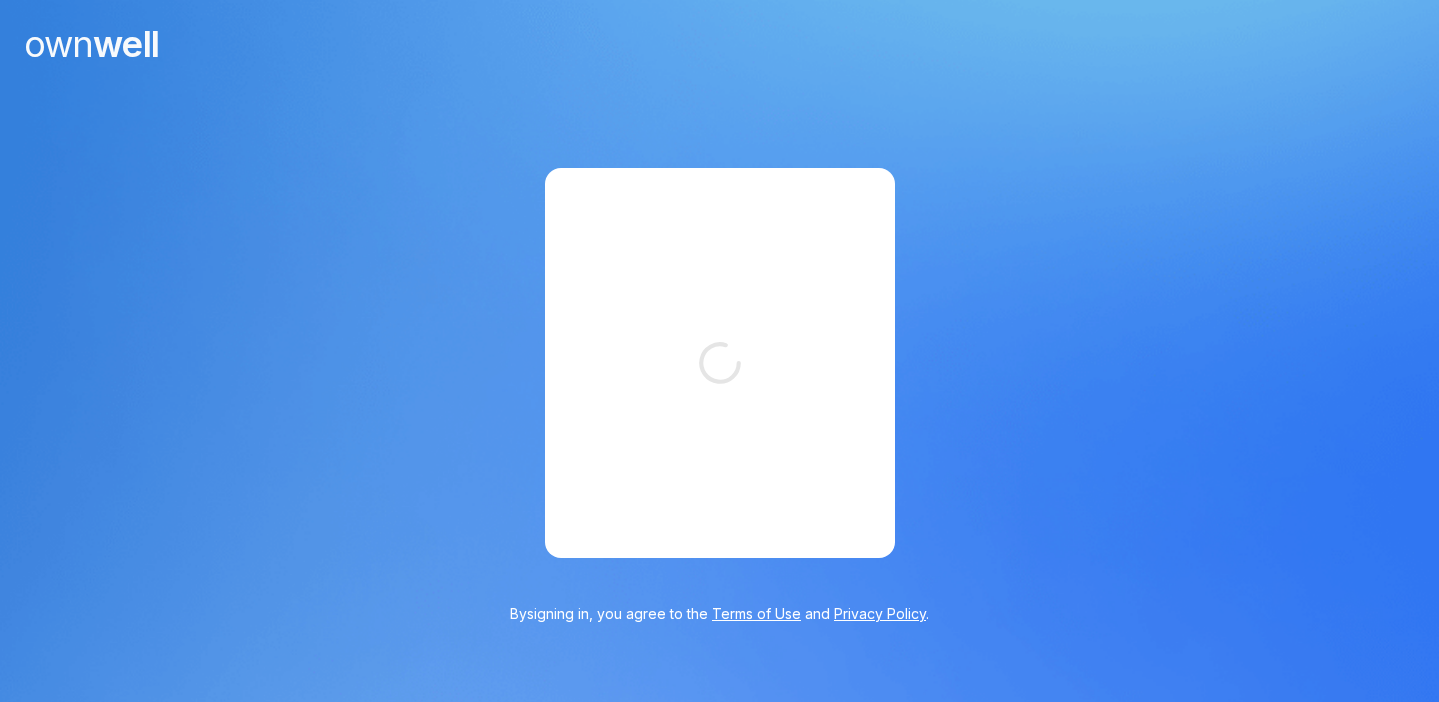 scroll, scrollTop: 0, scrollLeft: 0, axis: both 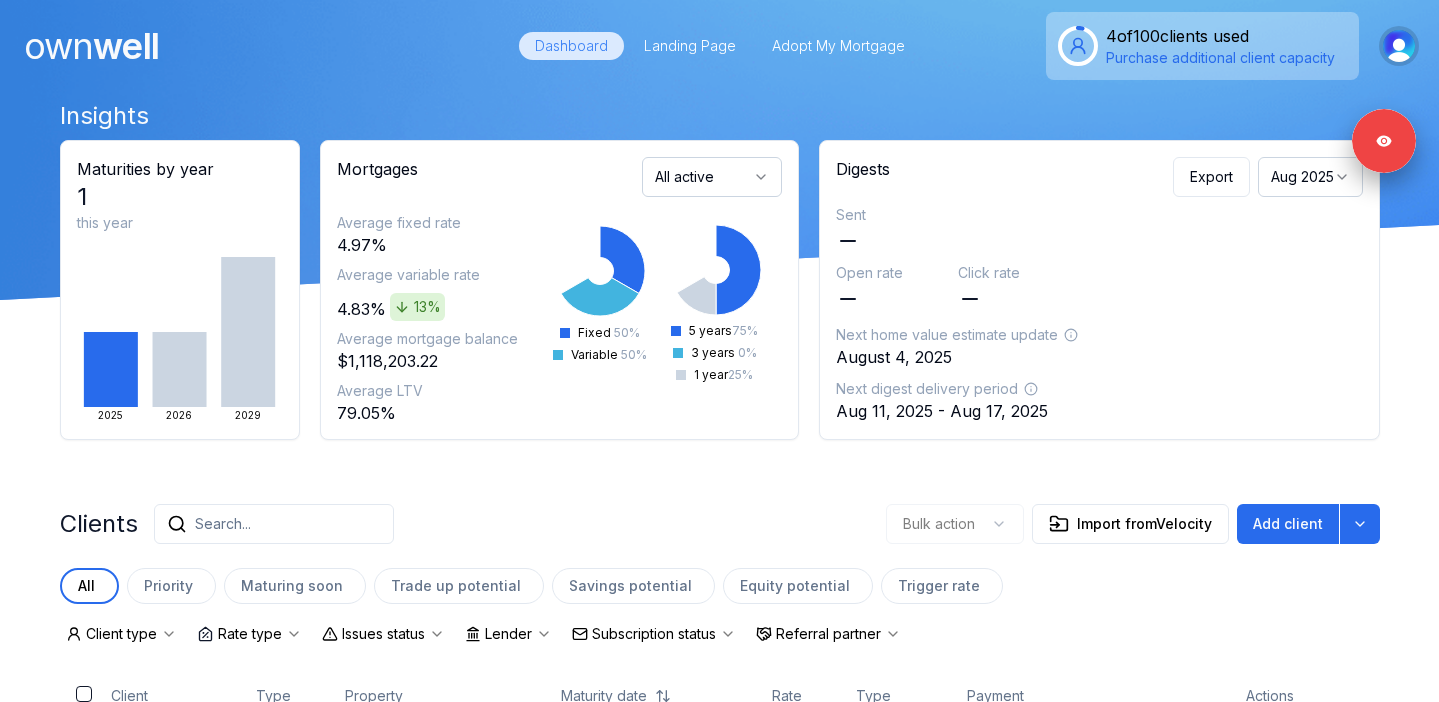 click at bounding box center [1399, 46] 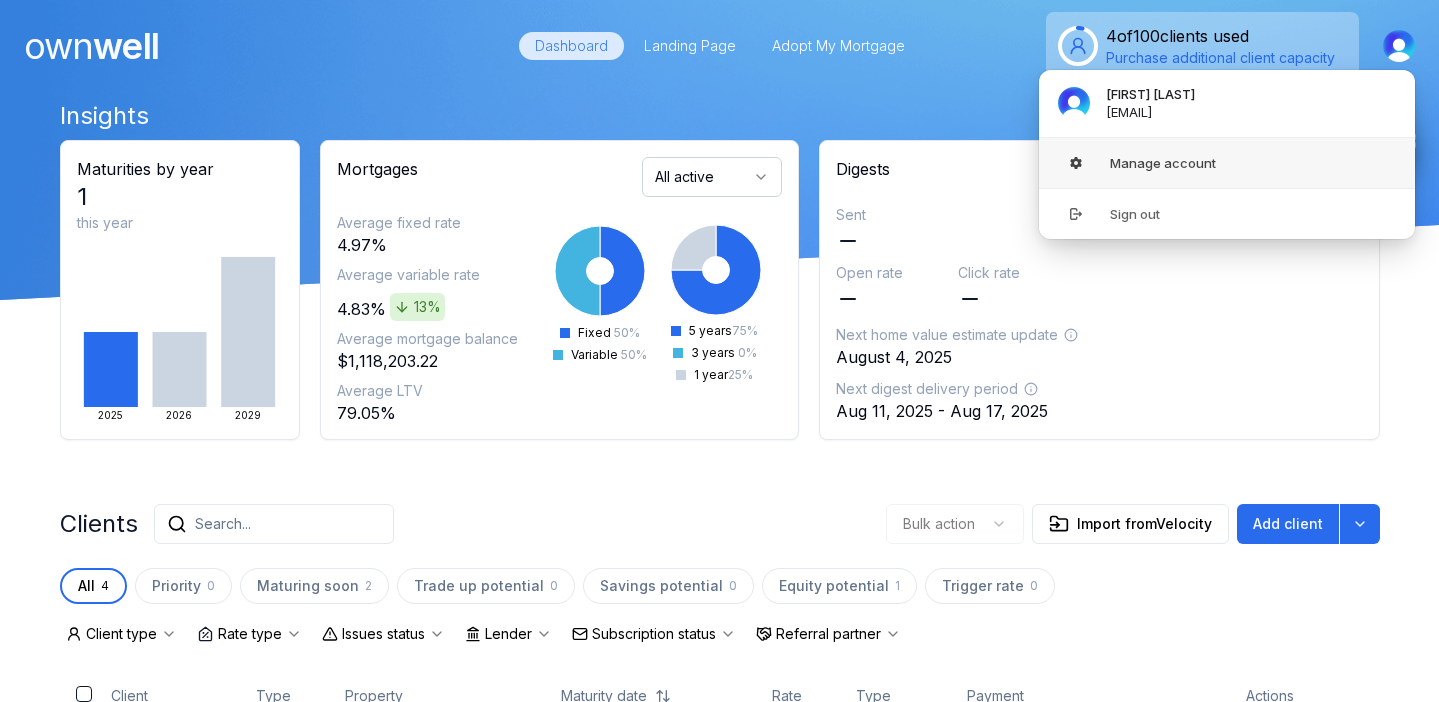 click on "Manage account" at bounding box center [1227, 163] 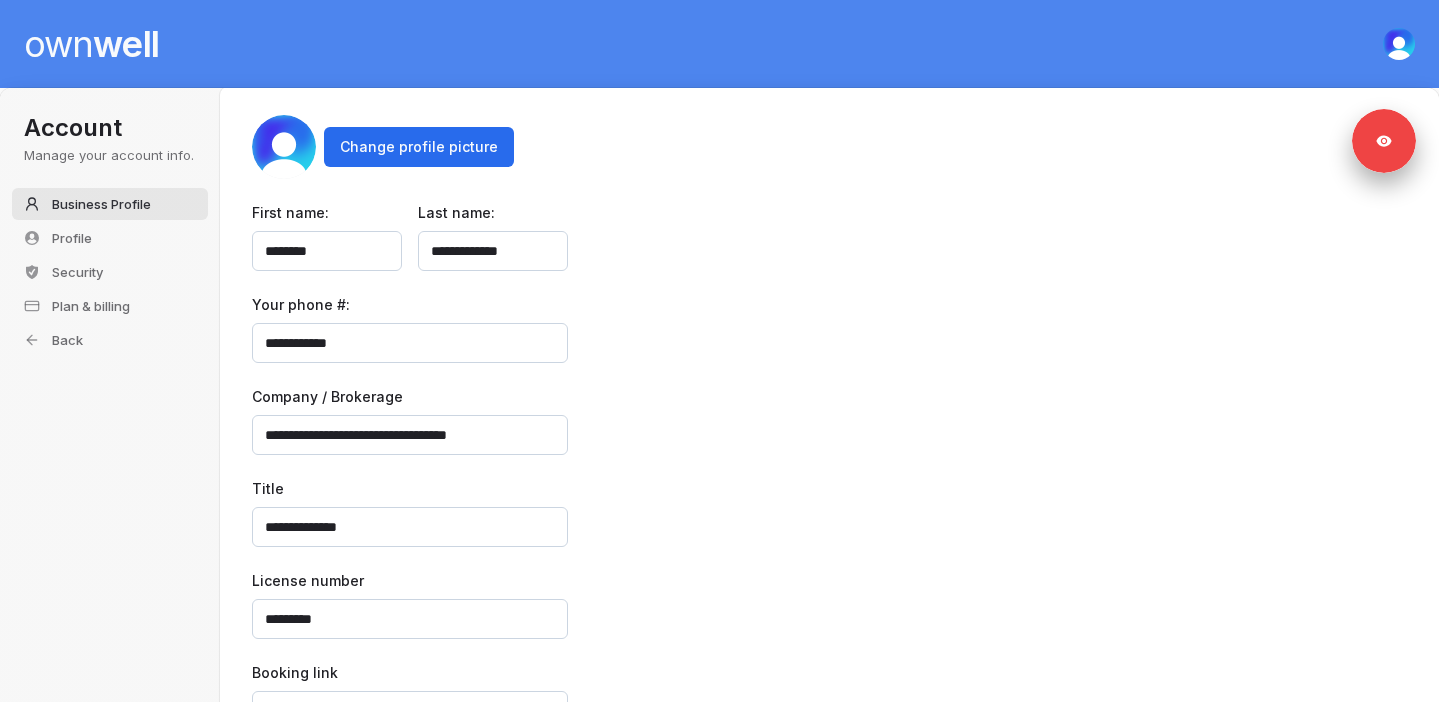 scroll, scrollTop: 32, scrollLeft: 0, axis: vertical 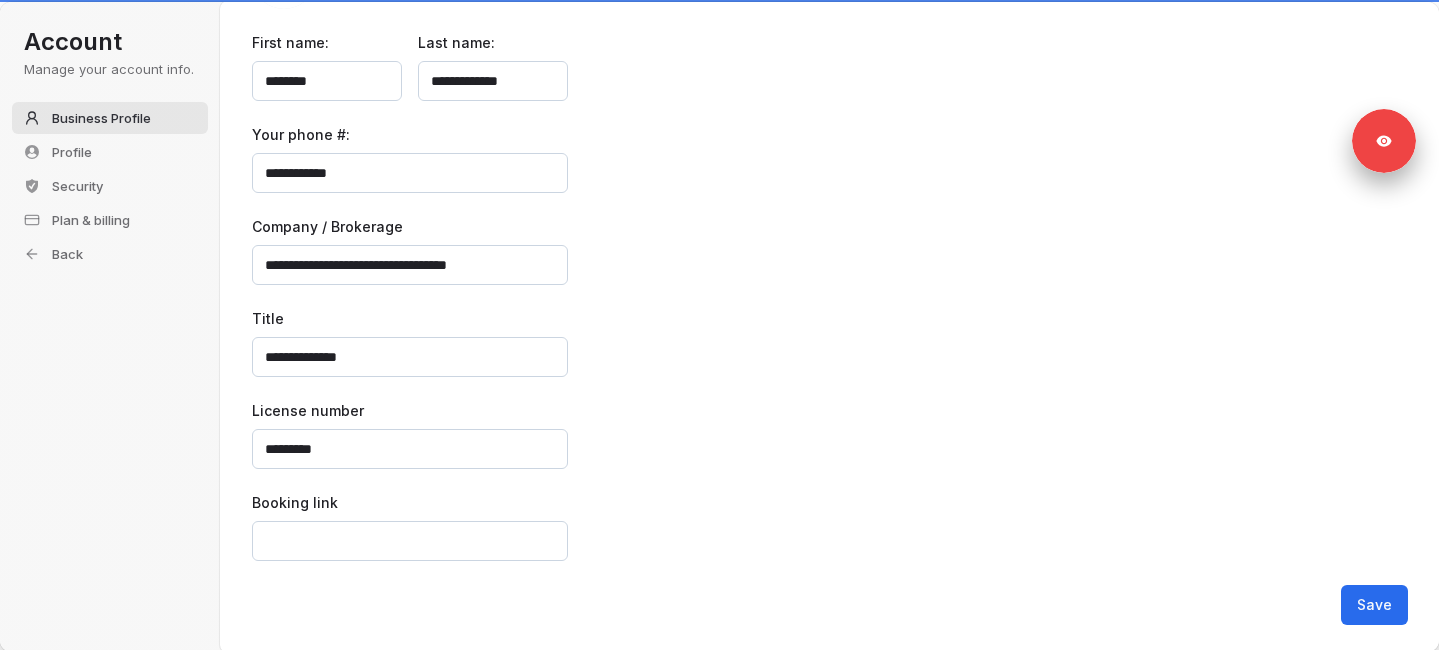 click on "Booking link" at bounding box center [410, 541] 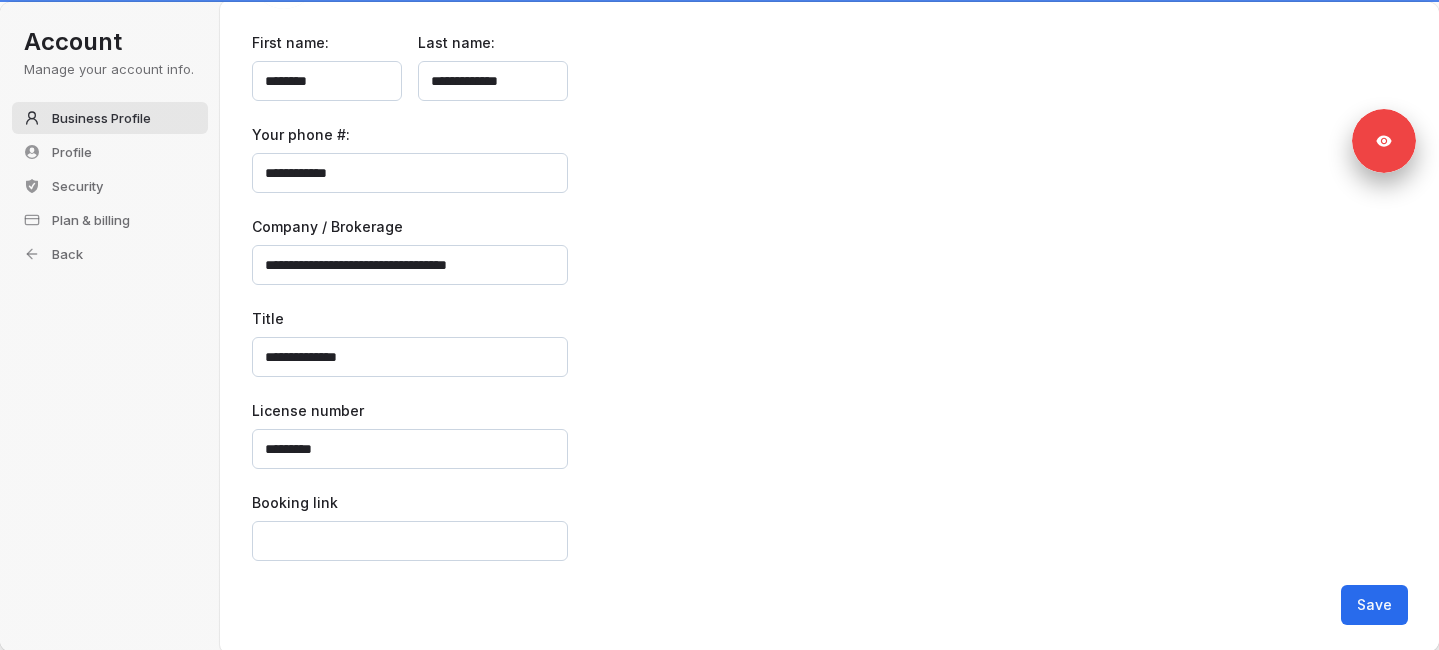 scroll, scrollTop: 0, scrollLeft: 0, axis: both 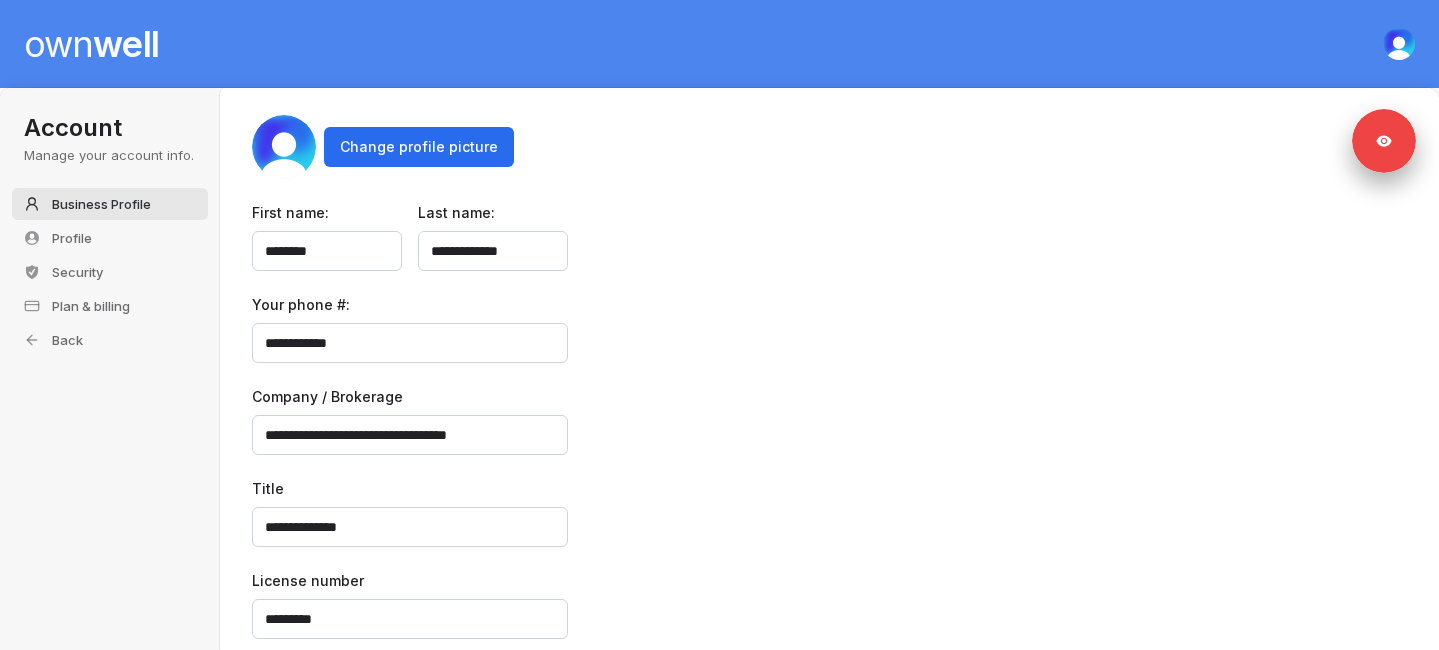 click on "own well" at bounding box center (91, 44) 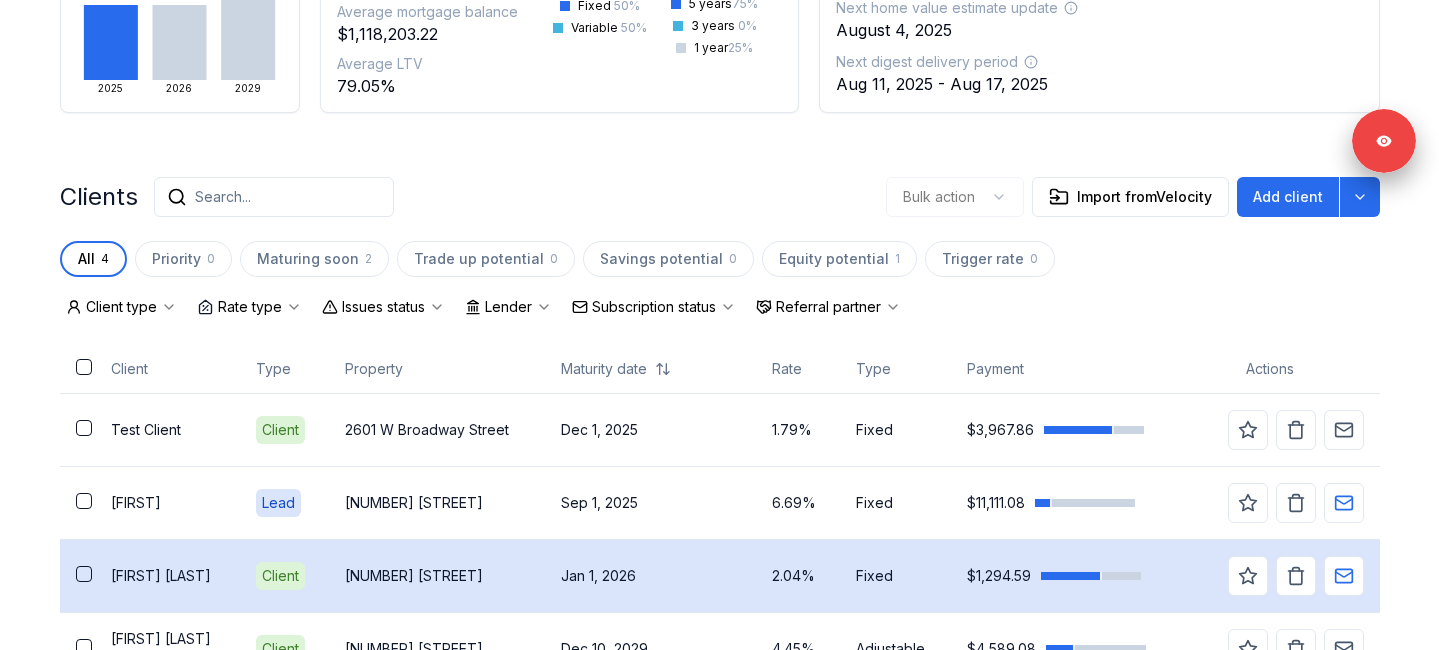 scroll, scrollTop: 420, scrollLeft: 0, axis: vertical 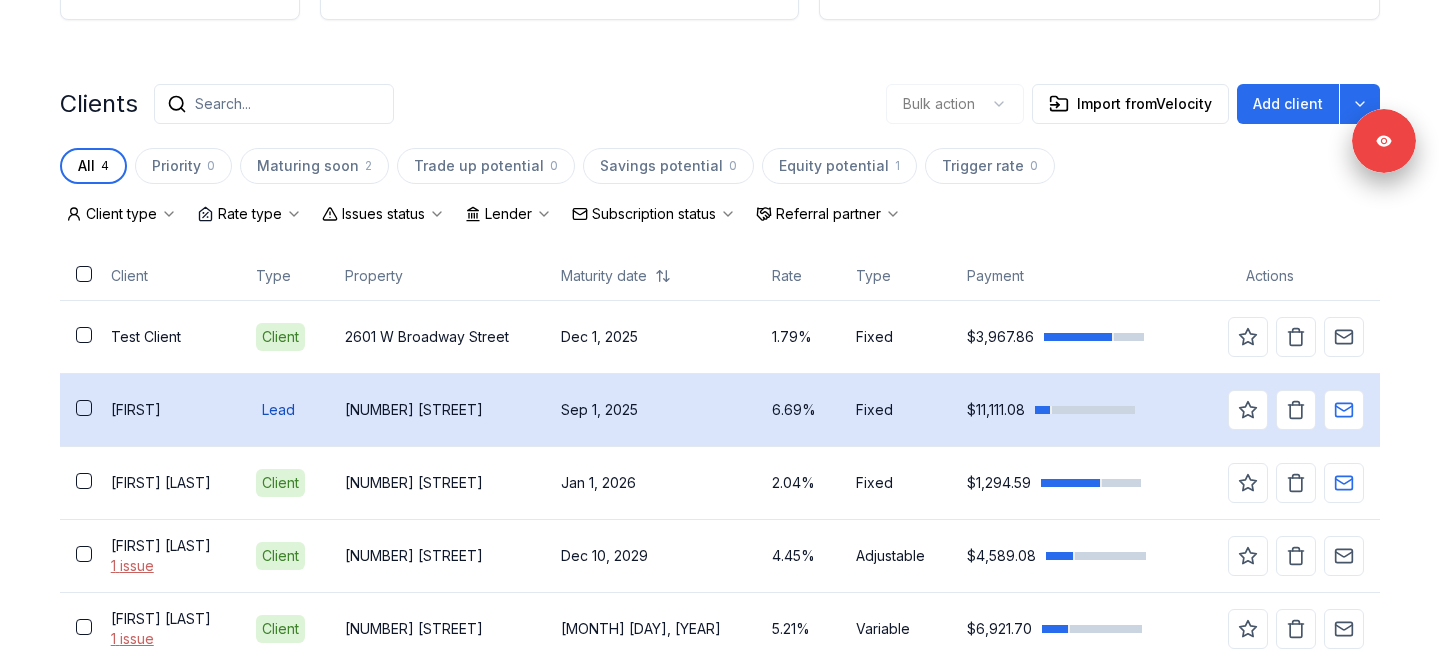 click on "Theeban" at bounding box center [167, 410] 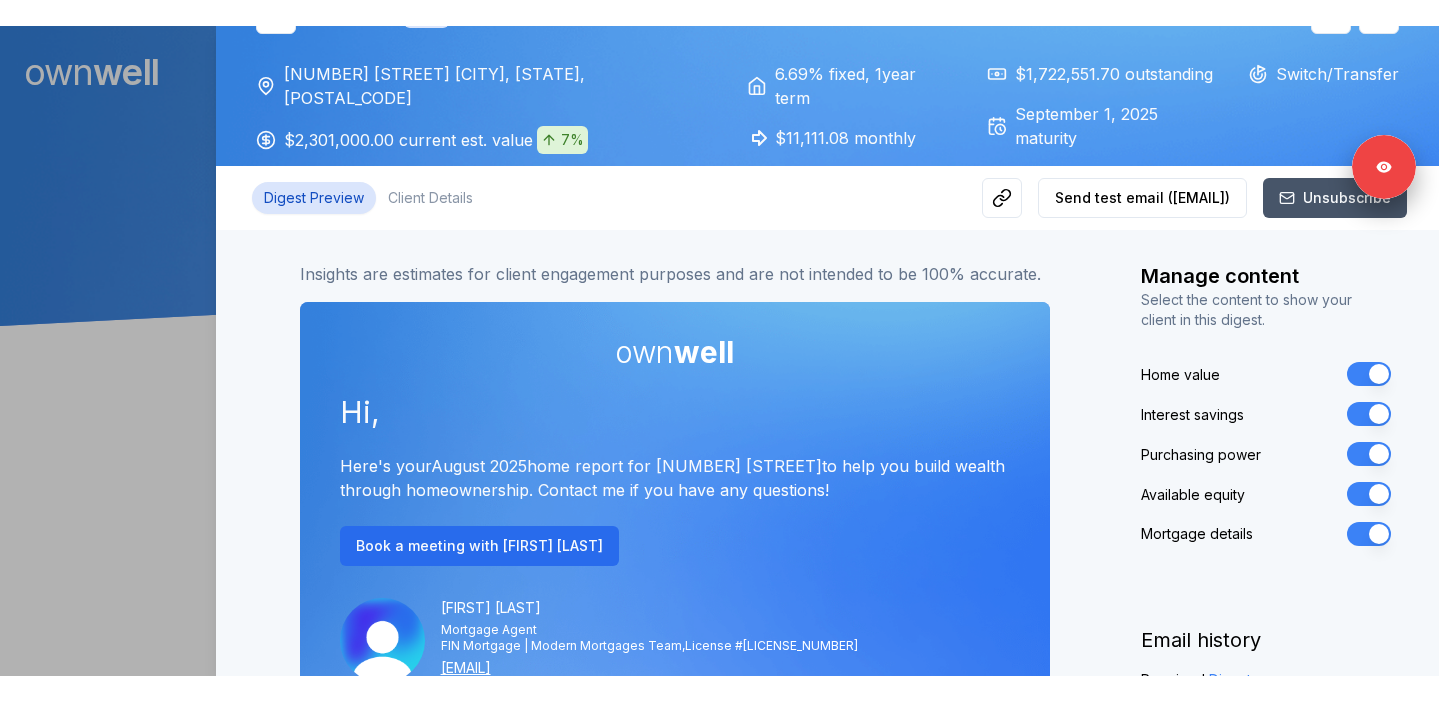 scroll, scrollTop: 100, scrollLeft: 0, axis: vertical 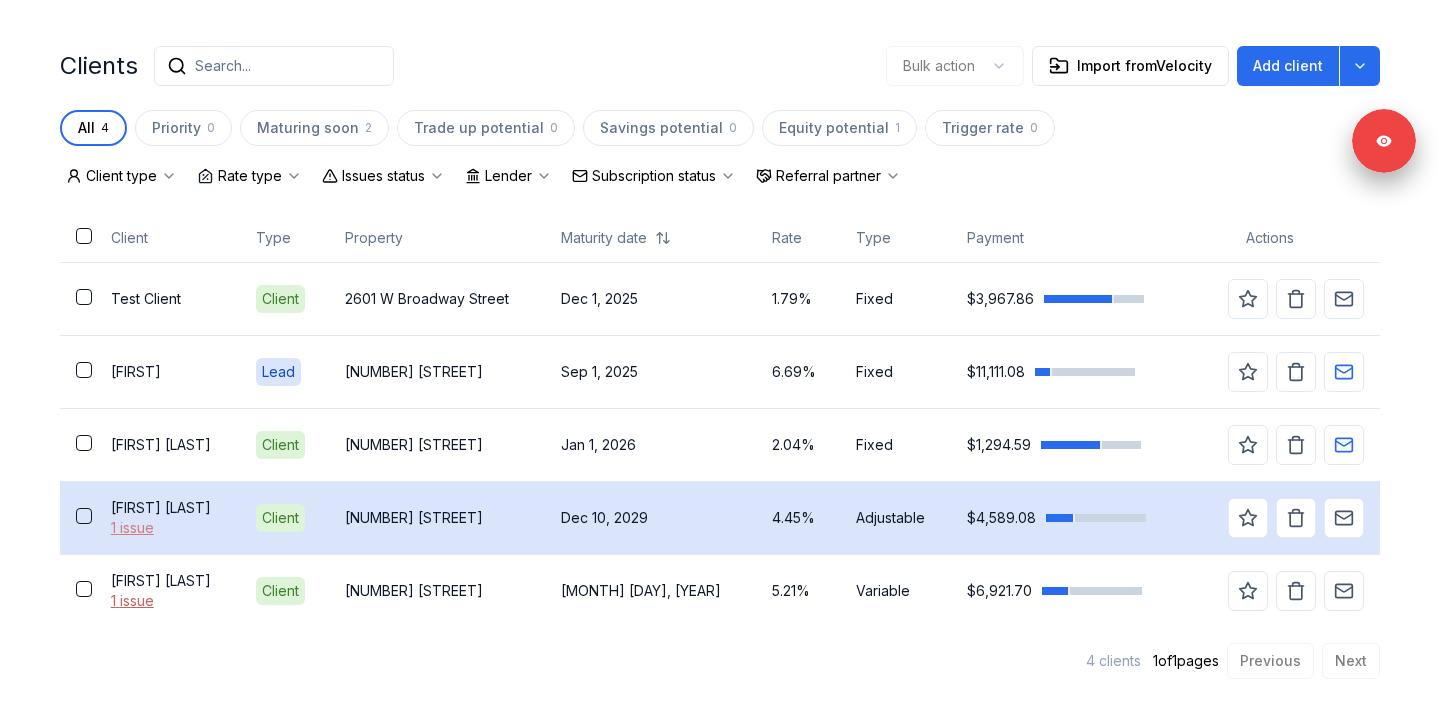 click on "1   issue" at bounding box center [167, 528] 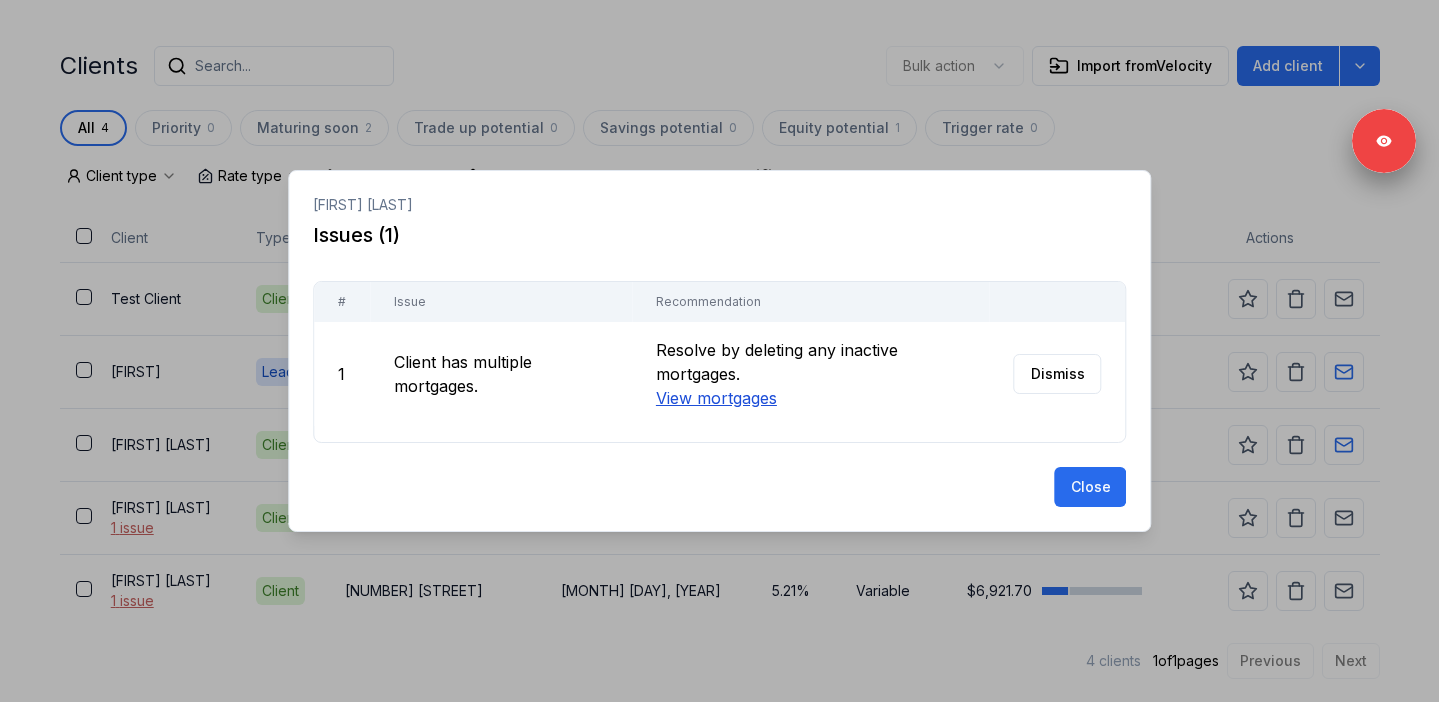 click on "View mortgages" at bounding box center [715, 398] 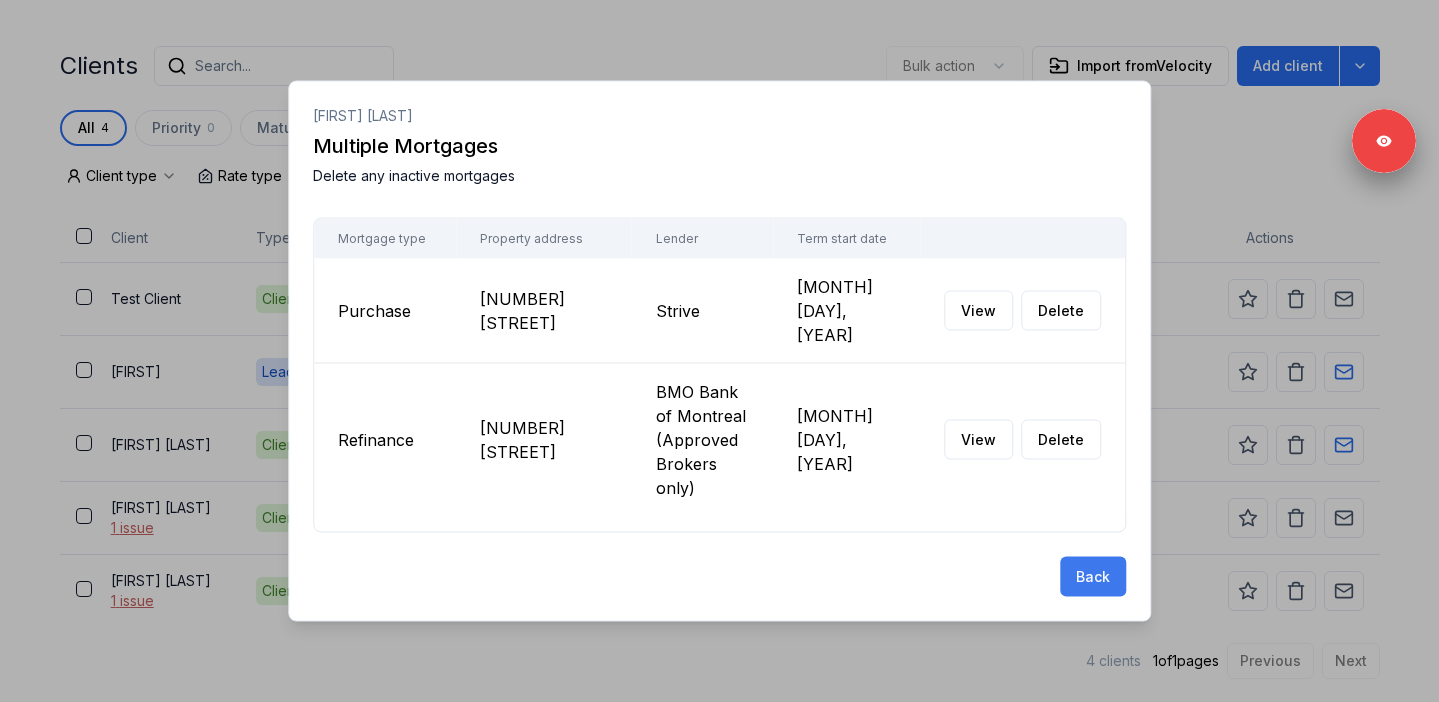 click on "Back" at bounding box center [1093, 577] 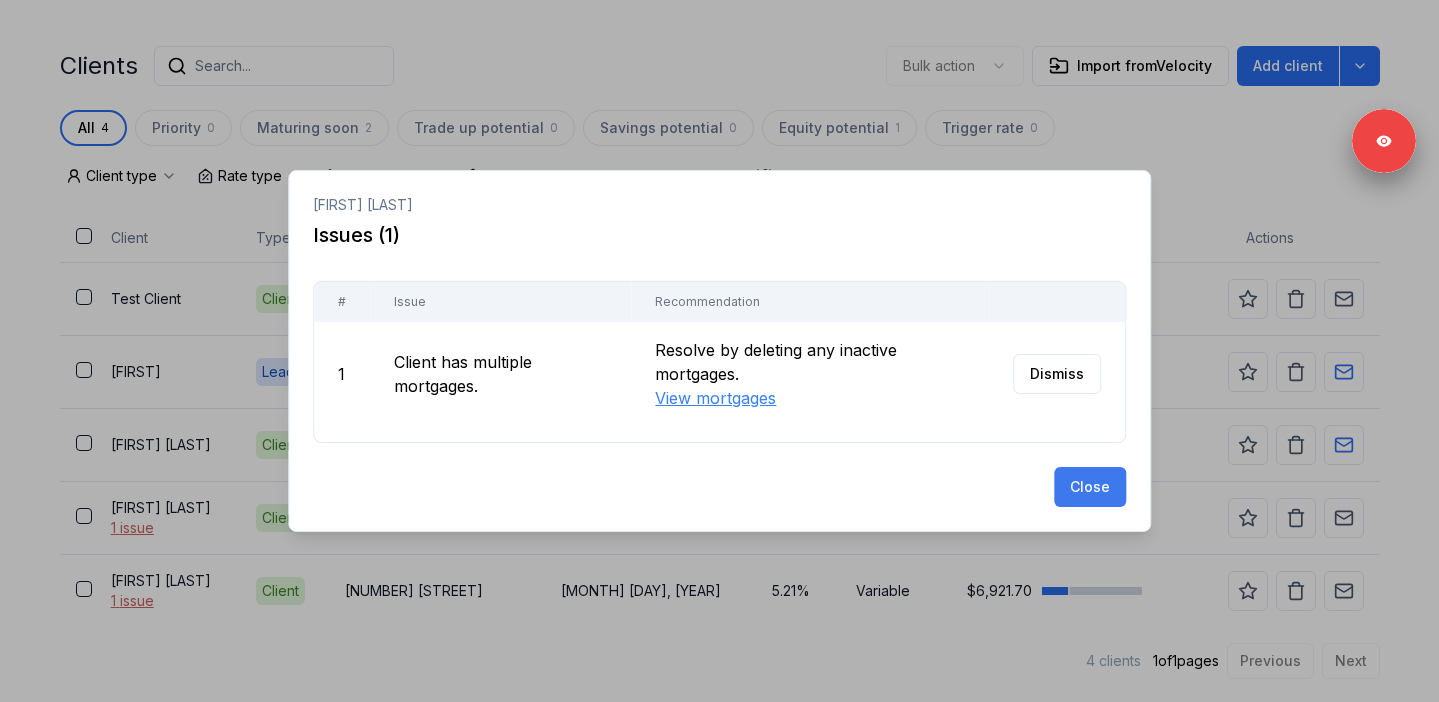 click on "Close" at bounding box center [1090, 487] 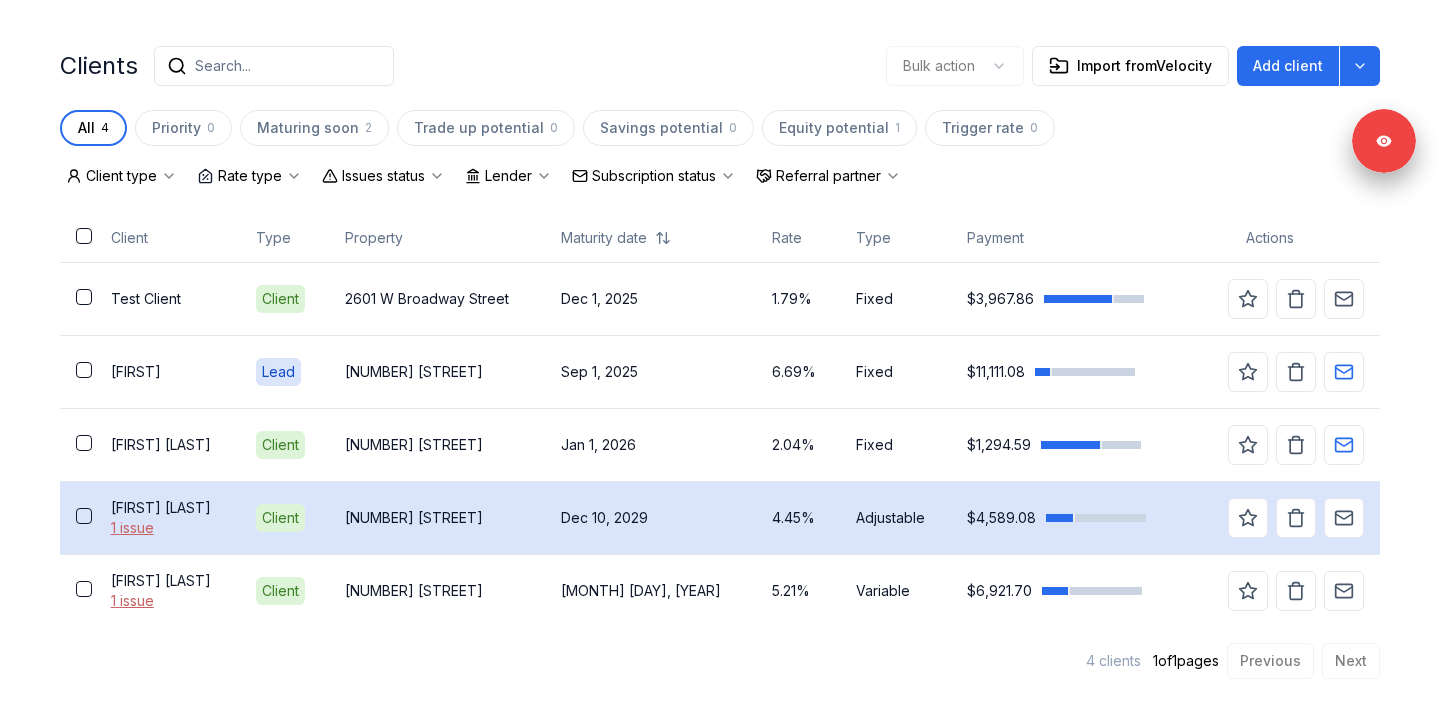 click on "Karthika   Jegatheeswaran" at bounding box center [167, 508] 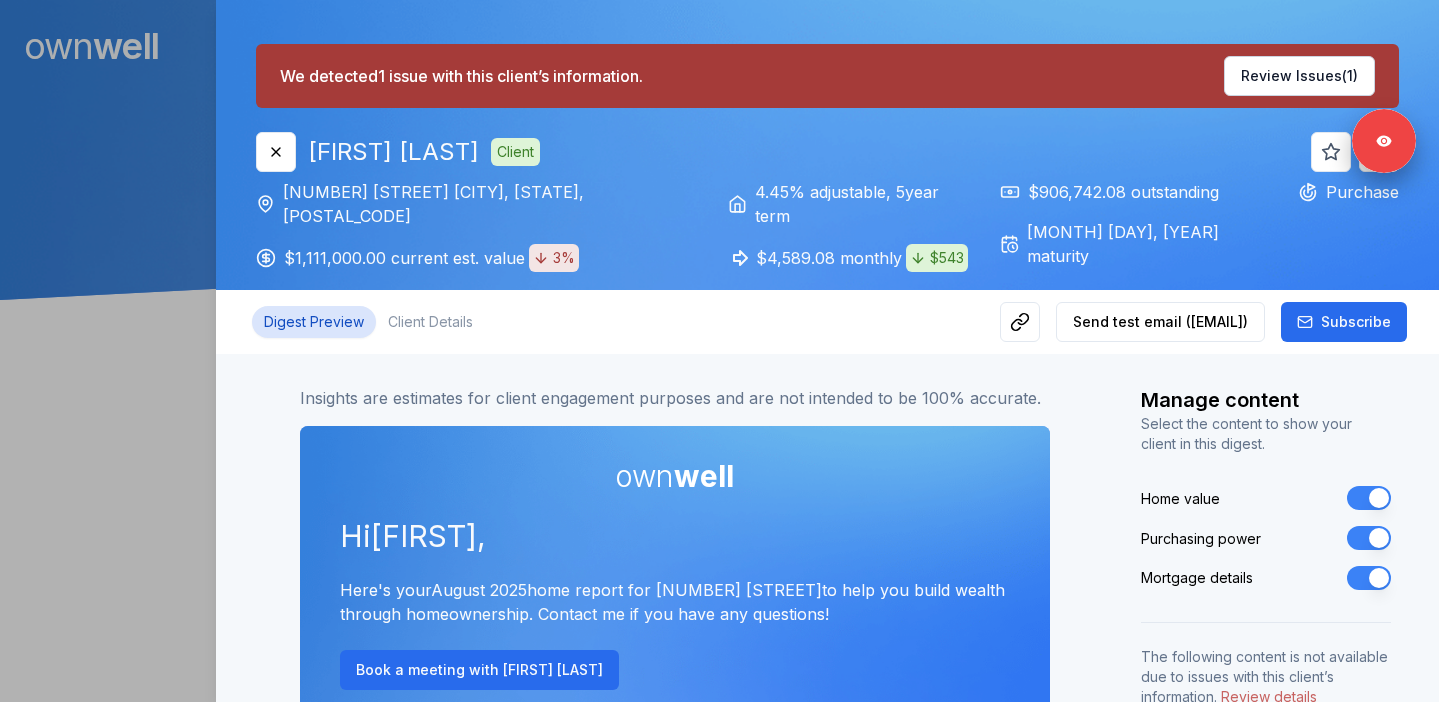 click on "Purchasing power" at bounding box center (1369, 538) 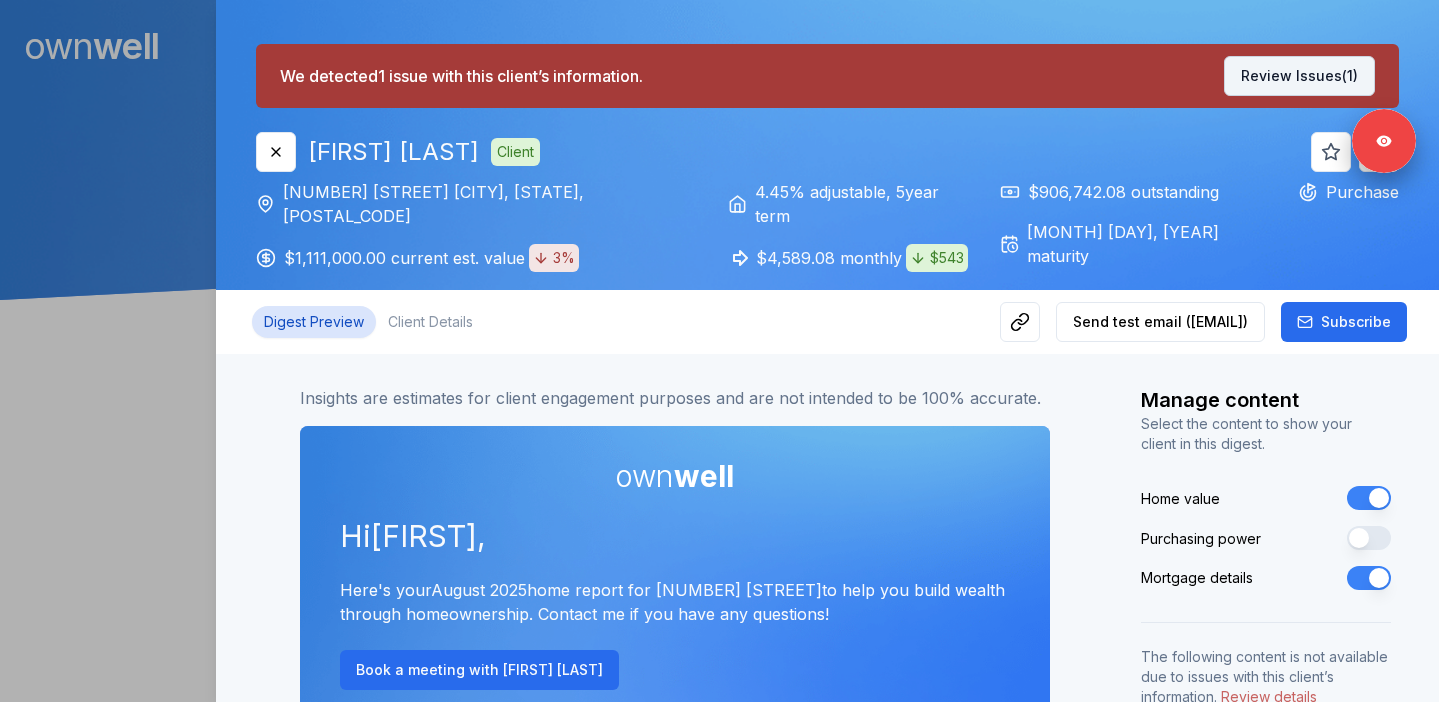 click on "Review Issues  (1)" at bounding box center (1299, 76) 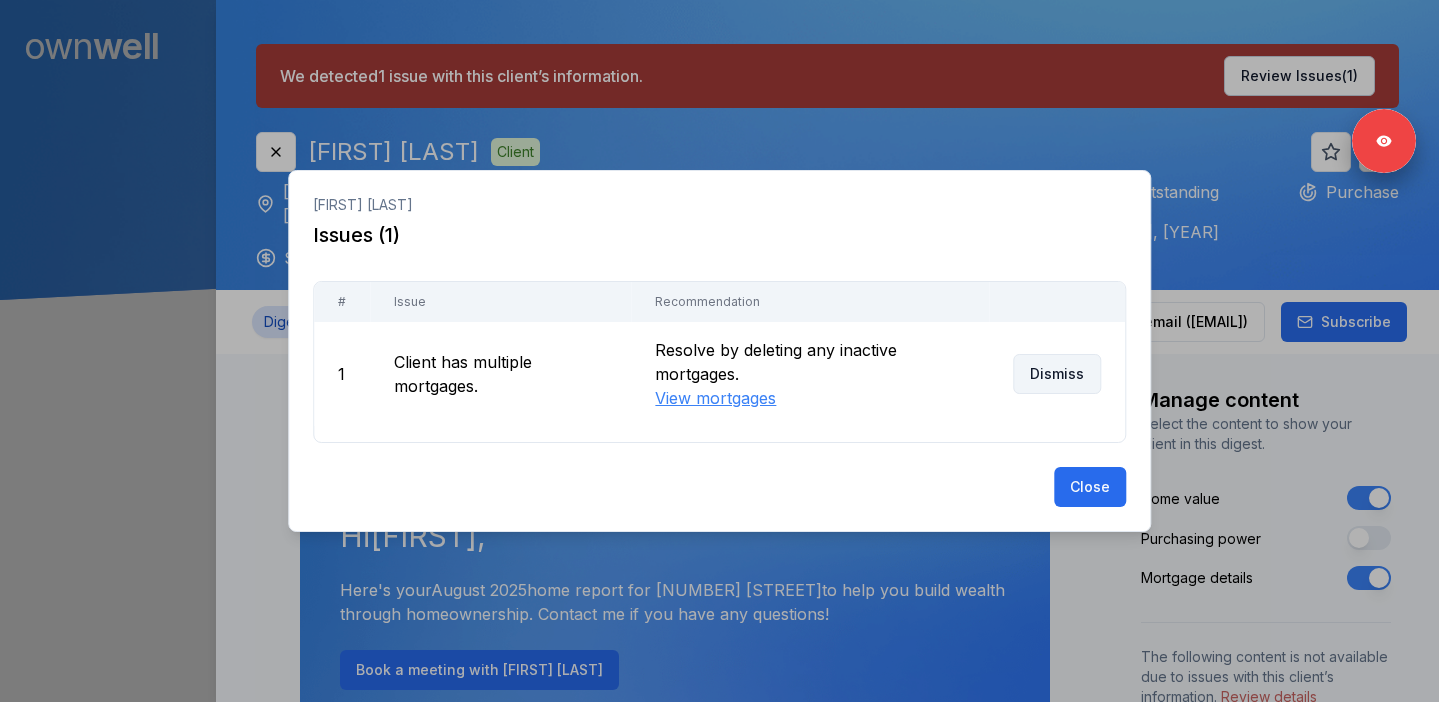 click on "Dismiss" at bounding box center (1057, 374) 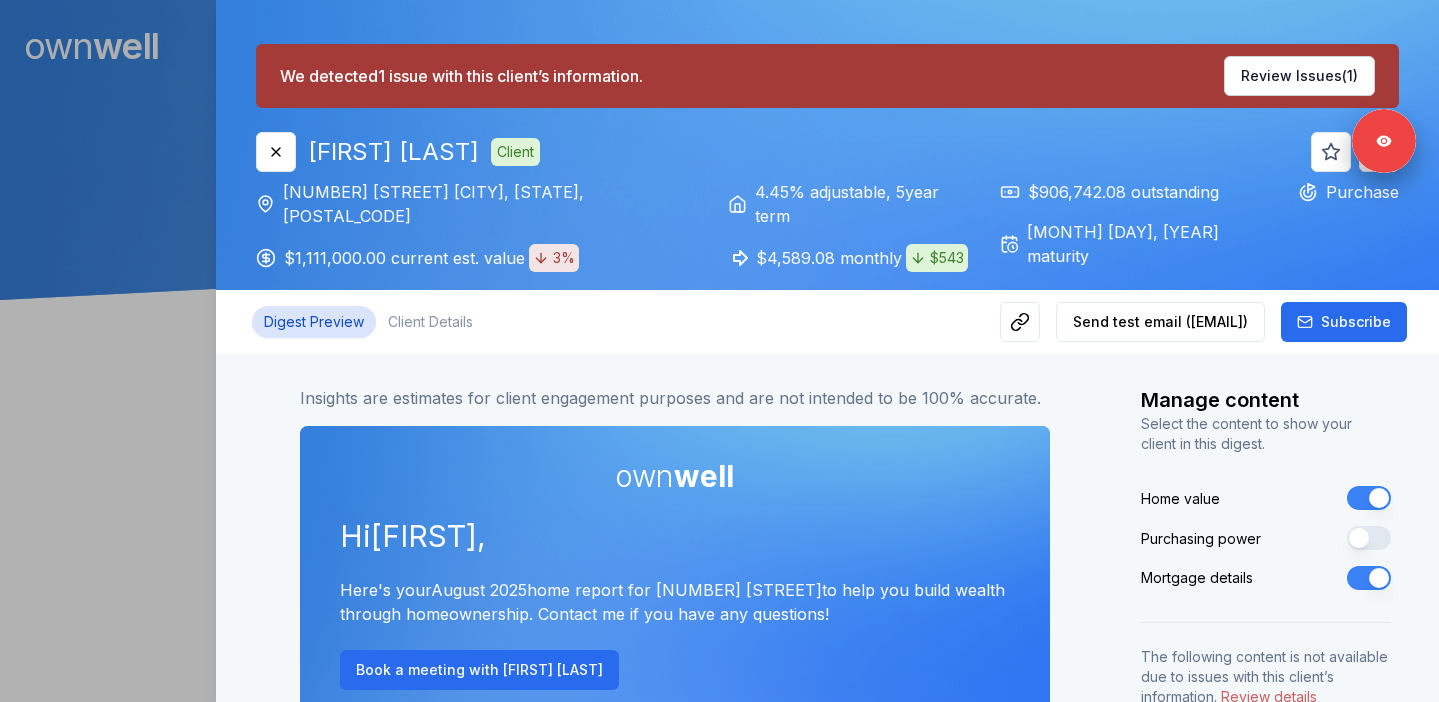 click at bounding box center (719, 351) 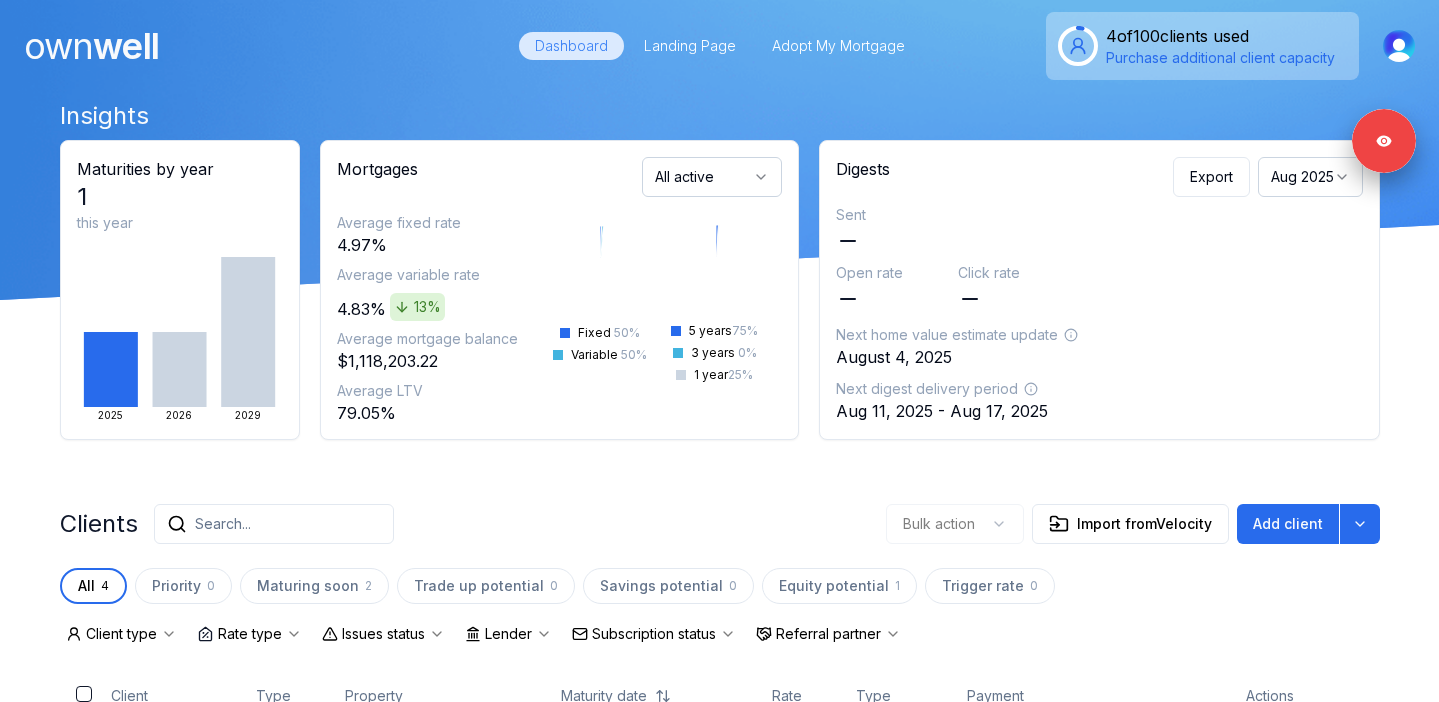 scroll, scrollTop: 458, scrollLeft: 0, axis: vertical 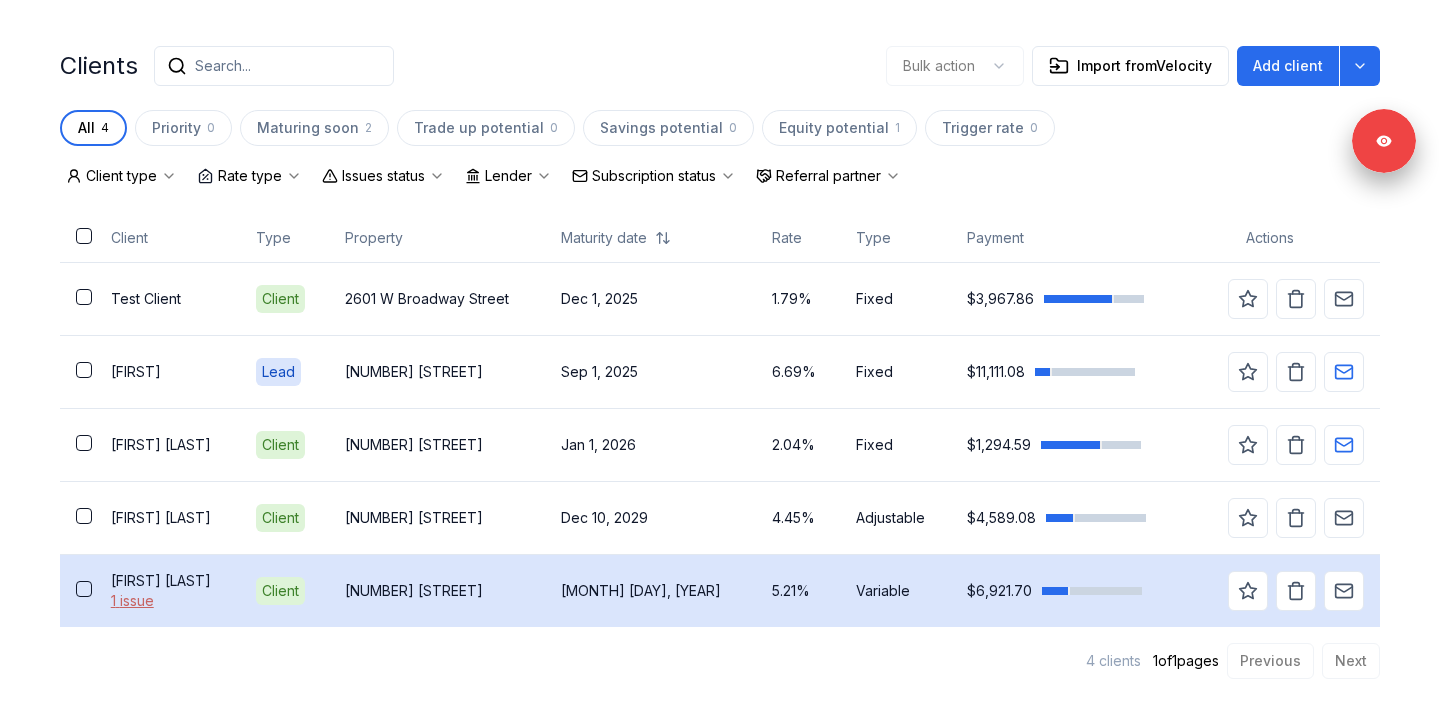 click on "Karthika   Jegatheeswaran" at bounding box center (167, 581) 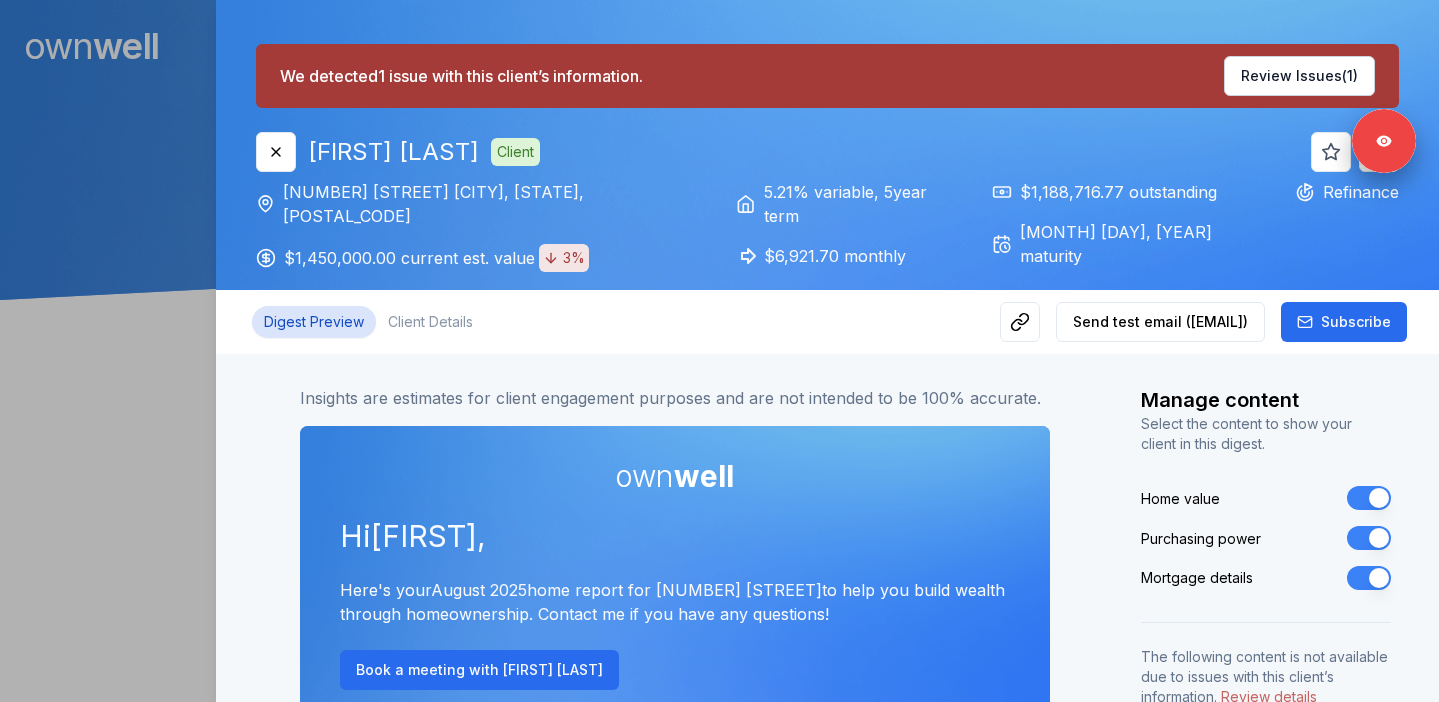 scroll, scrollTop: 0, scrollLeft: 0, axis: both 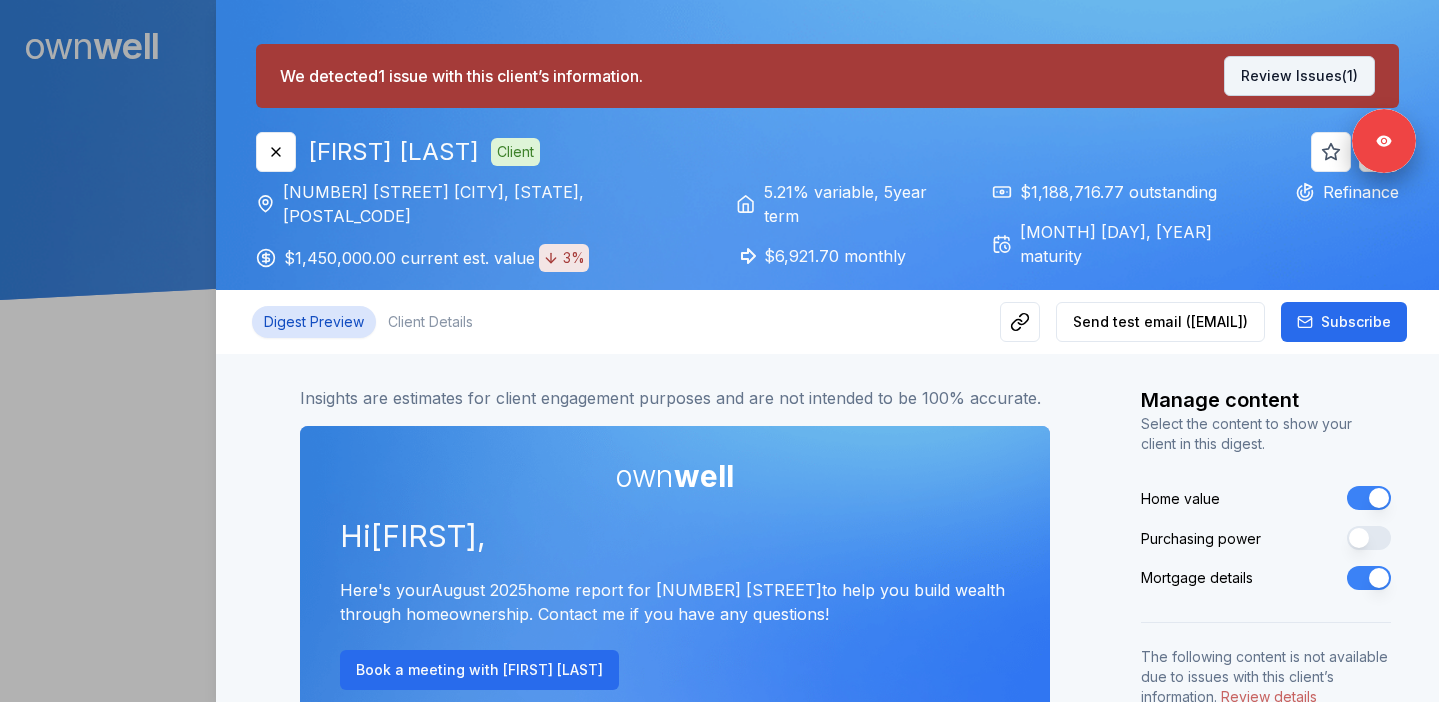 click on "Review Issues  (1)" at bounding box center (1299, 76) 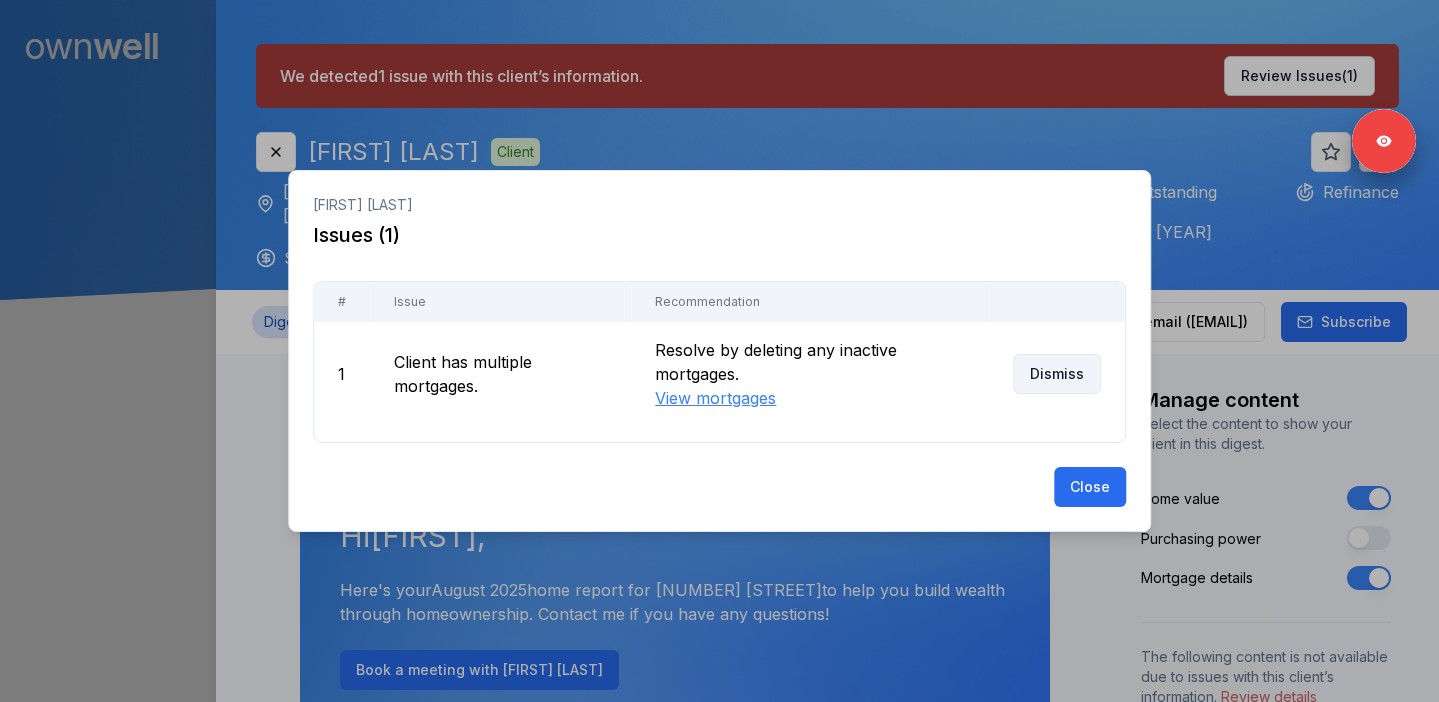 click on "Dismiss" at bounding box center [1057, 374] 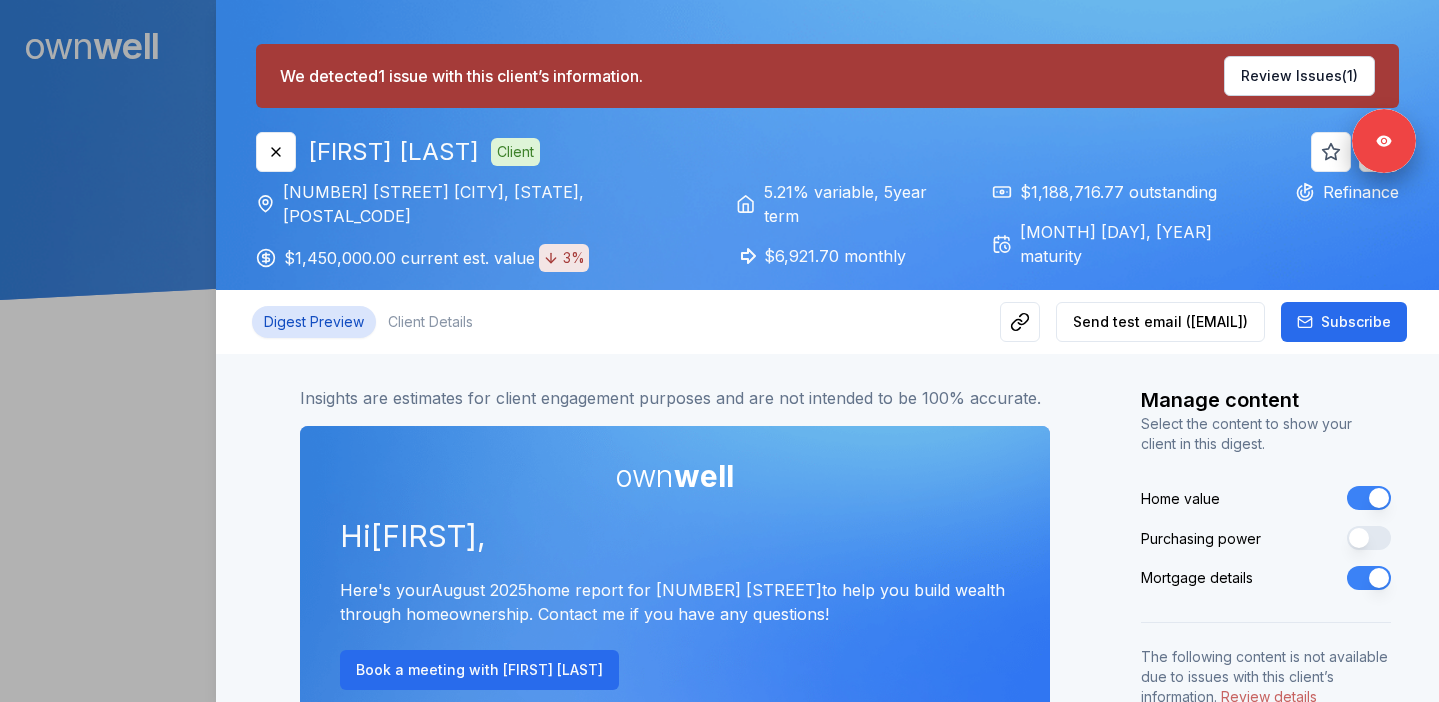 click at bounding box center [719, 351] 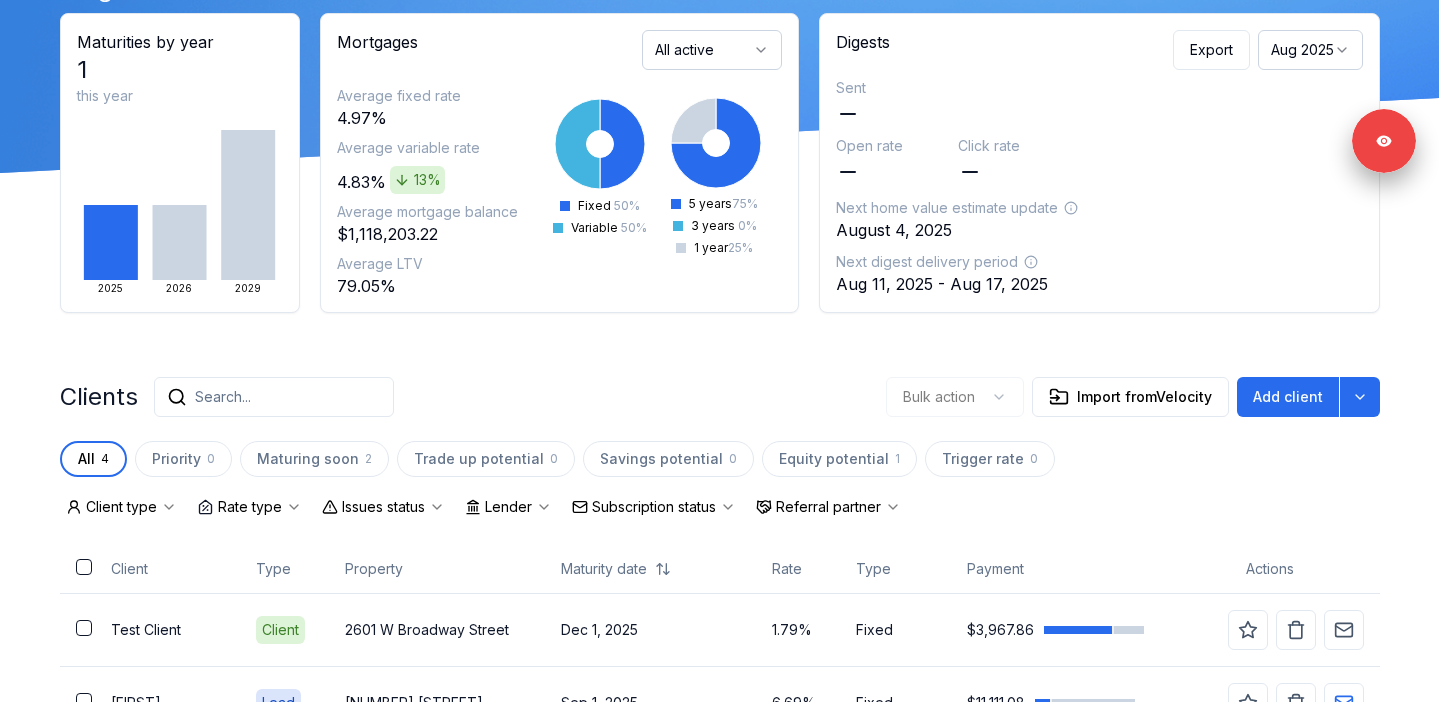 scroll, scrollTop: 0, scrollLeft: 0, axis: both 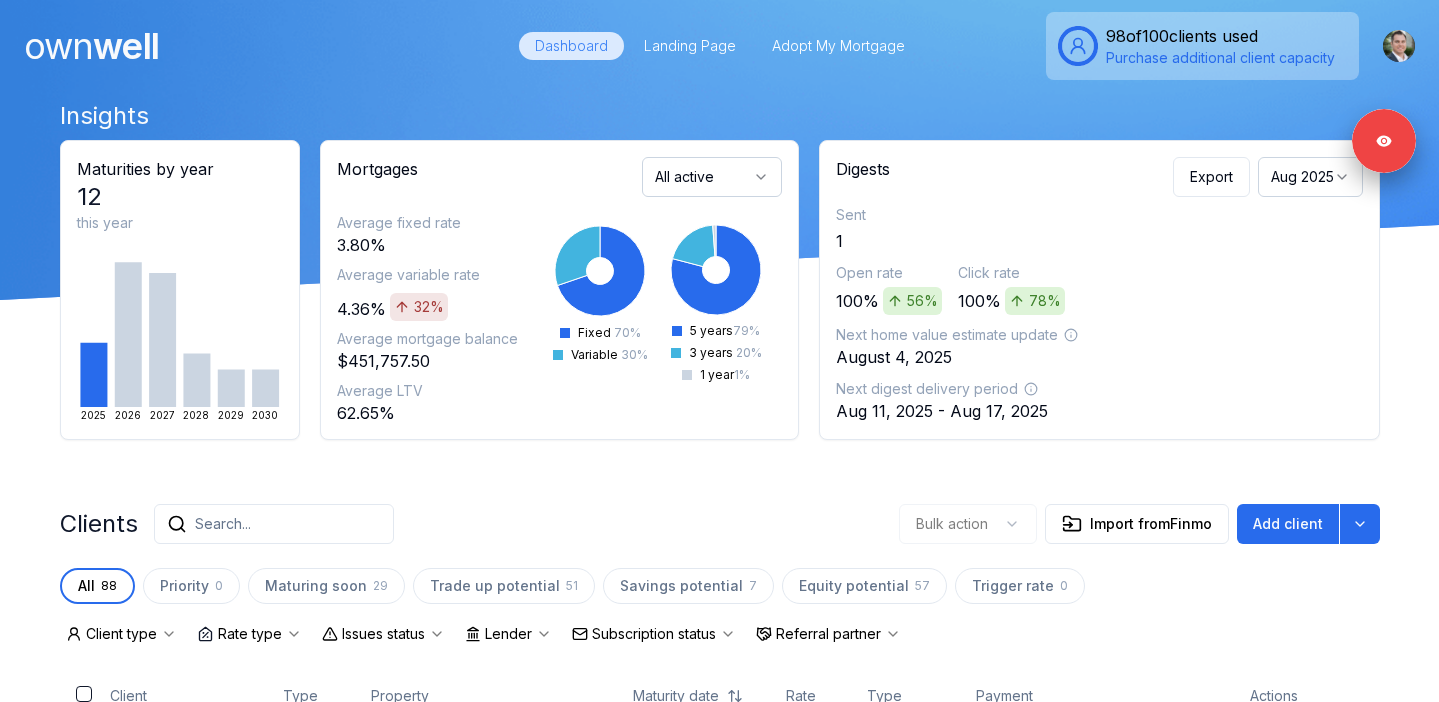 click on "Aug 2025" at bounding box center (1310, 177) 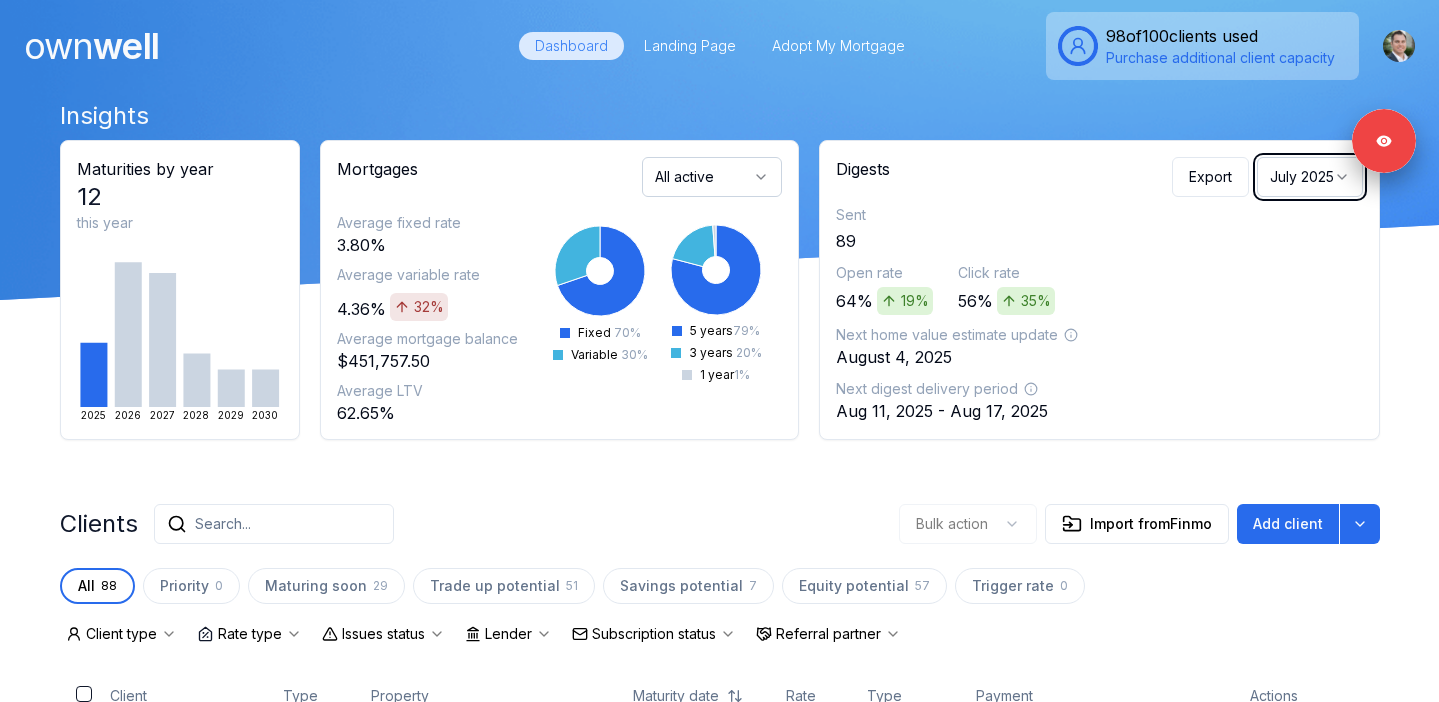 type 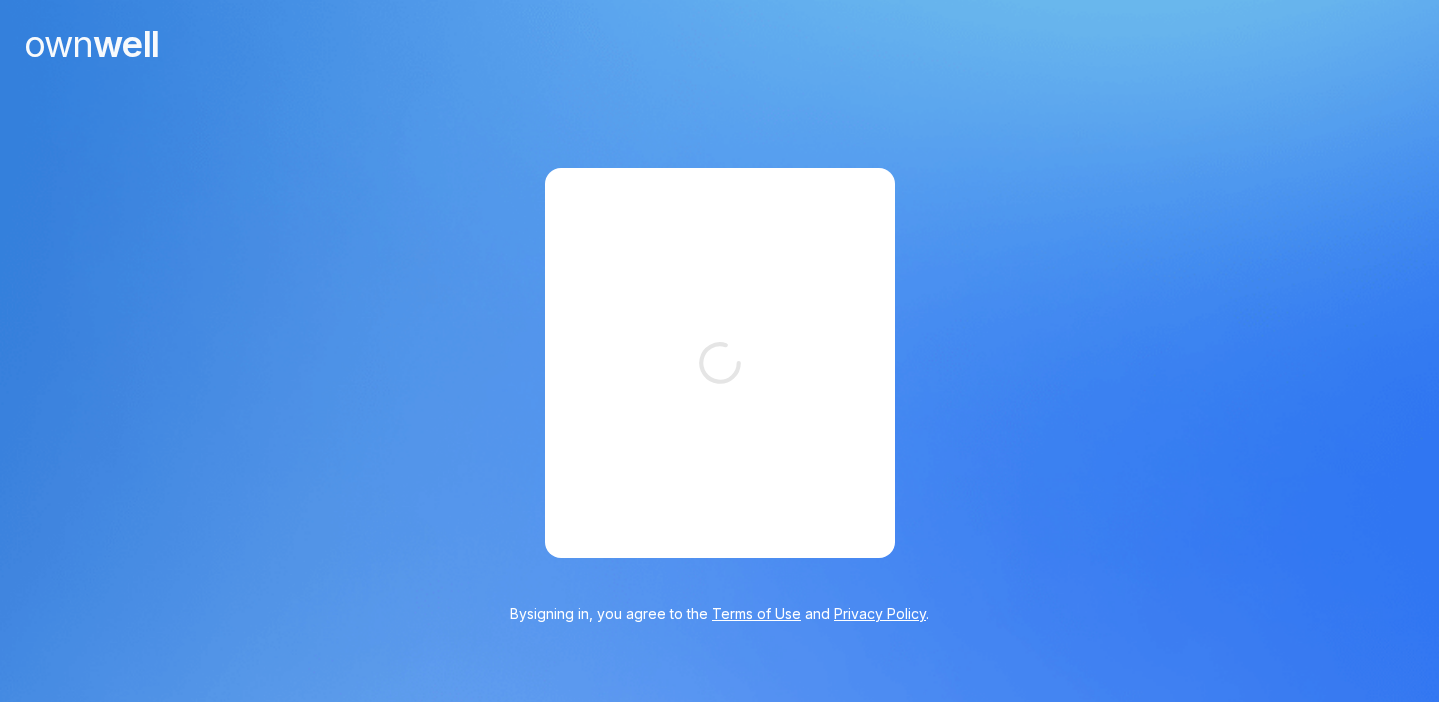 scroll, scrollTop: 0, scrollLeft: 0, axis: both 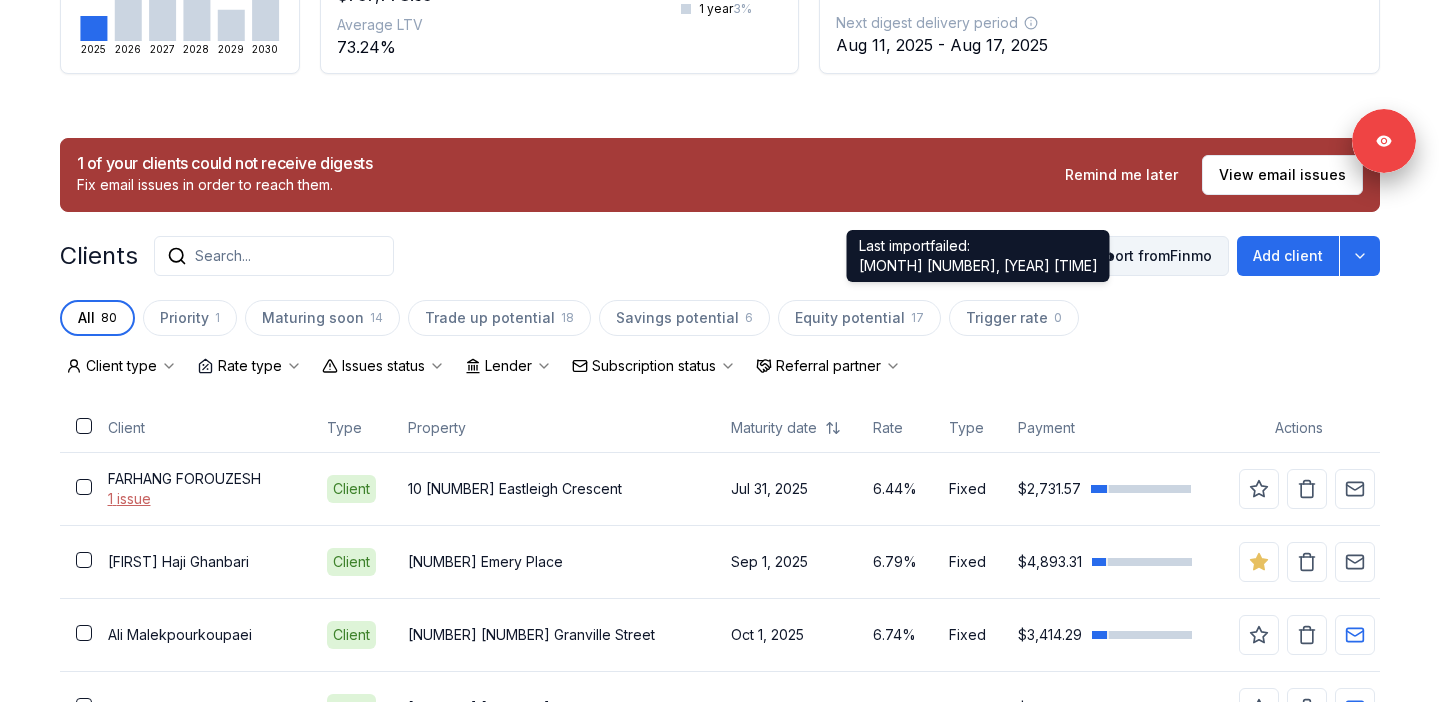 click on "Import from  Finmo" at bounding box center [1137, 256] 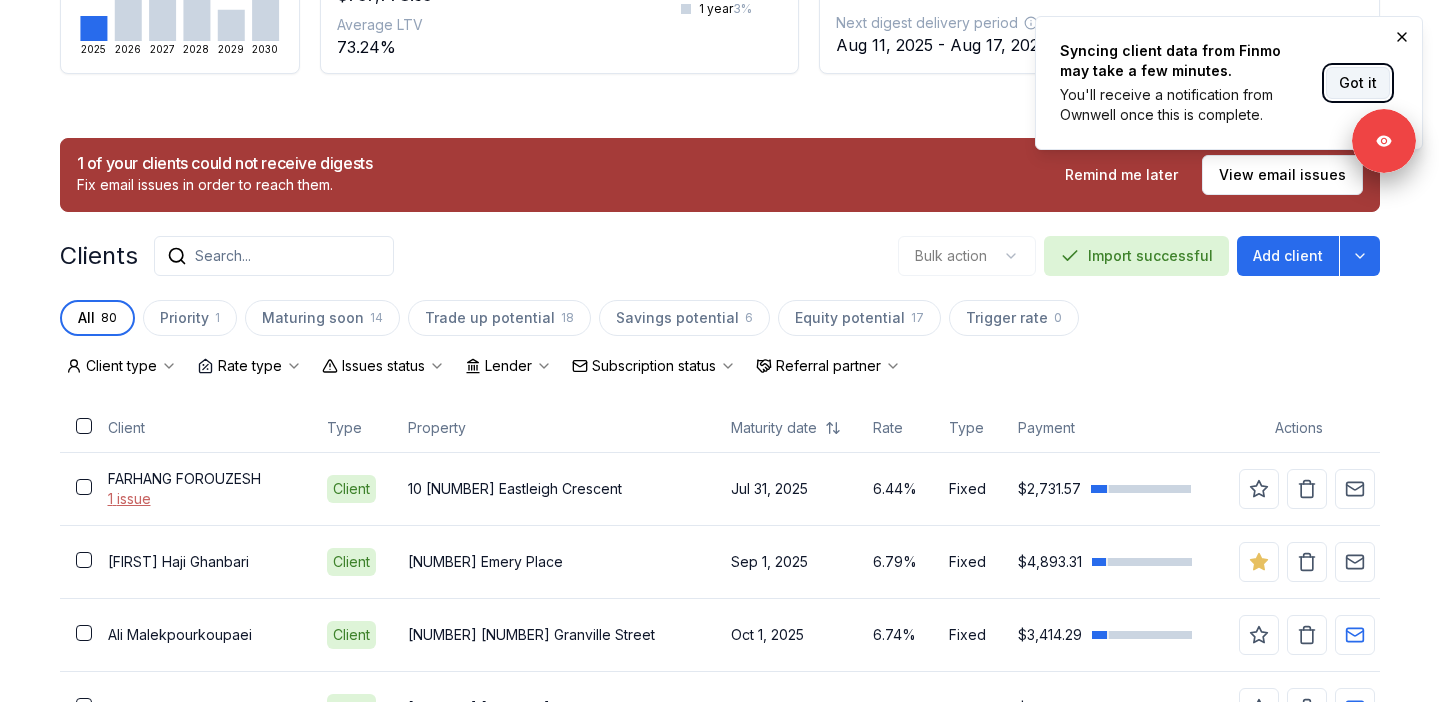 click on "Got it" at bounding box center [1358, 83] 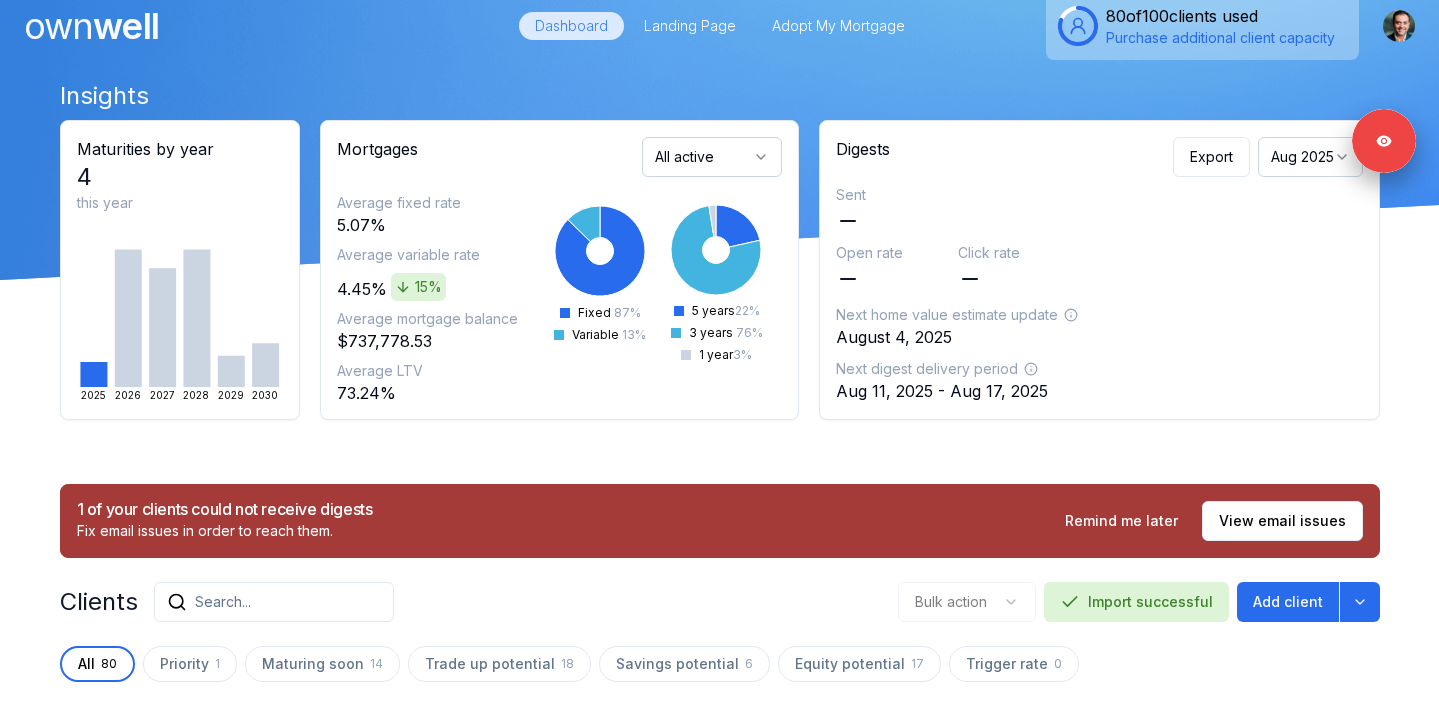 scroll, scrollTop: 0, scrollLeft: 0, axis: both 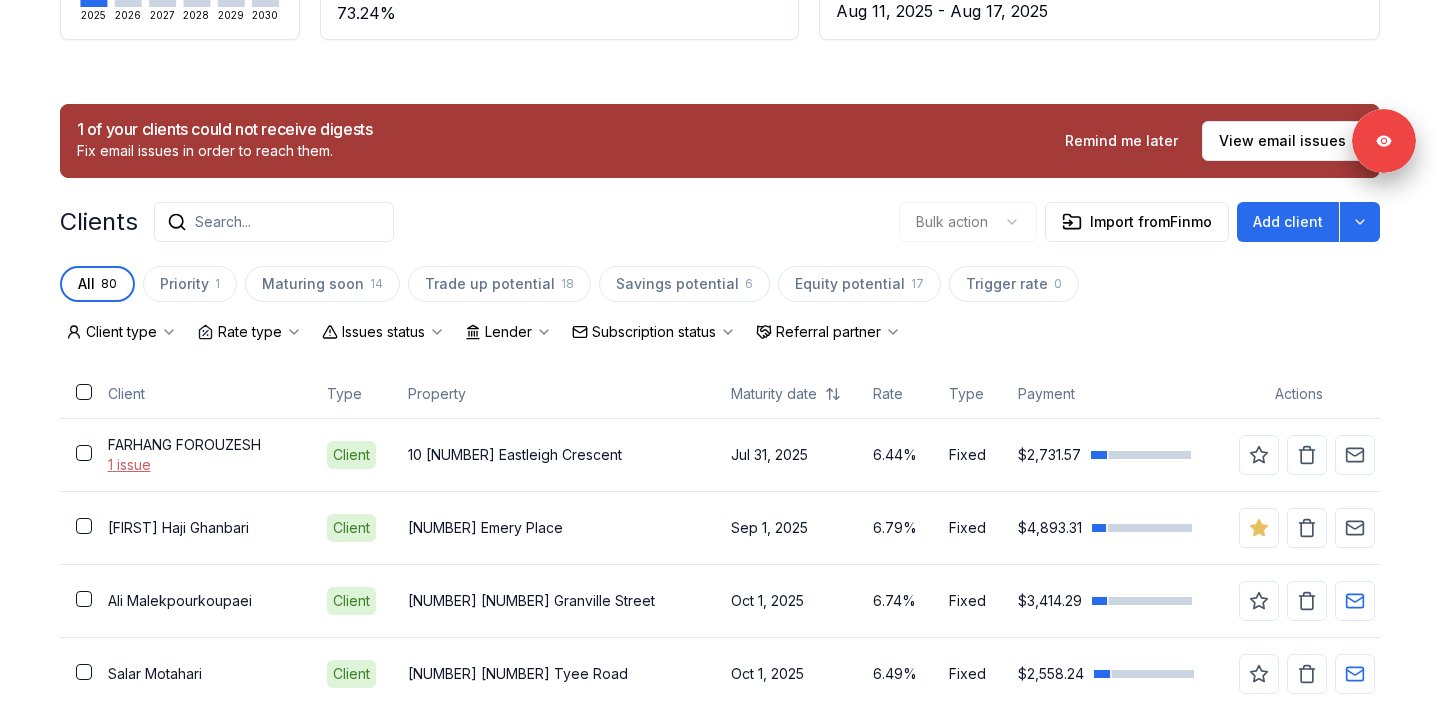 click on "Issues status" at bounding box center (383, 332) 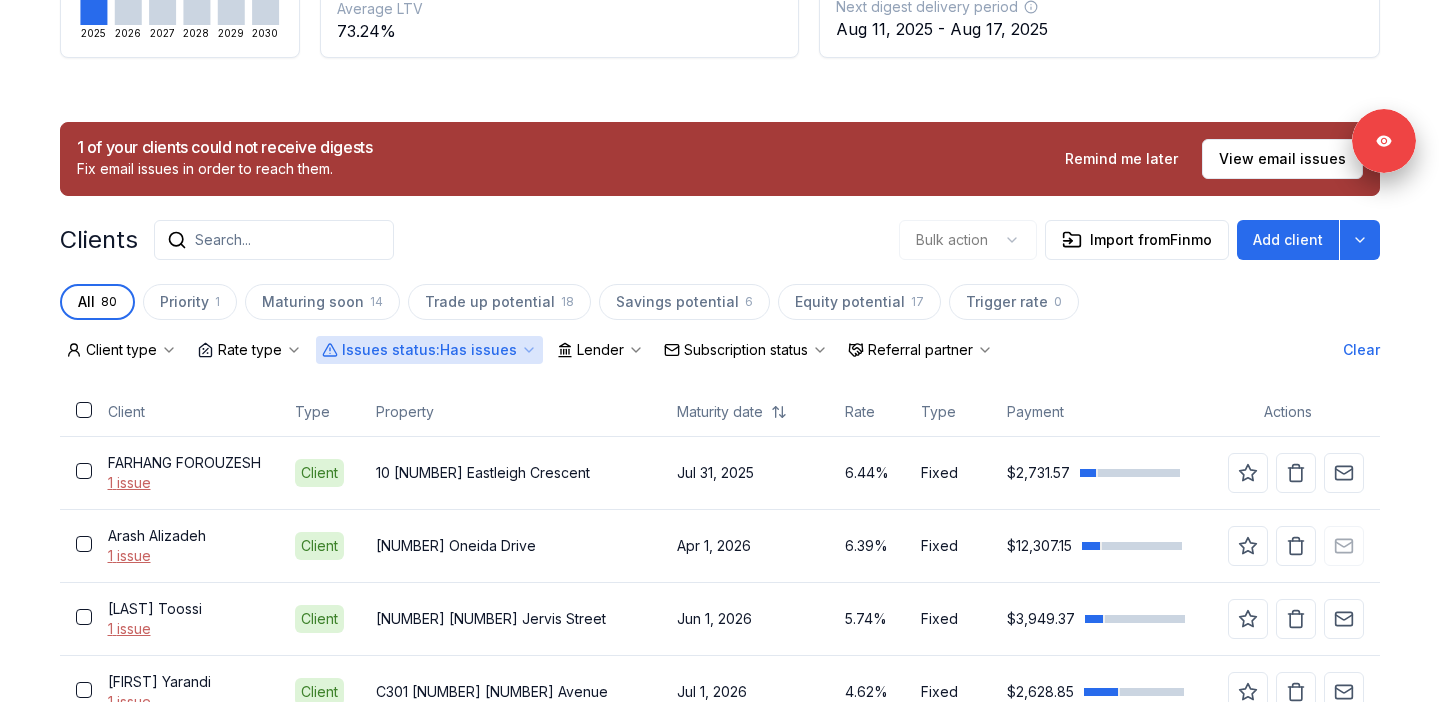 scroll, scrollTop: 453, scrollLeft: 0, axis: vertical 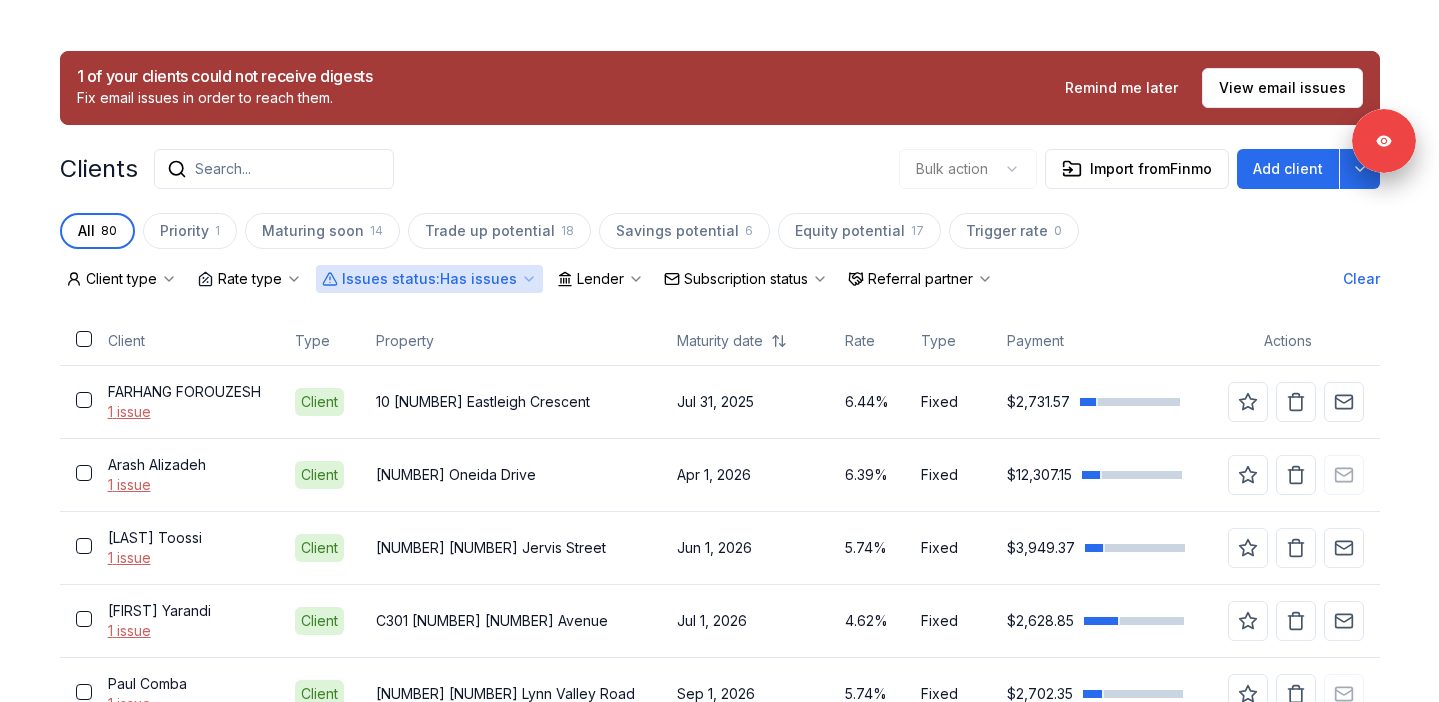 click on "Issues status :  Has issues" at bounding box center [429, 279] 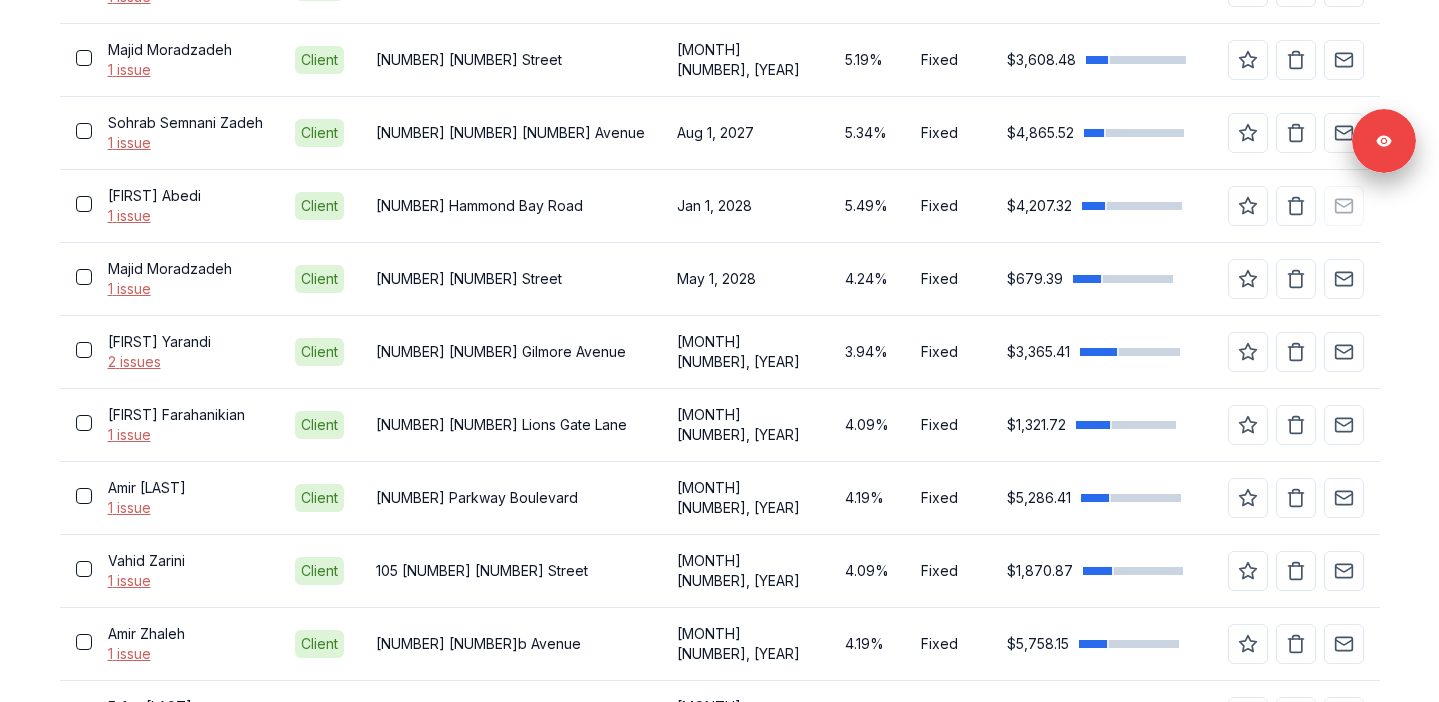 scroll, scrollTop: 1651, scrollLeft: 0, axis: vertical 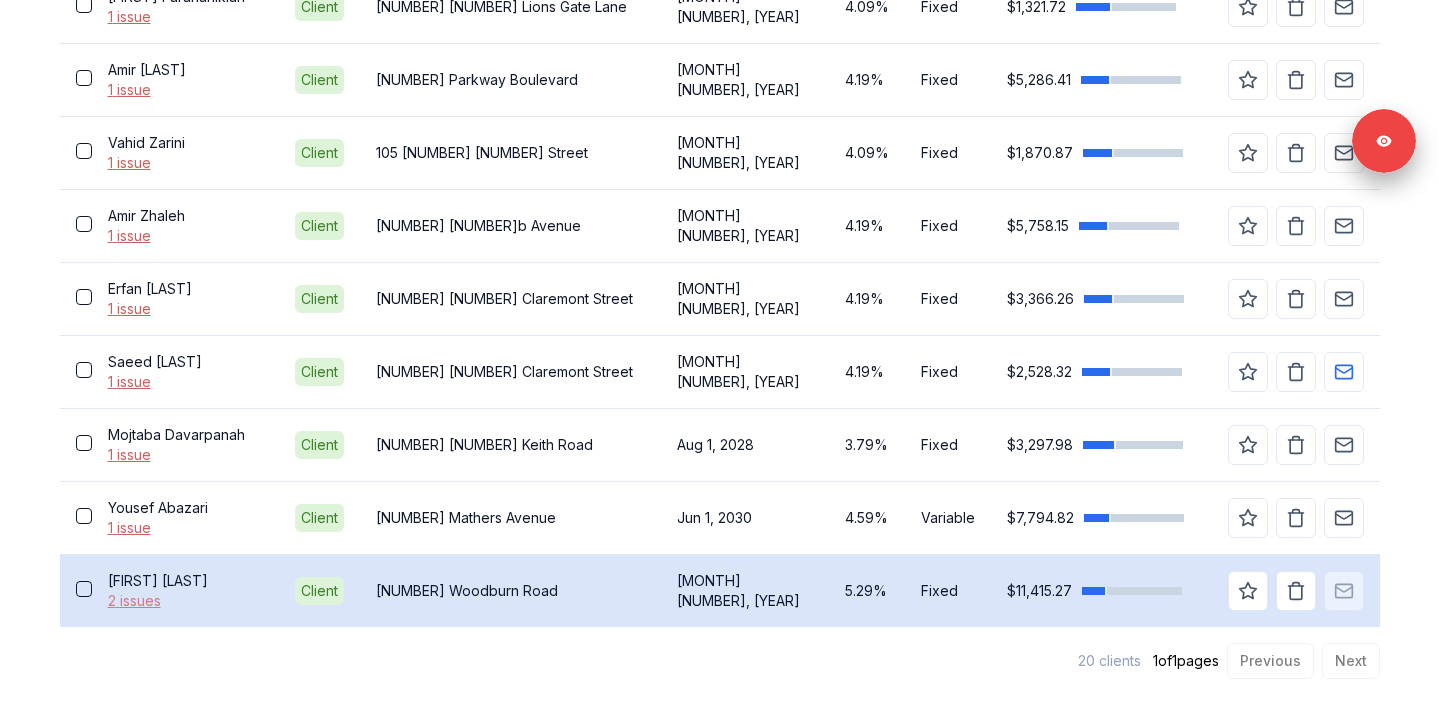 click on "2   issues" at bounding box center [185, 601] 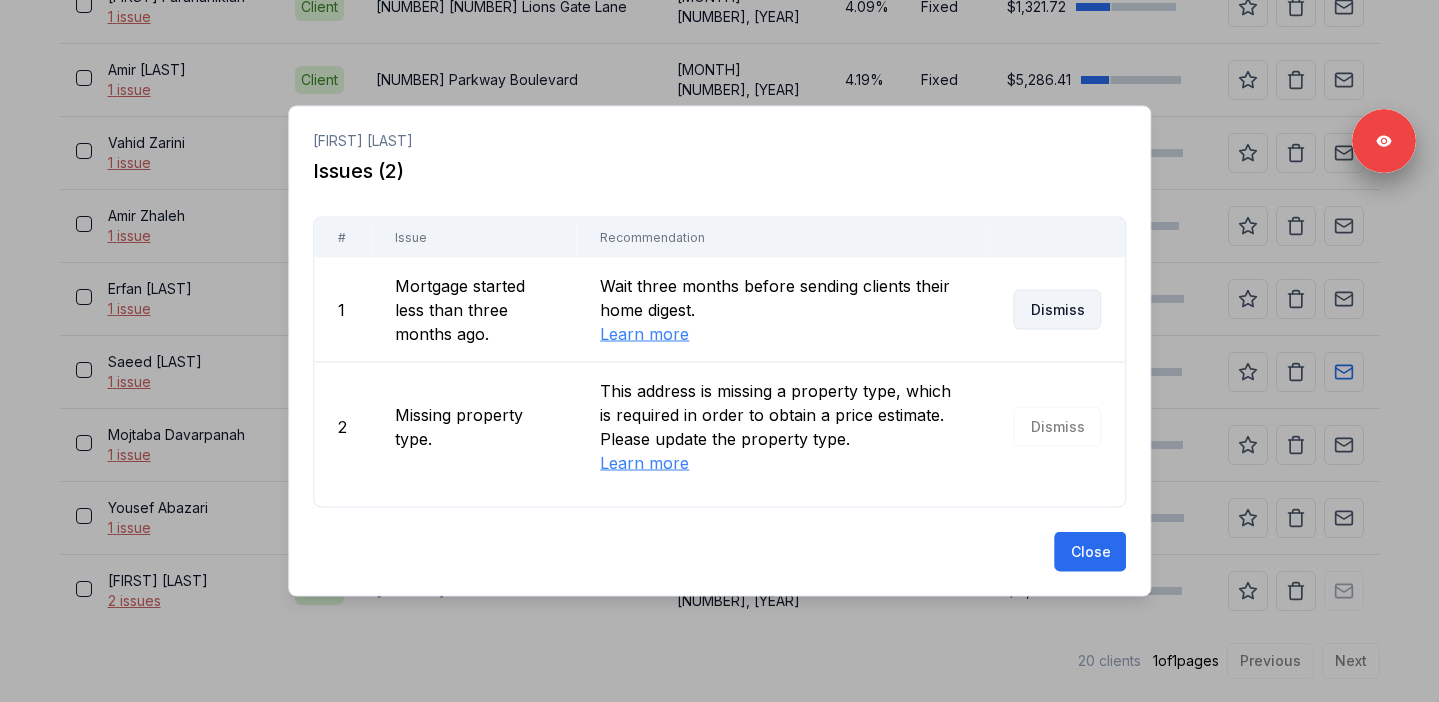 click on "Dismiss" at bounding box center [1057, 310] 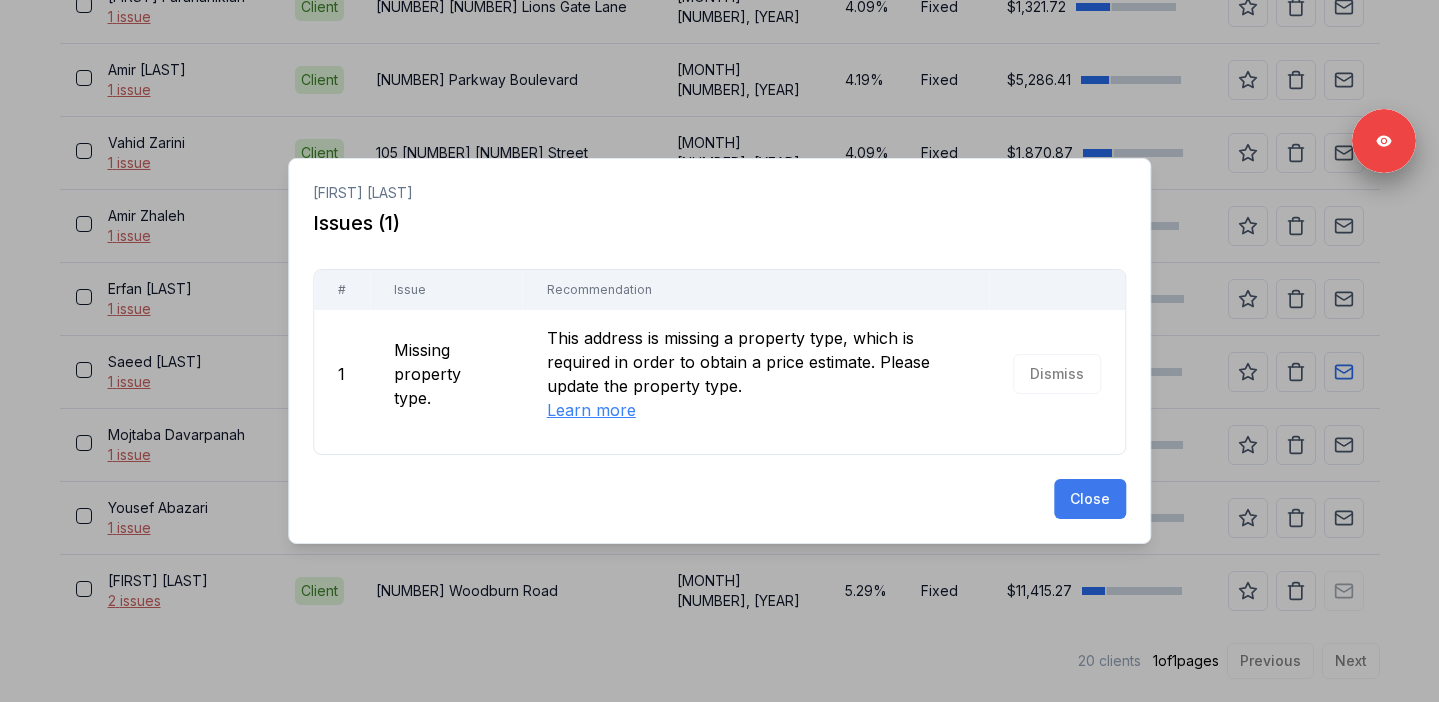 click on "Close" at bounding box center (1090, 499) 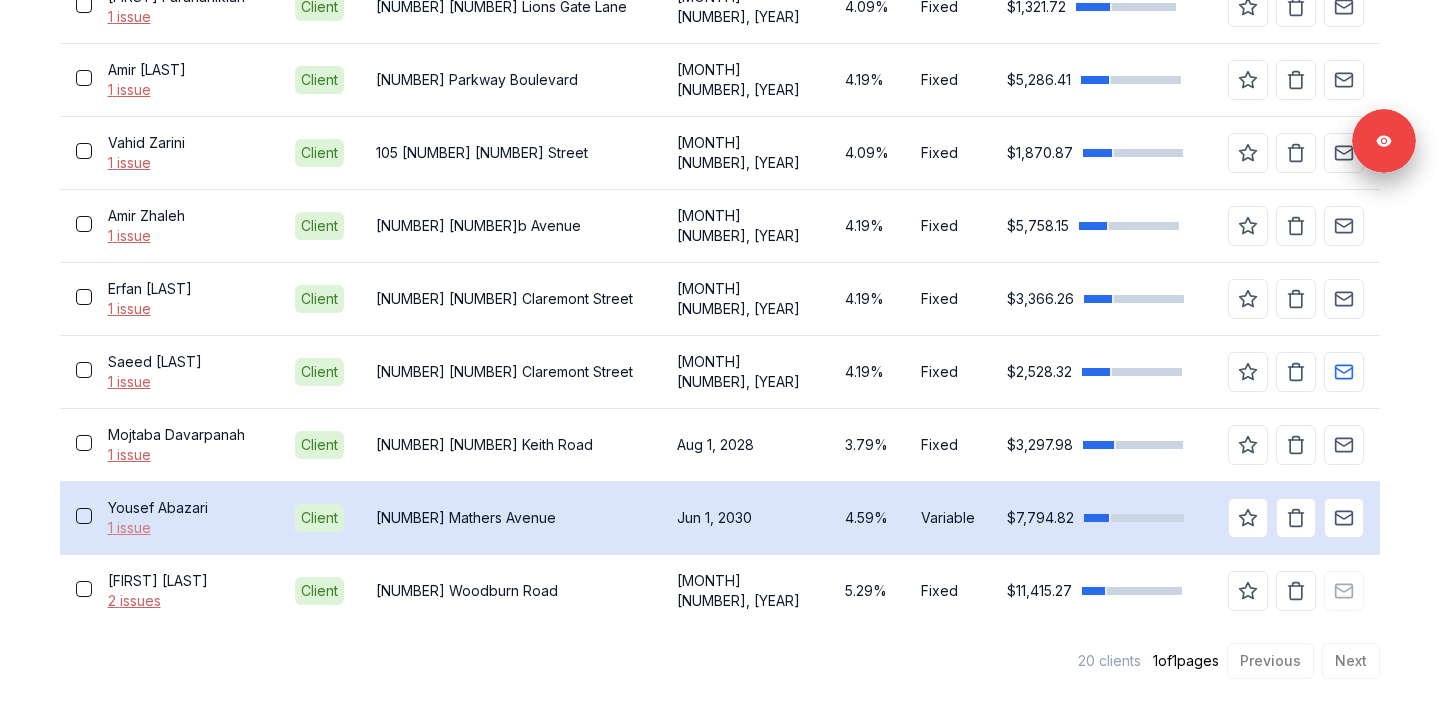 click on "1   issue" at bounding box center [185, 528] 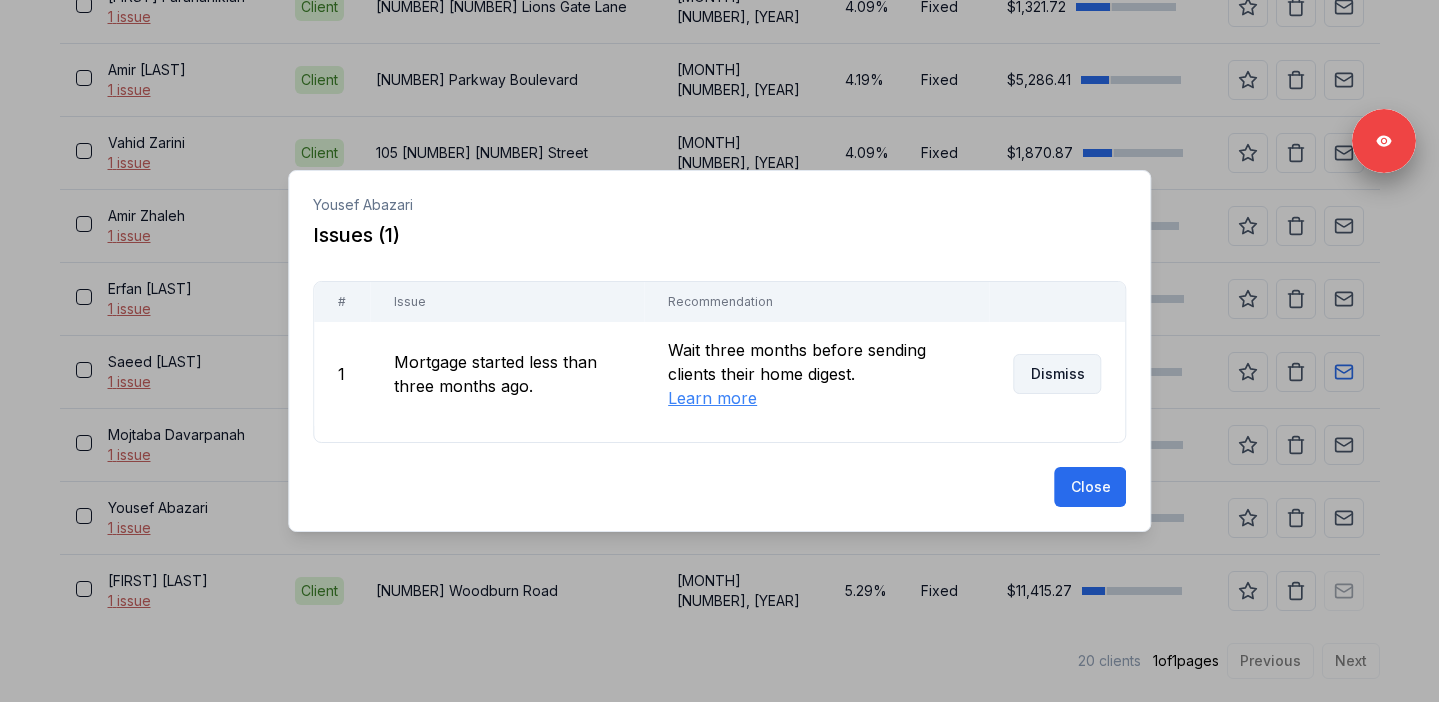 click on "Dismiss" at bounding box center [1057, 374] 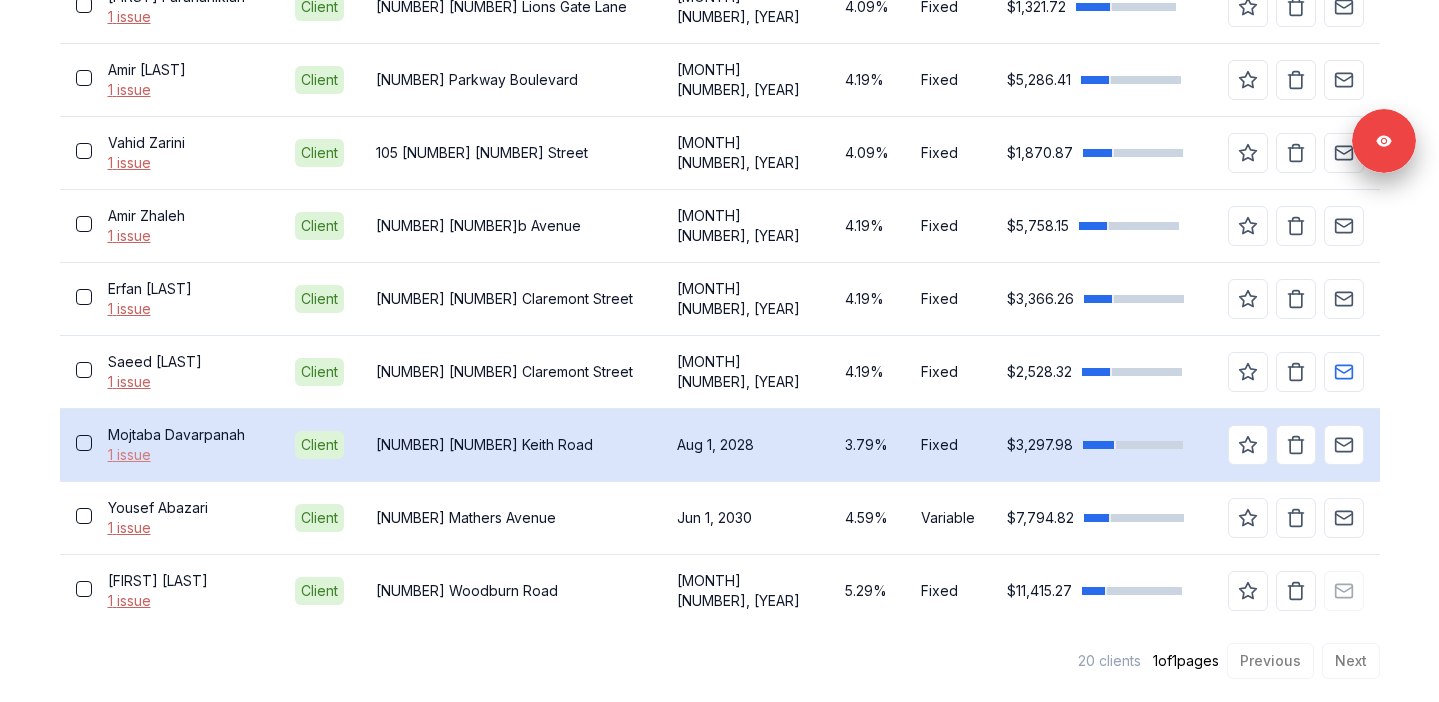 click on "1   issue" at bounding box center (185, 455) 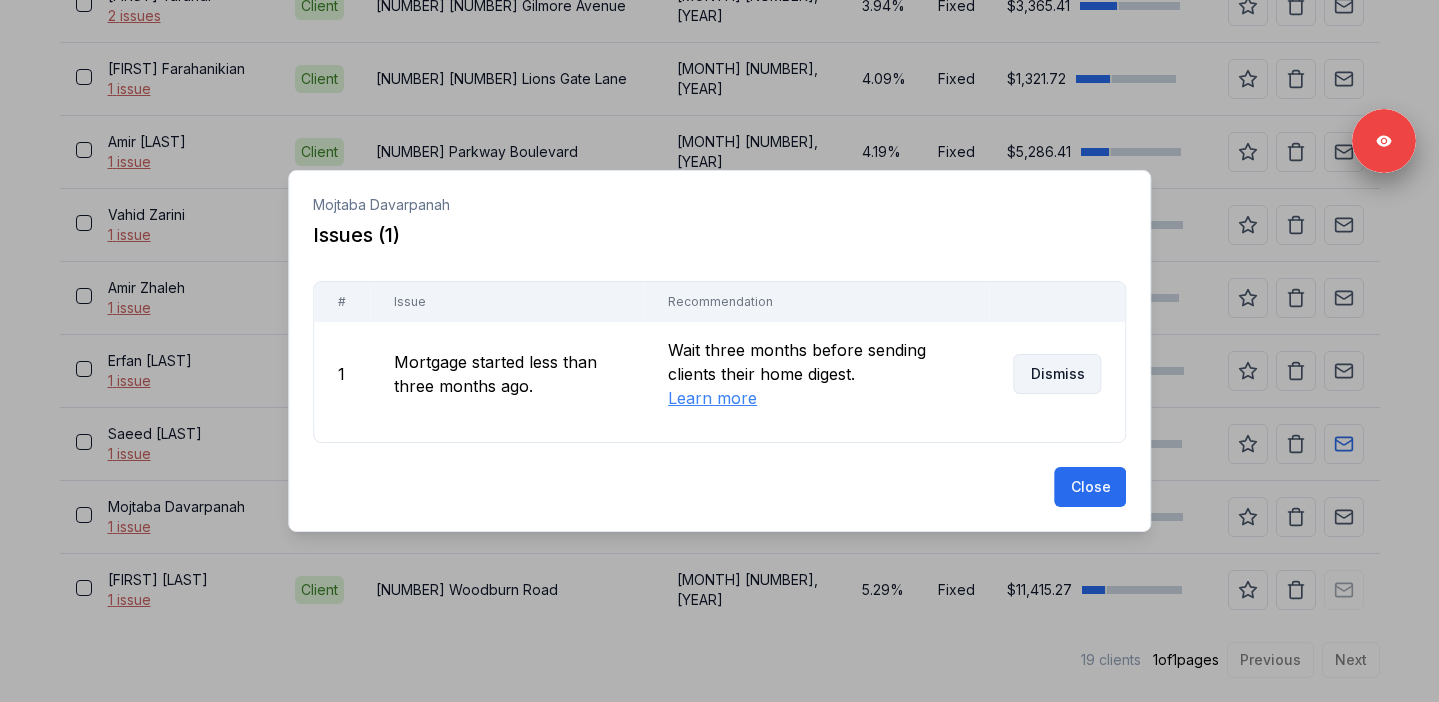scroll, scrollTop: 1578, scrollLeft: 0, axis: vertical 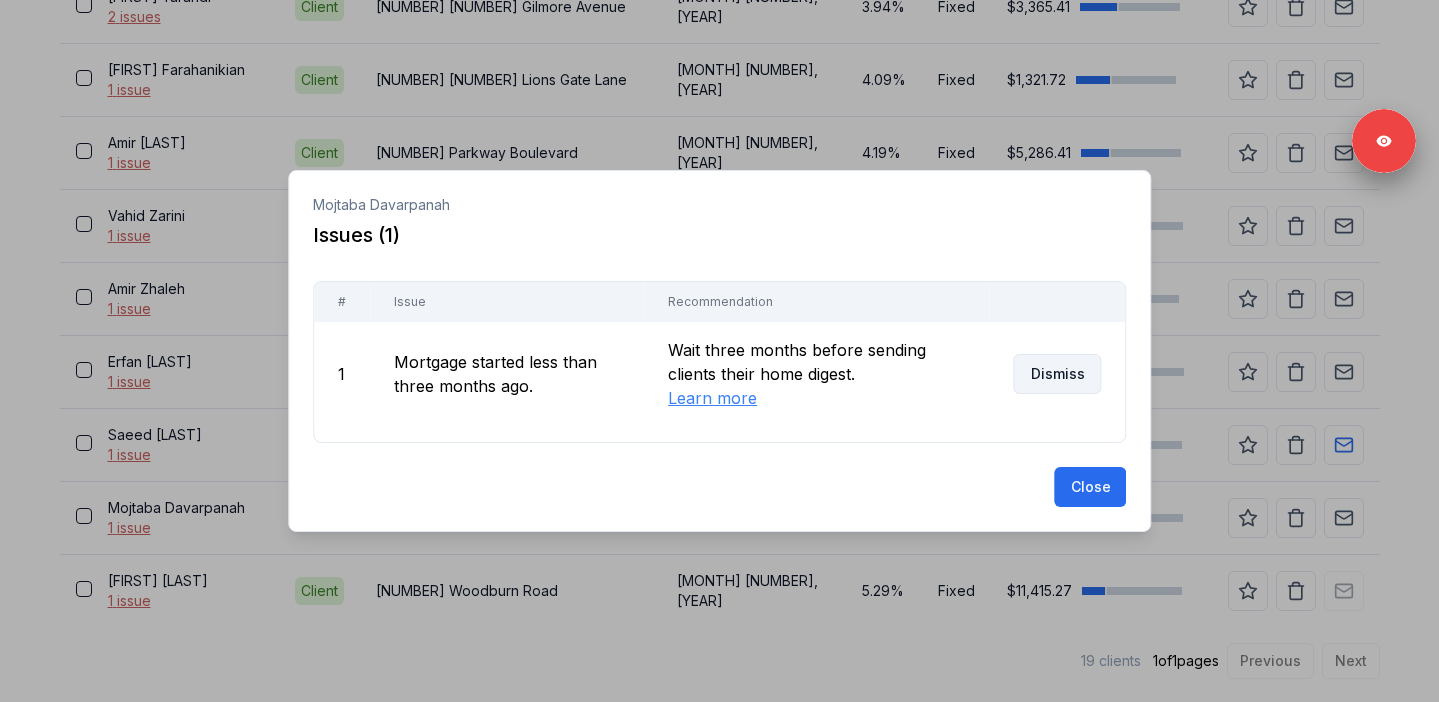 click on "Dismiss" at bounding box center [1057, 374] 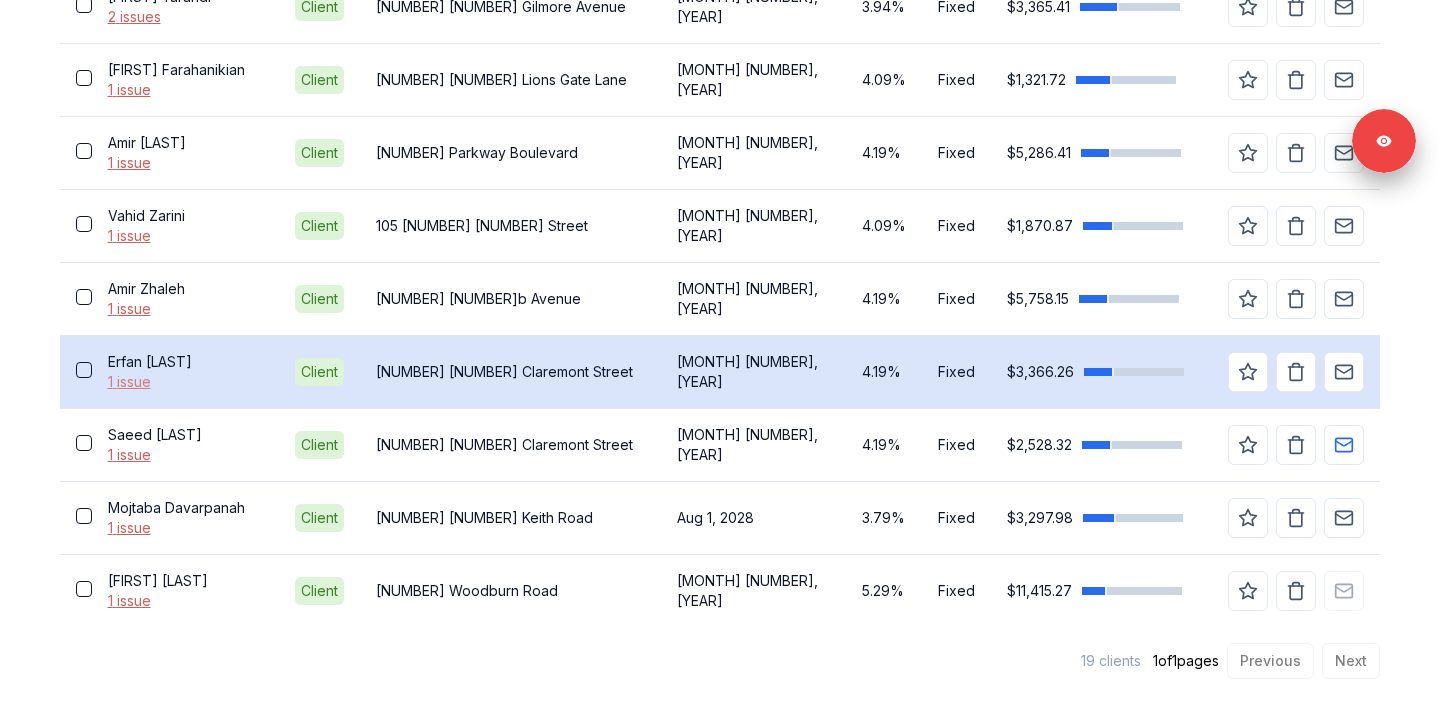click on "1   issue" at bounding box center [185, 382] 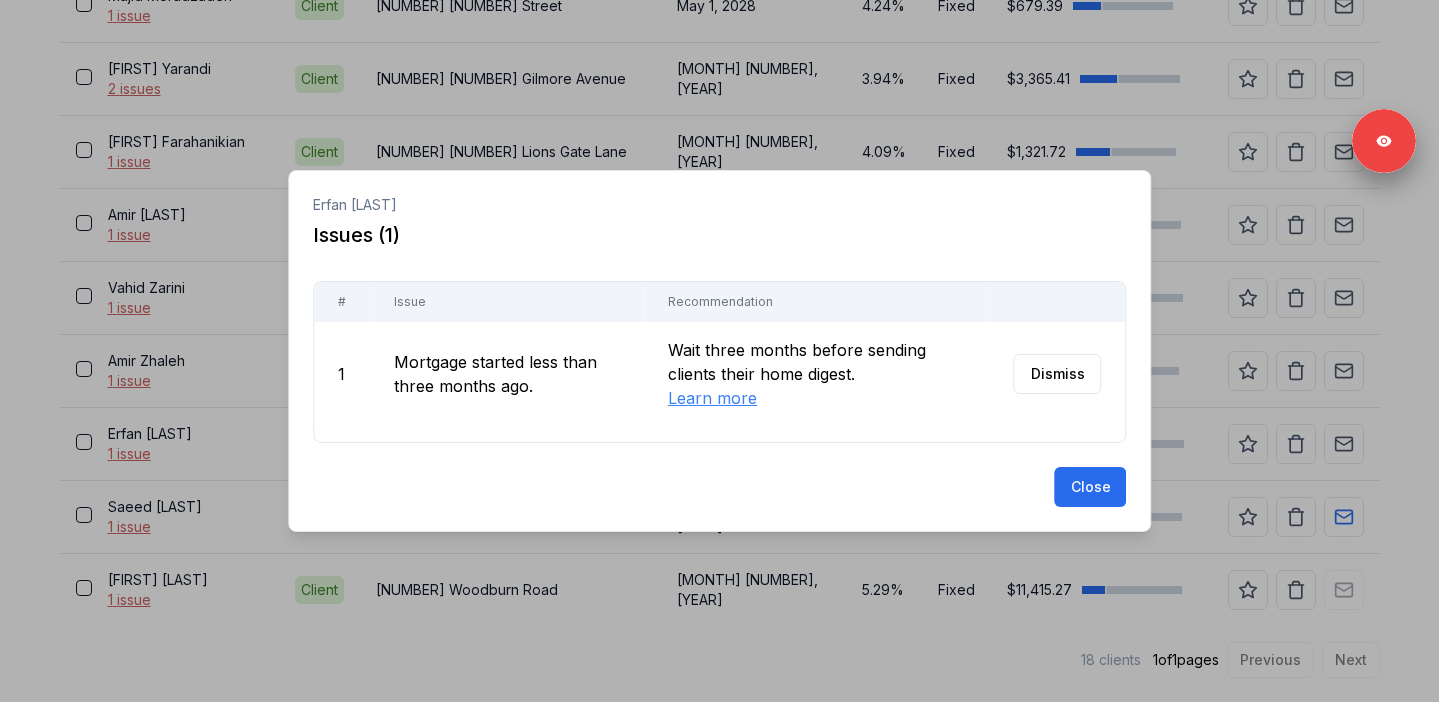 scroll, scrollTop: 1505, scrollLeft: 0, axis: vertical 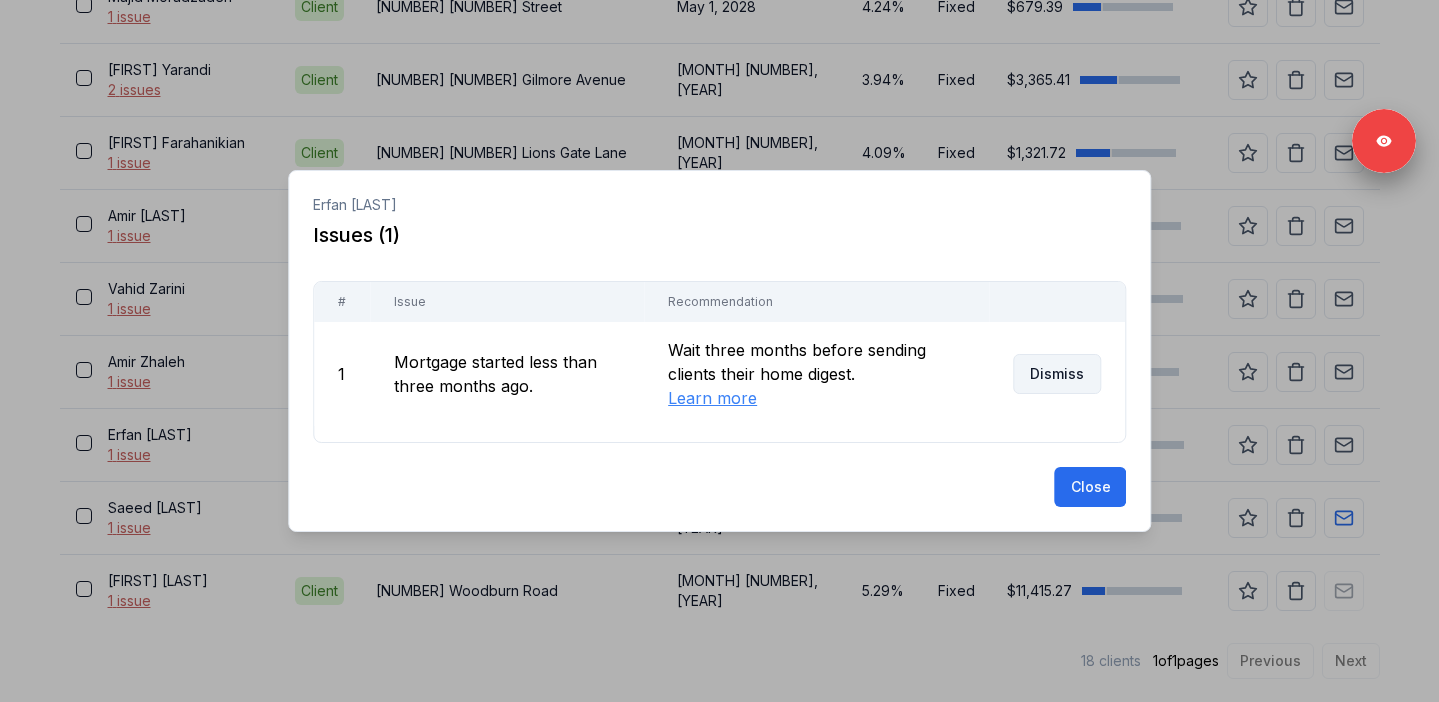 click on "Dismiss" at bounding box center [1057, 374] 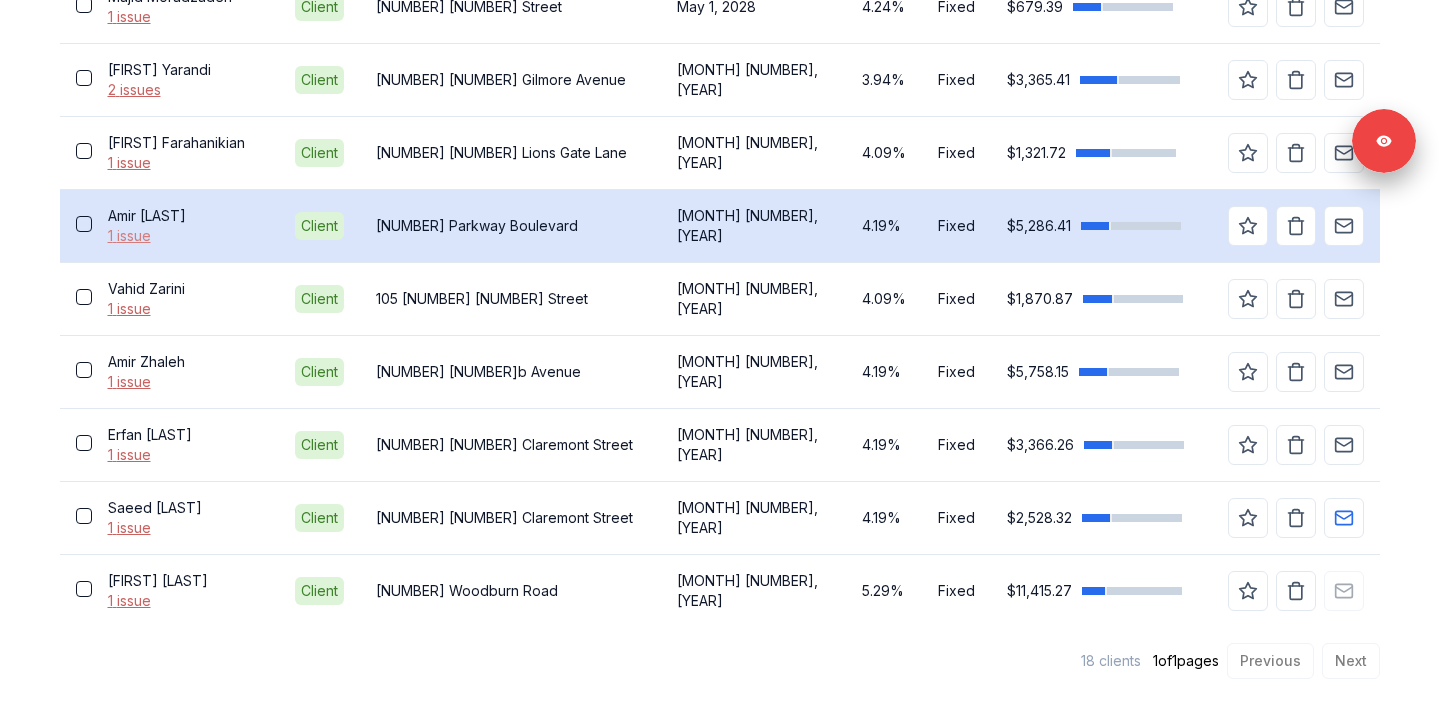 click on "1   issue" at bounding box center (185, 236) 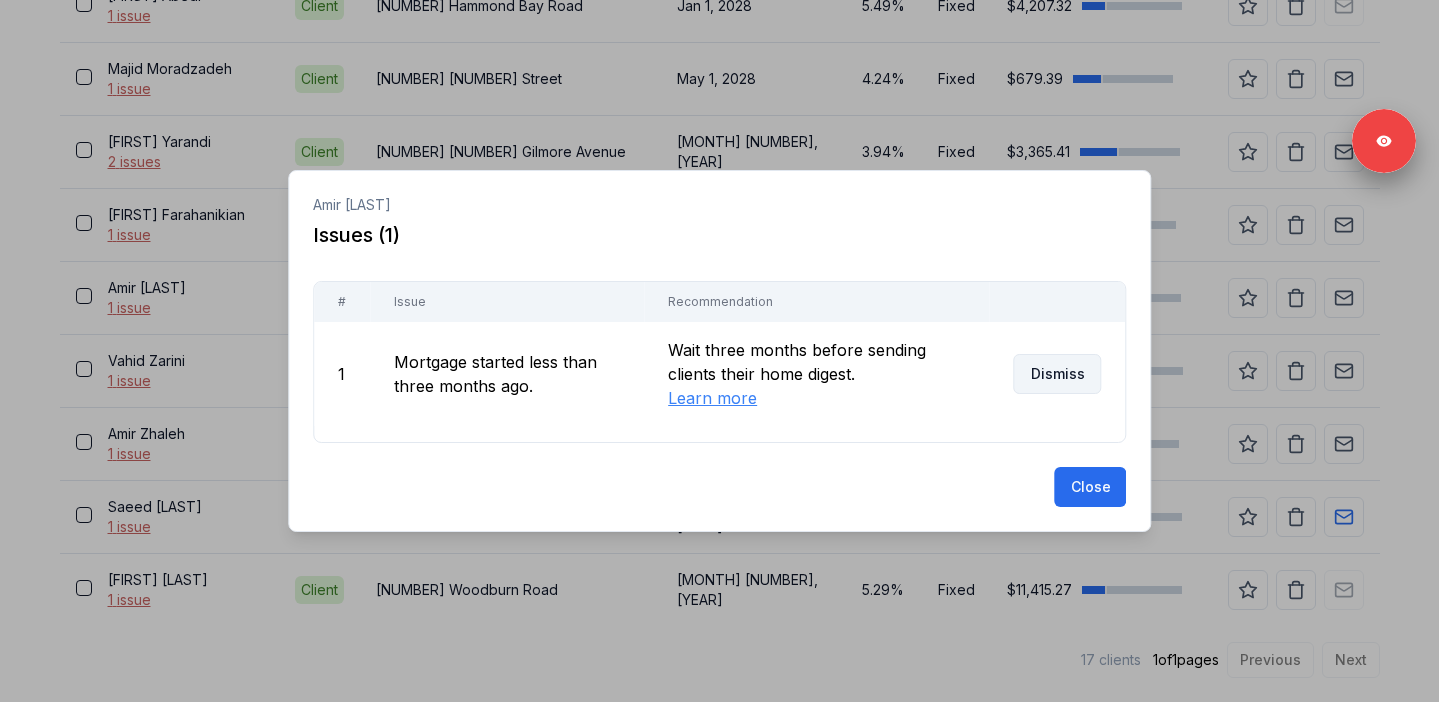 scroll, scrollTop: 1432, scrollLeft: 0, axis: vertical 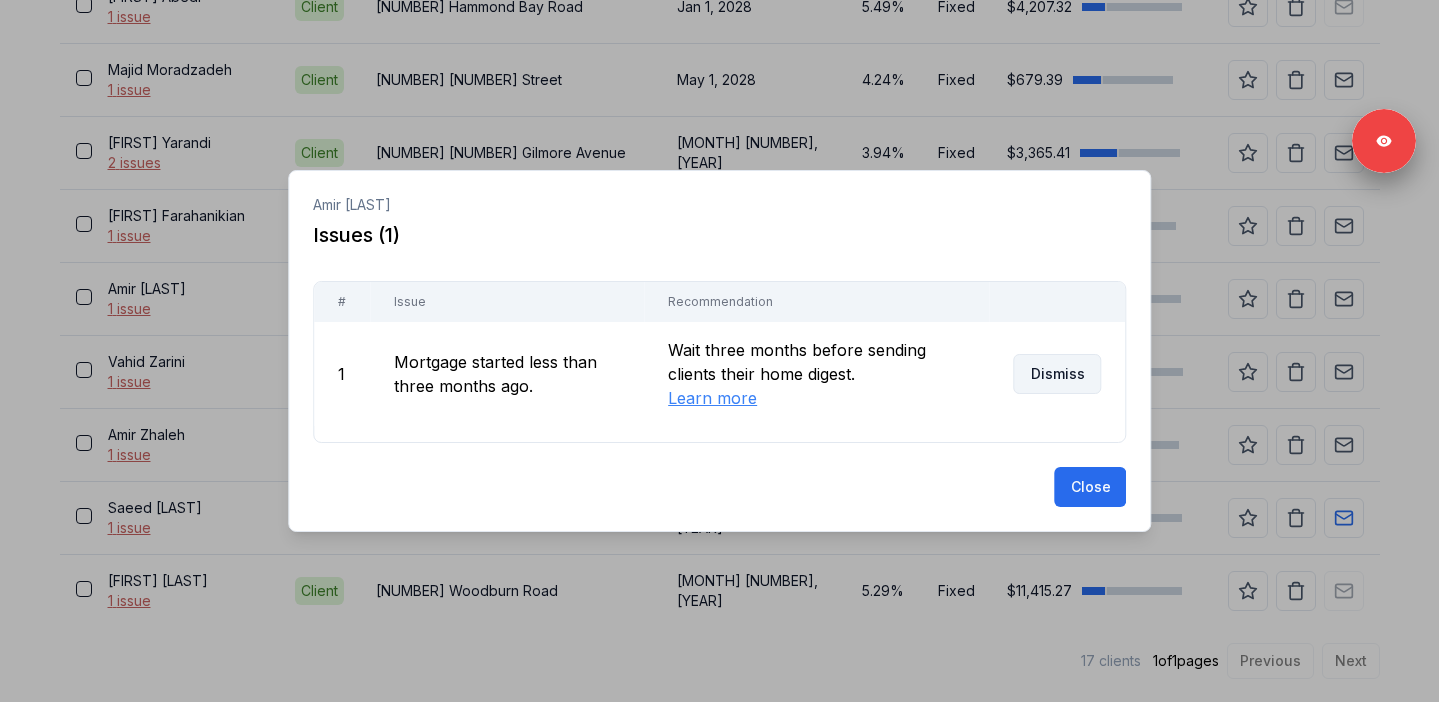 click on "Dismiss" at bounding box center [1057, 374] 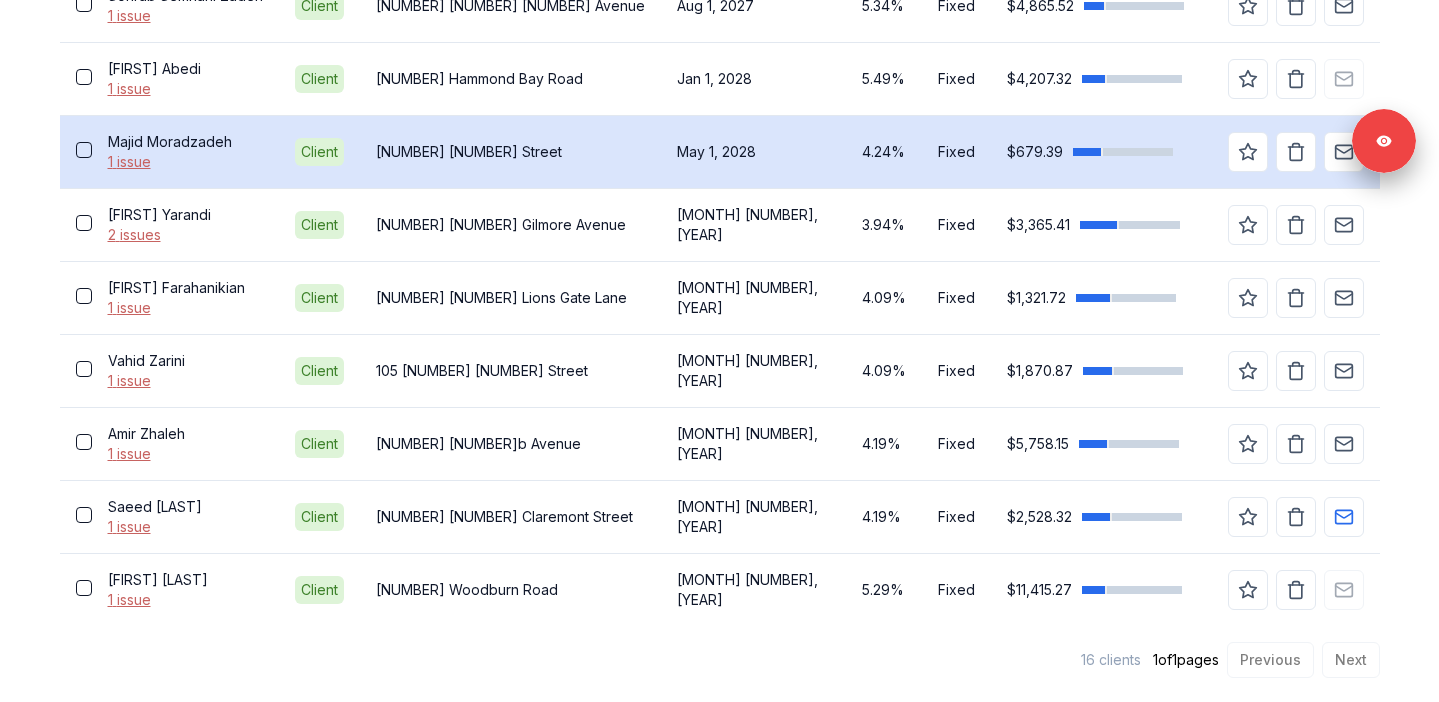 scroll, scrollTop: 1359, scrollLeft: 0, axis: vertical 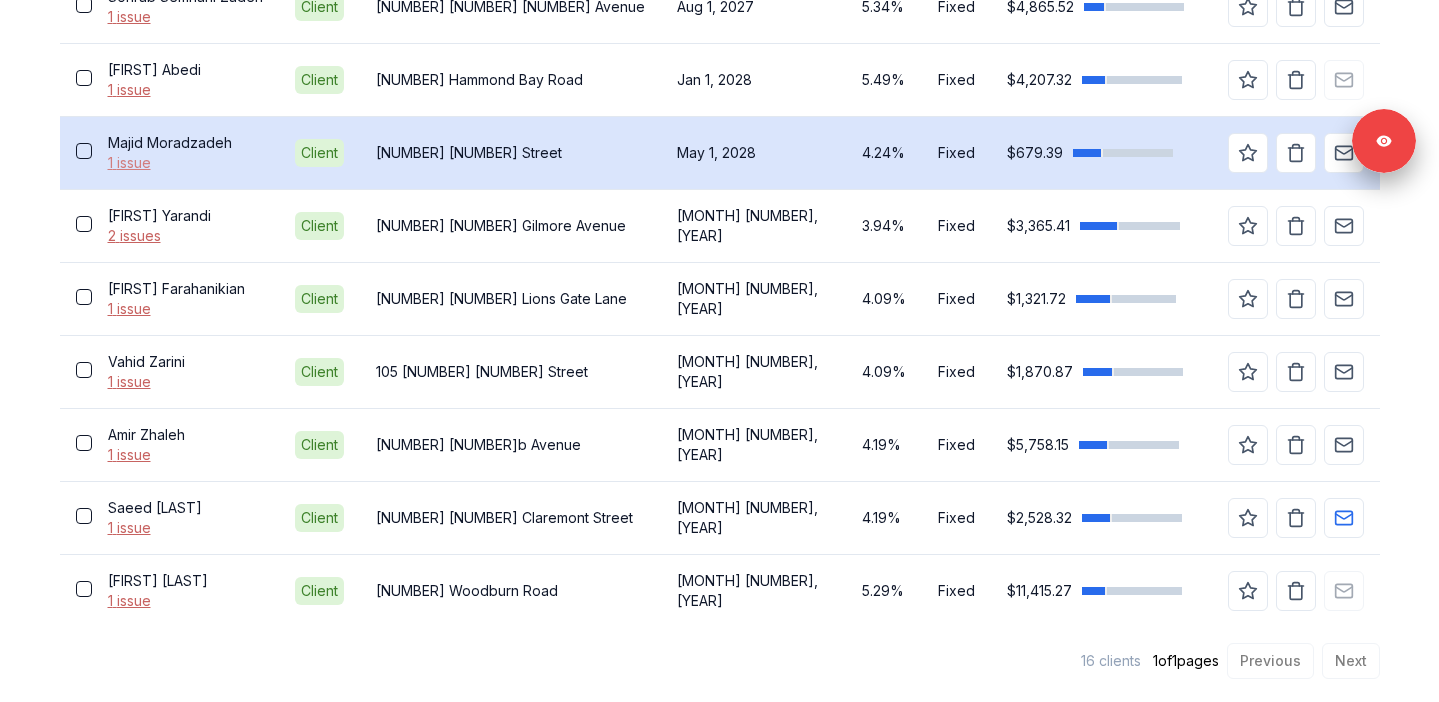 click on "1   issue" at bounding box center [185, 163] 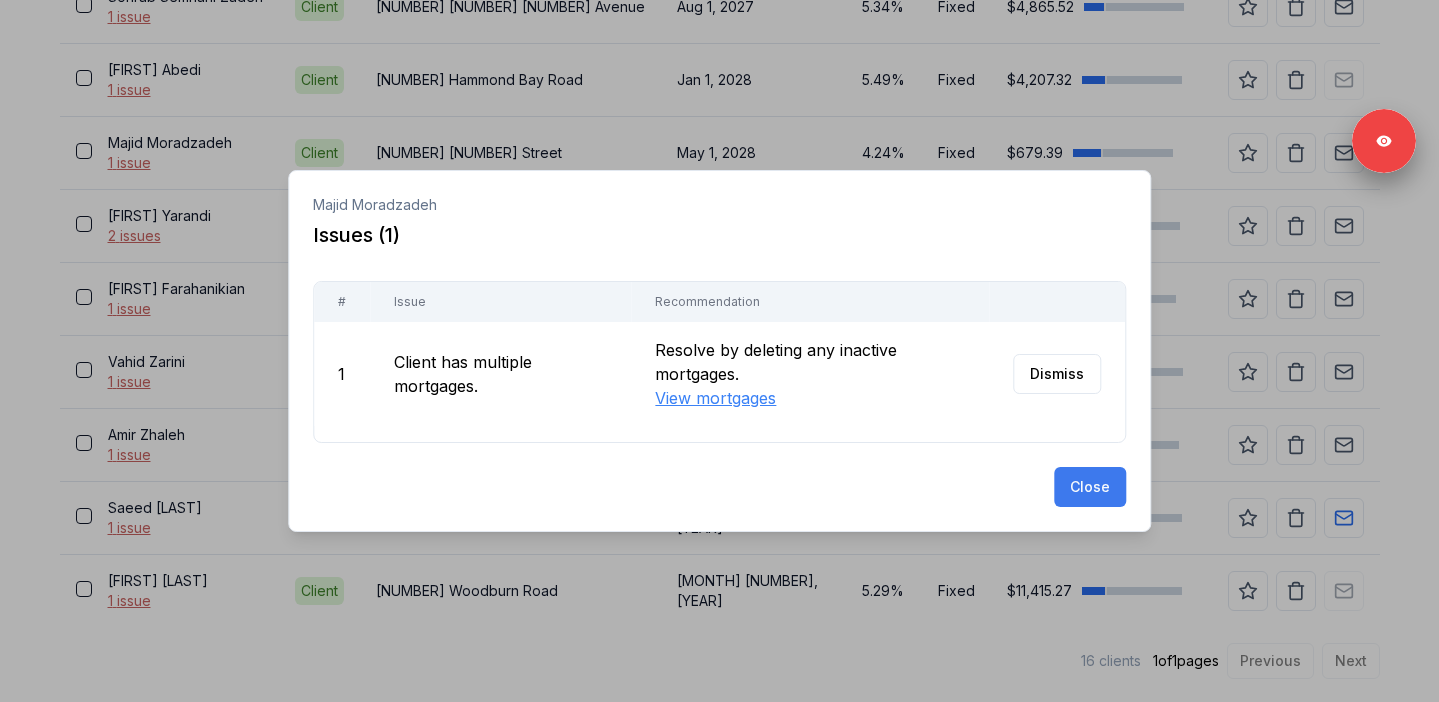 click on "Close" at bounding box center [1090, 487] 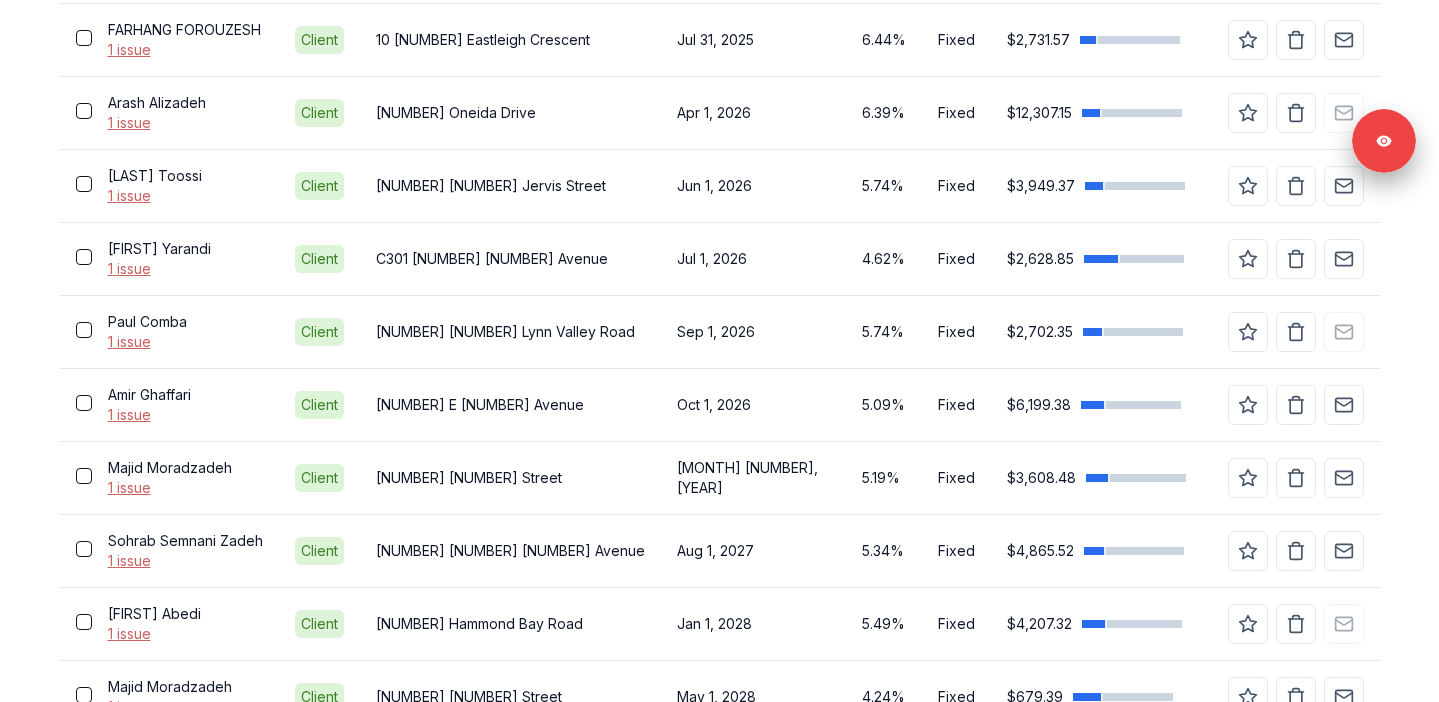 scroll, scrollTop: 964, scrollLeft: 0, axis: vertical 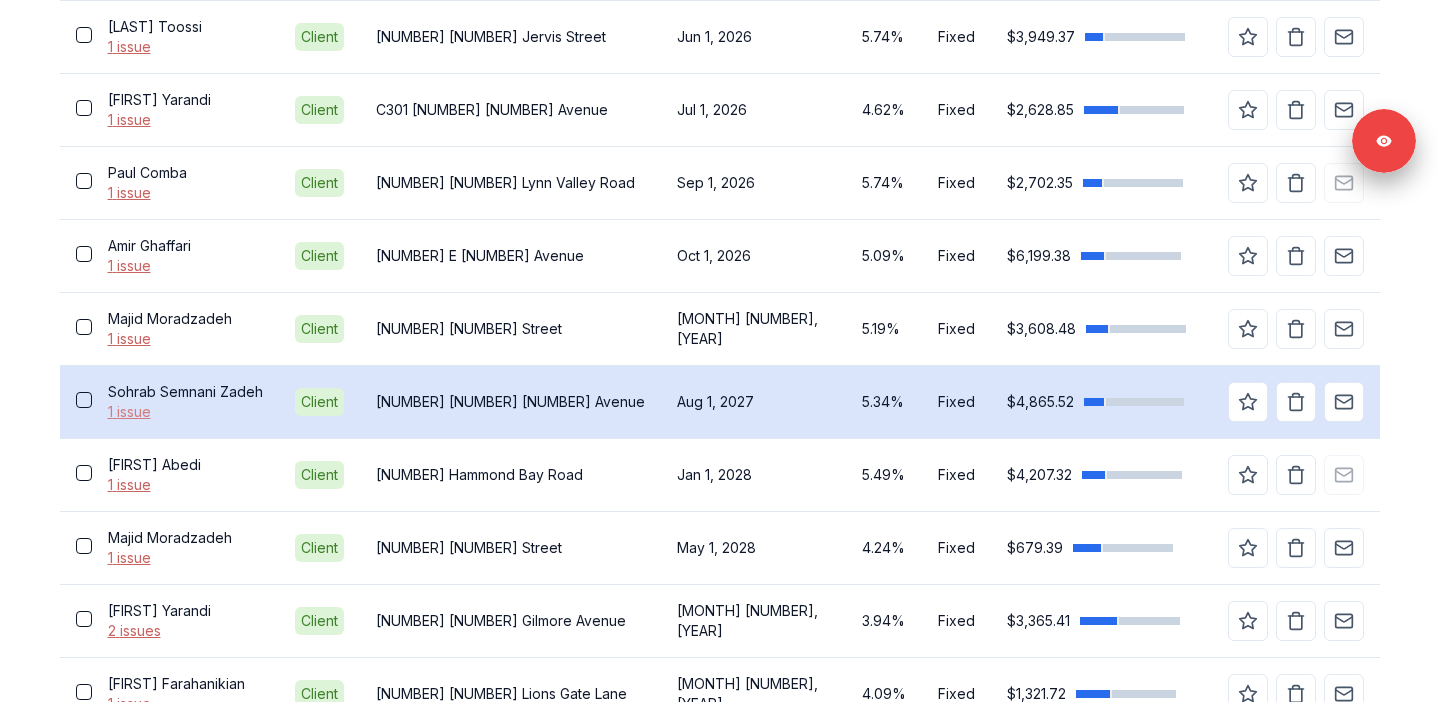 click on "1   issue" at bounding box center (185, 412) 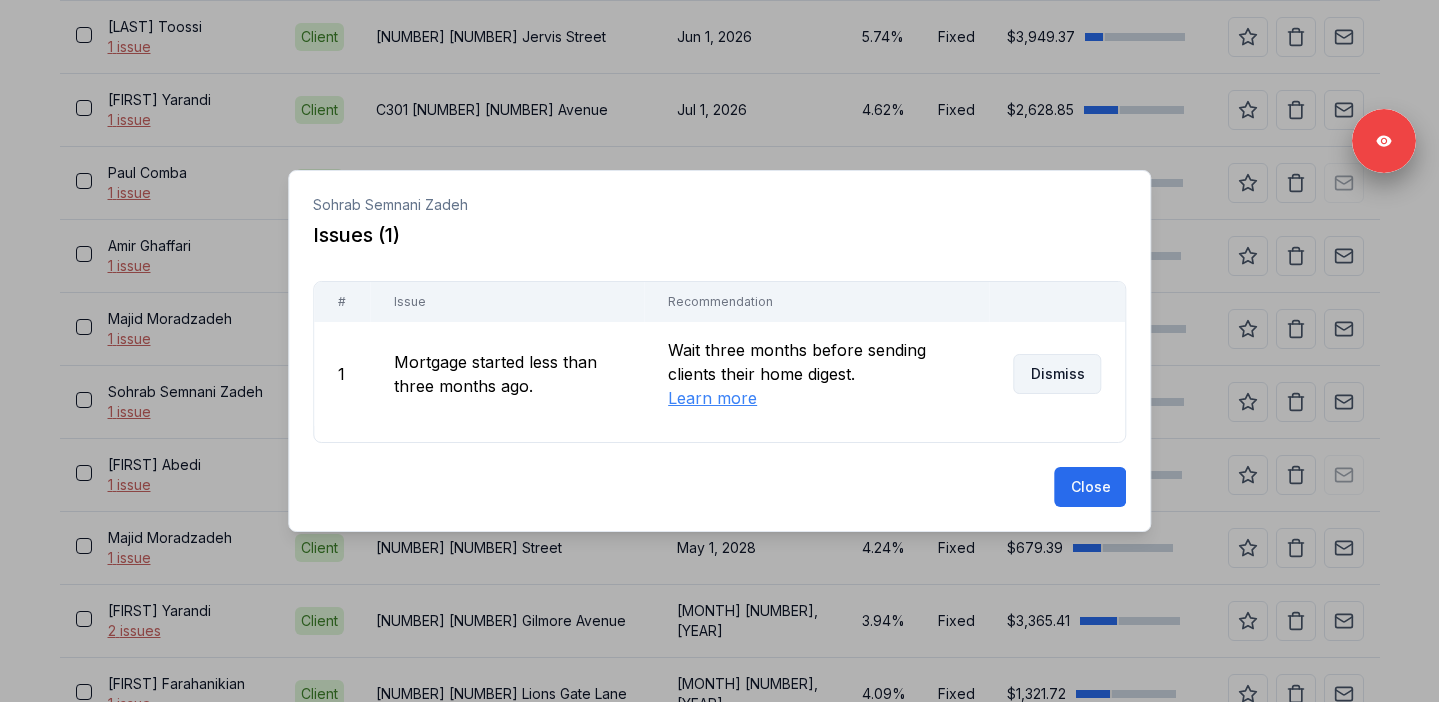 click on "Dismiss" at bounding box center [1057, 374] 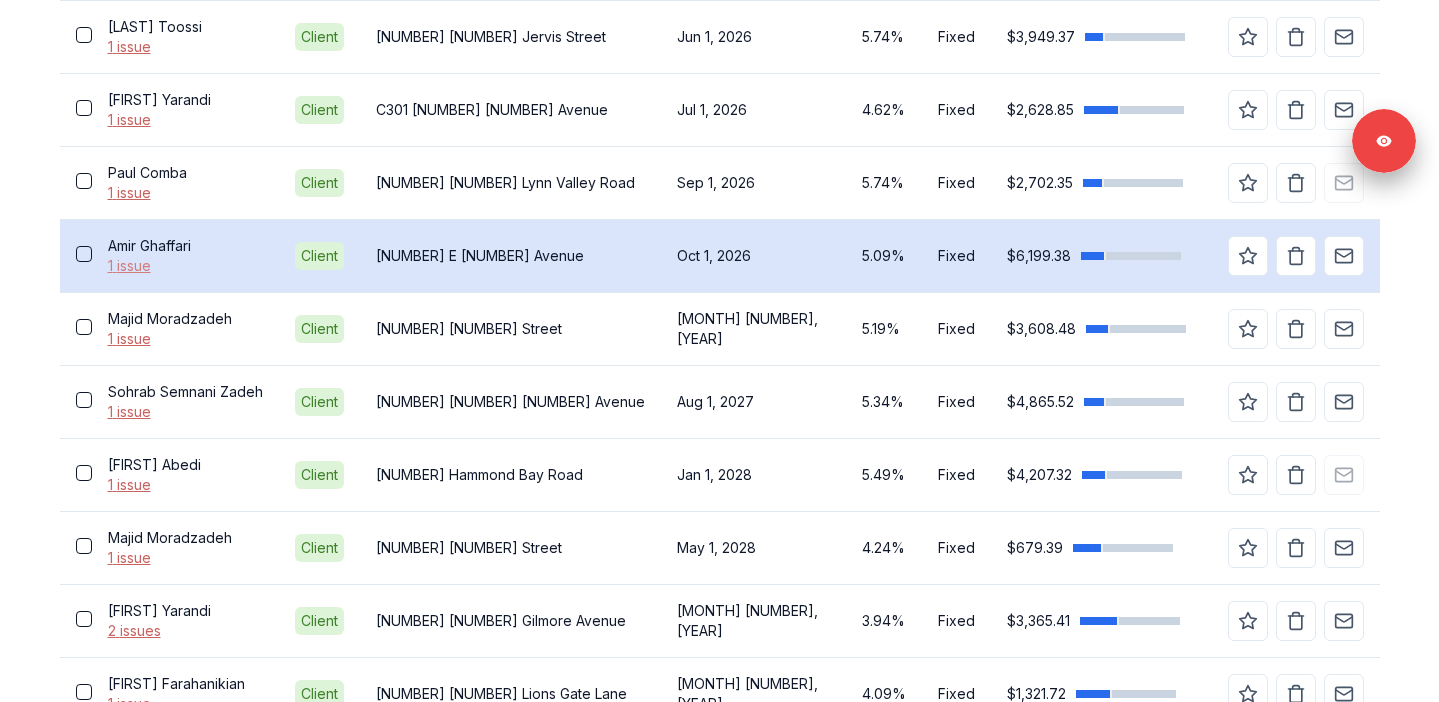 click on "1   issue" at bounding box center (185, 266) 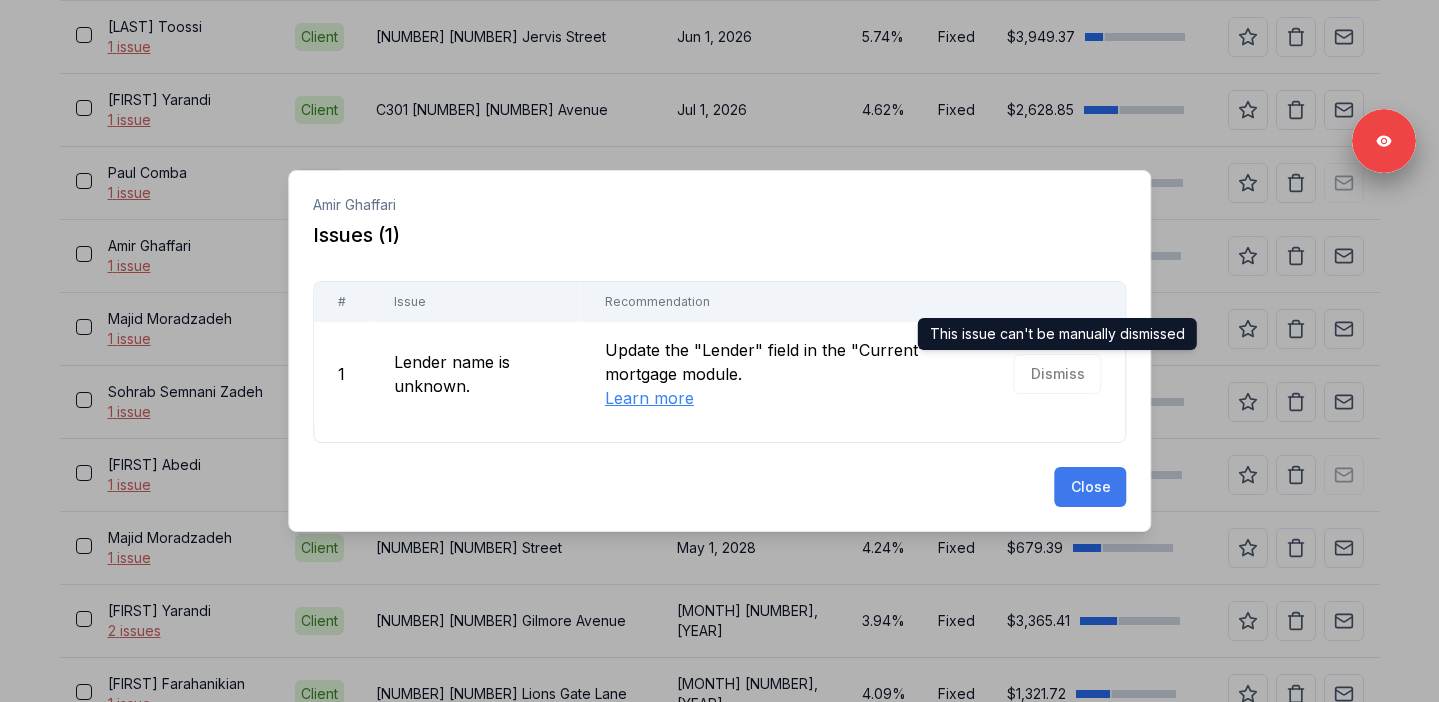 click on "Close" at bounding box center [1090, 487] 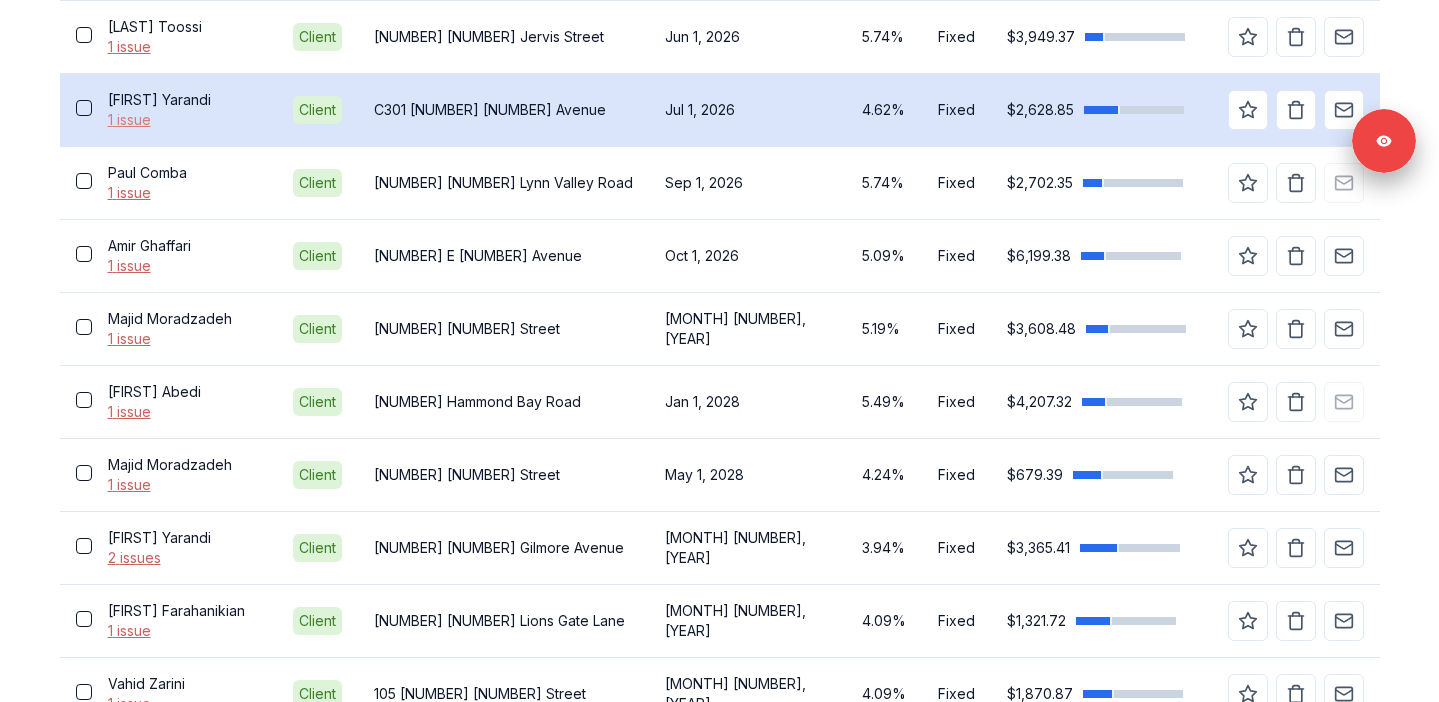 click on "1   issue" at bounding box center [184, 120] 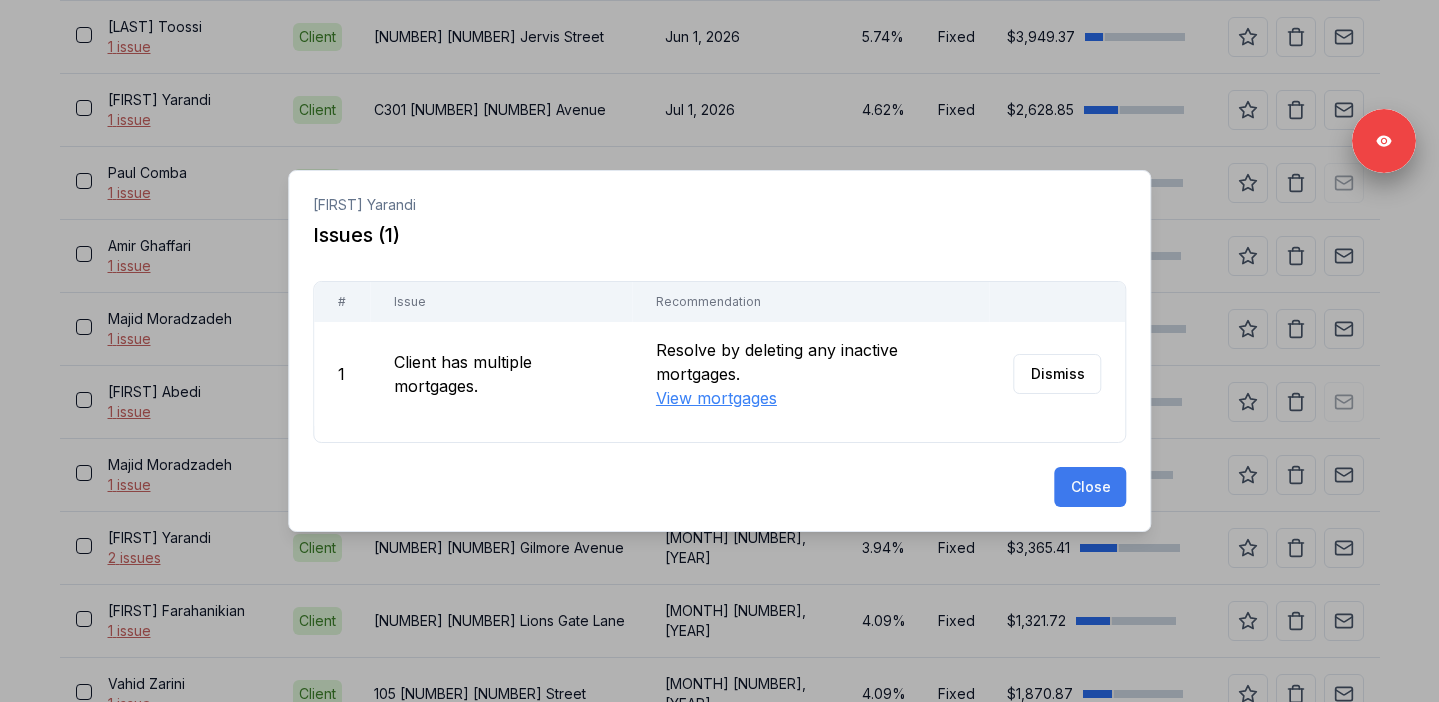 click on "Close" at bounding box center (1090, 487) 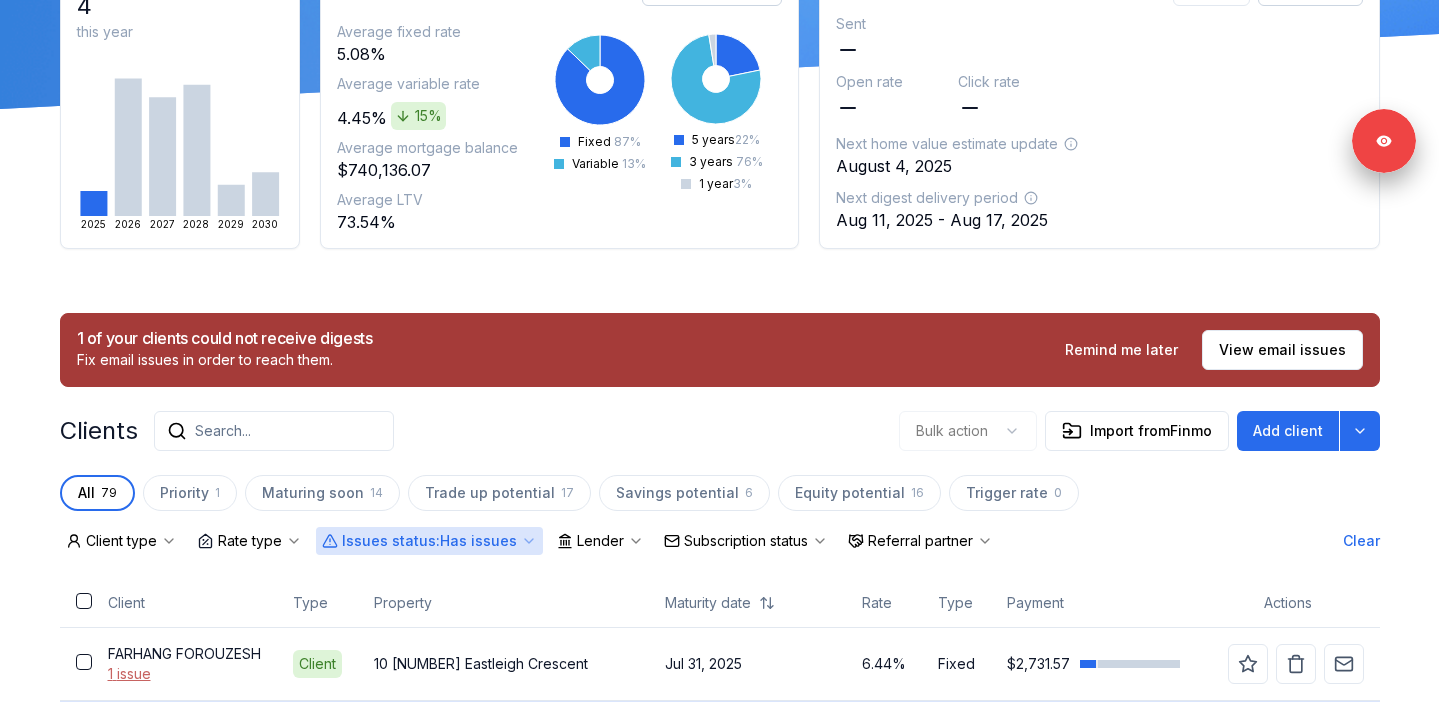 scroll, scrollTop: 293, scrollLeft: 0, axis: vertical 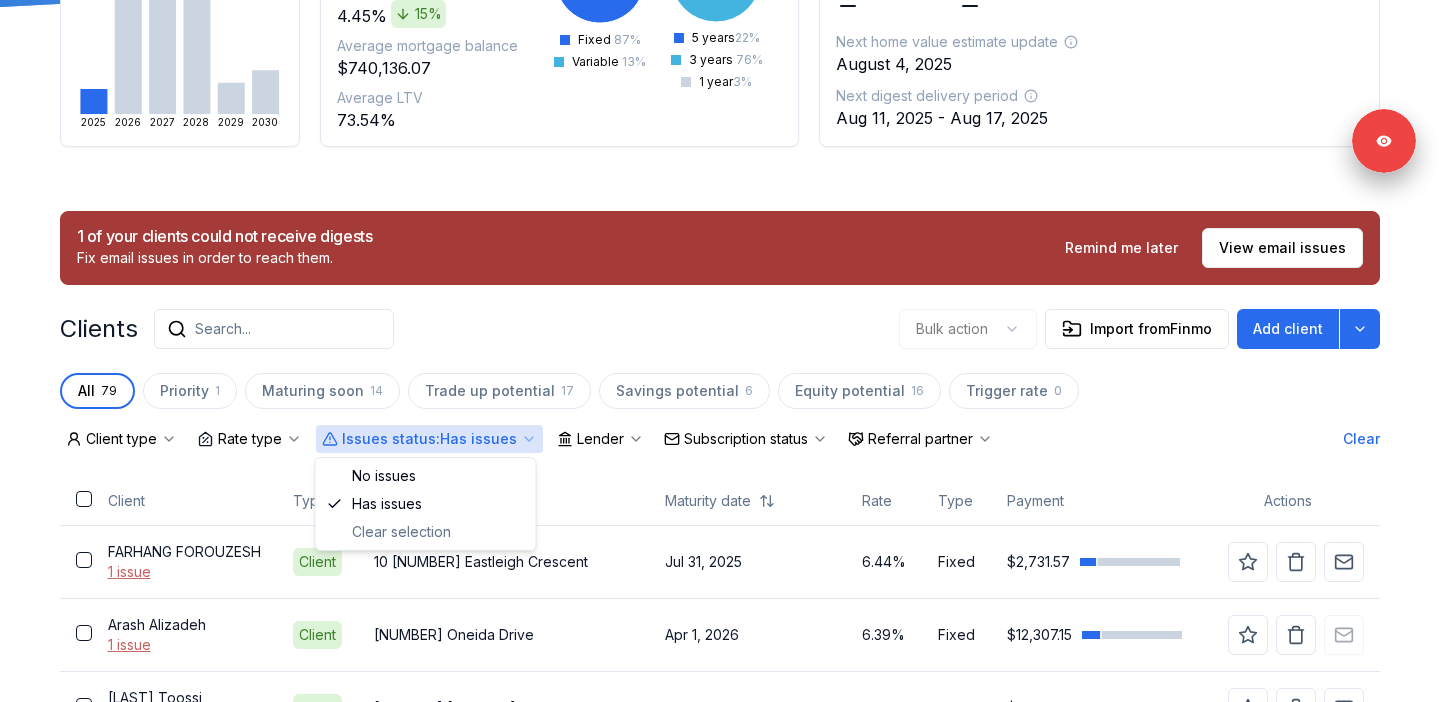 click on "Issues status :  Has issues" at bounding box center [429, 439] 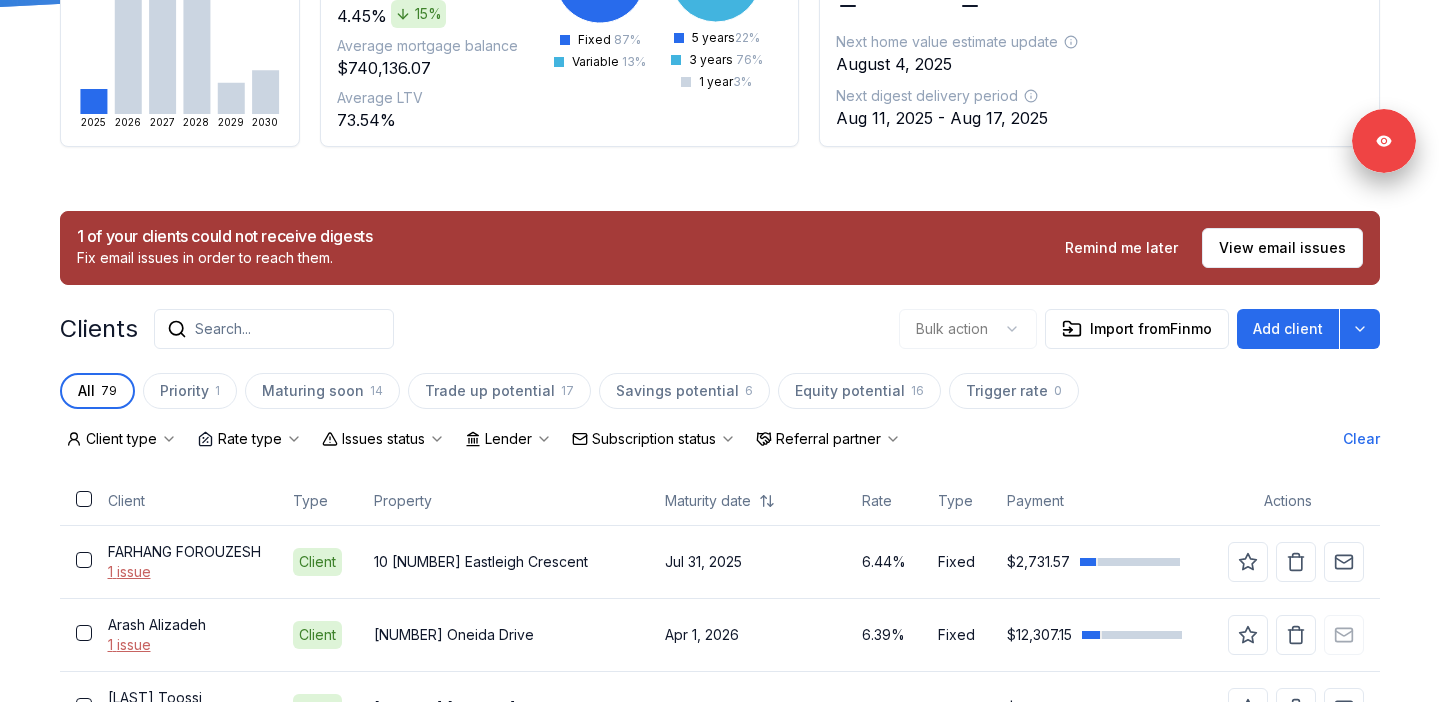 click on "1 of your clients could not receive digests Fix email issues in order to reach them. Remind me later View email issues Clients Search... Bulk action   Import from  Finmo Add client All 79 Priority 1 Maturing soon 14 Trade up potential 17 Savings potential 6 Equity potential 16 Trigger rate 0 Client type Rate type Issues status Lender Subscription status Referral partner Clear Client Type Property Maturity date Rate Type Payment Actions FARHANG   FOROUZESH 1   issue Client 10 20601 Eastleigh Crescent Jul 31, 2025 6.44% Fixed $2,731.57 Arash   Alizadeh 1   issue Client 2329 Oneida Drive Apr 1, 2026 6.39% Fixed $12,307.15 SeyedSalar   Toossi 1   issue Client 903 717 Jervis Street Jun 1, 2026 5.74% Fixed $3,949.37 Mohammad   Yarandi 1   issue Client C301 20211 66 Avenue Jul 1, 2026 4.62% Fixed $2,628.85 Paul   Comba 1   issue Client 204 1150 Lynn Valley Road Sep 1, 2026 5.74% Fixed $2,702.35 Amir   Ghaffari 1   issue Client 3097 E 6th Avenue Oct 1, 2026 5.09% Fixed $6,199.38 Majid   Moradzadeh 1   issue Client" at bounding box center [720, 949] 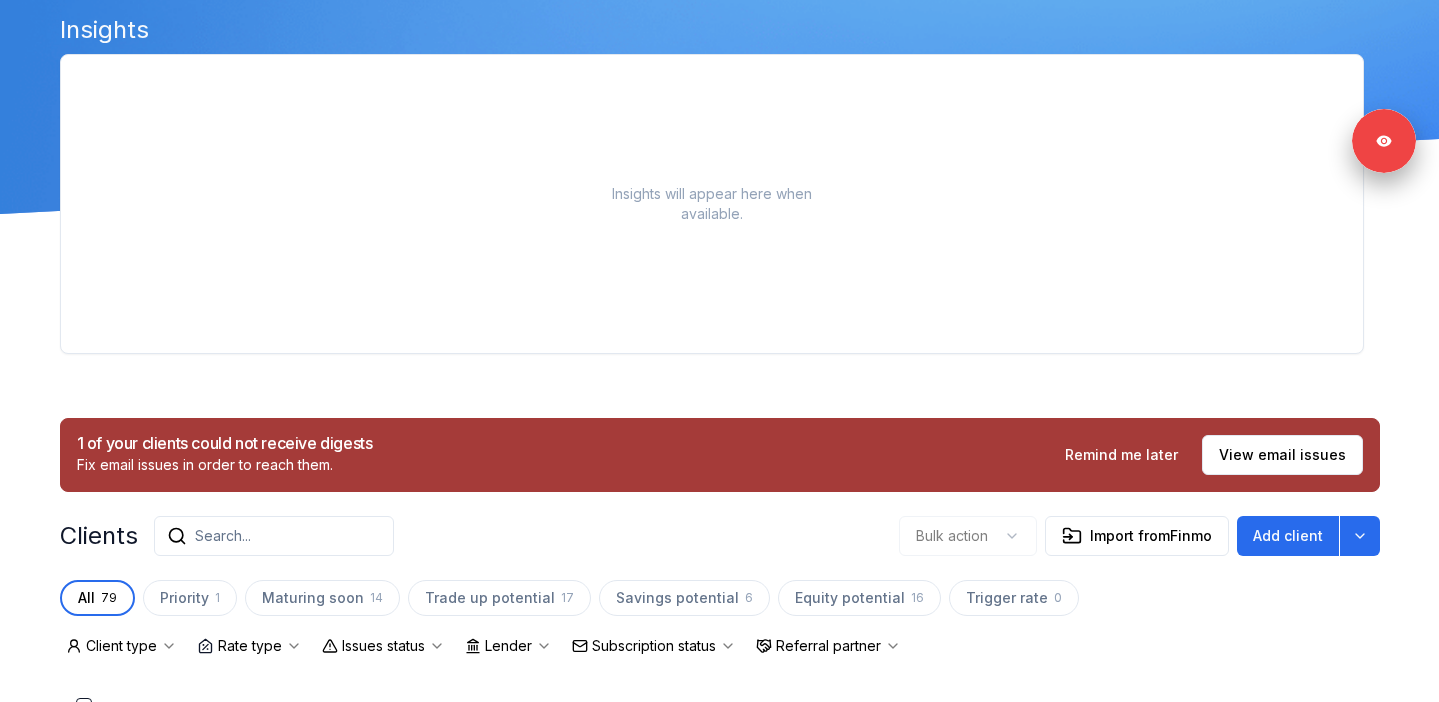 scroll, scrollTop: 14, scrollLeft: 0, axis: vertical 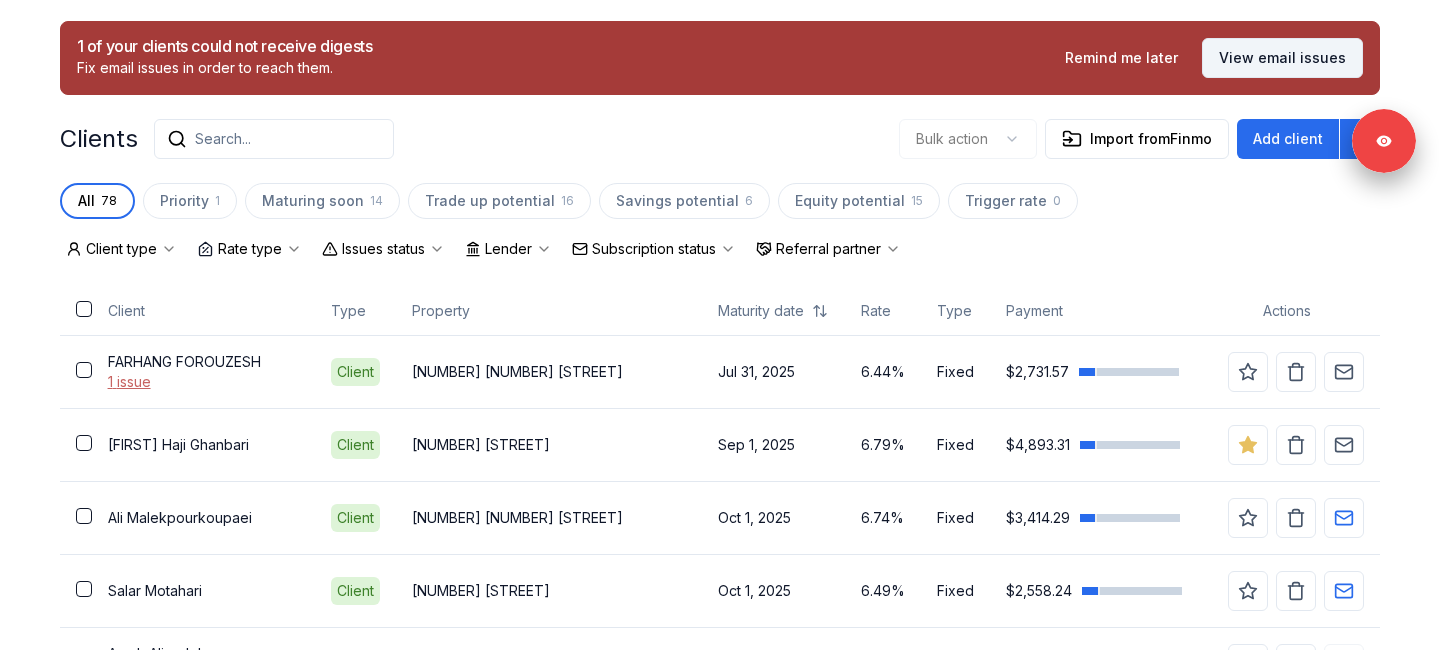 click on "View email issues" at bounding box center [1282, 58] 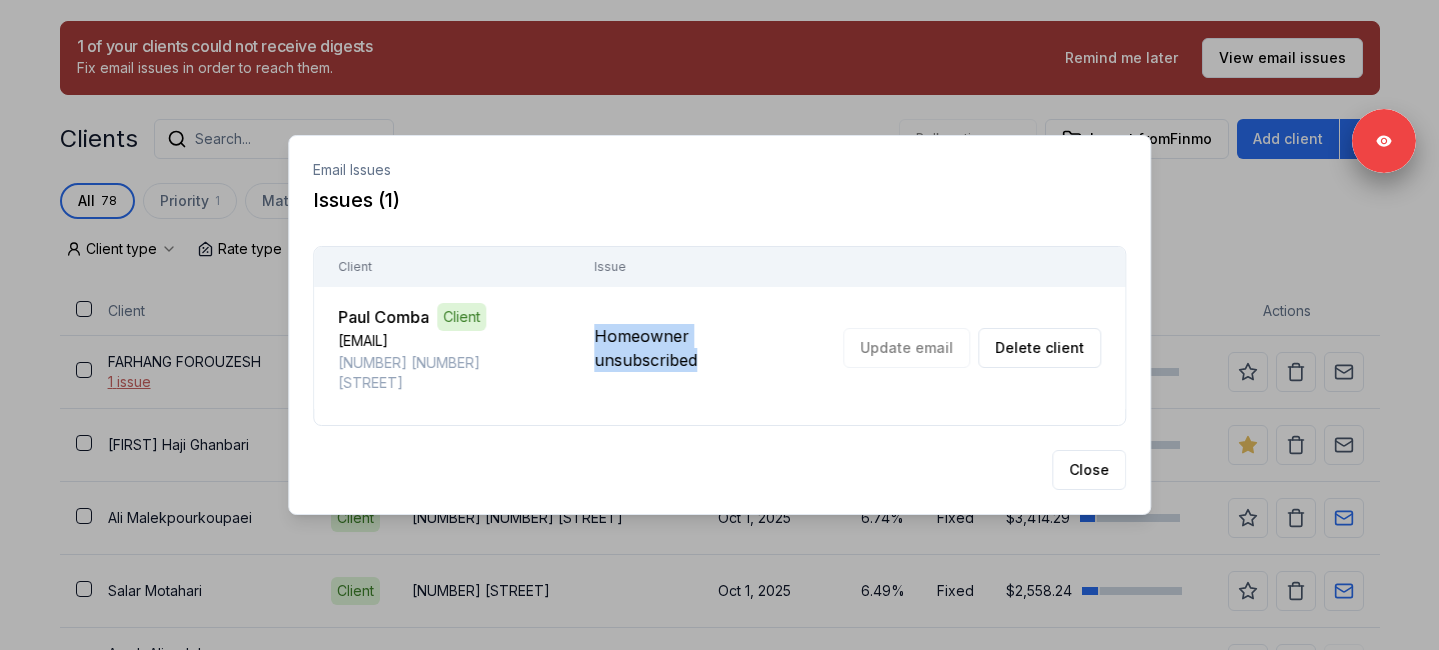 drag, startPoint x: 594, startPoint y: 349, endPoint x: 787, endPoint y: 363, distance: 193.50711 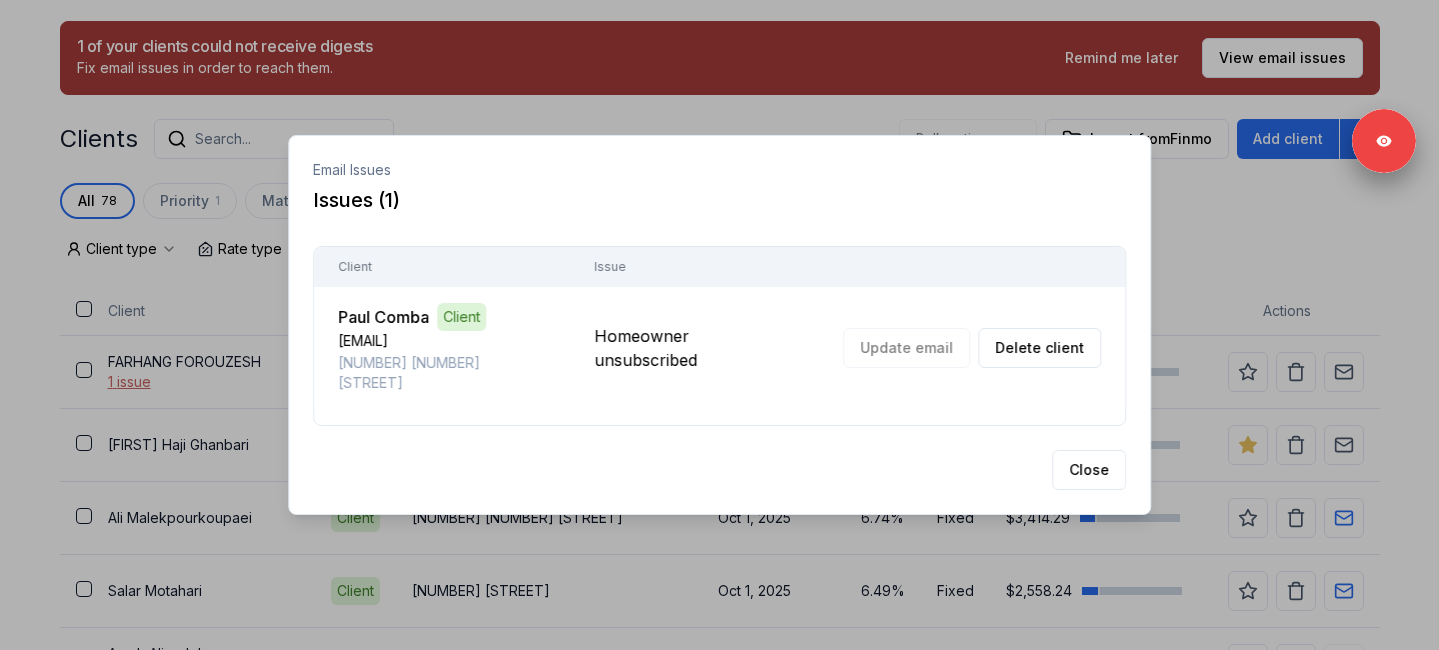 click on "[EMAIL]" at bounding box center [442, 341] 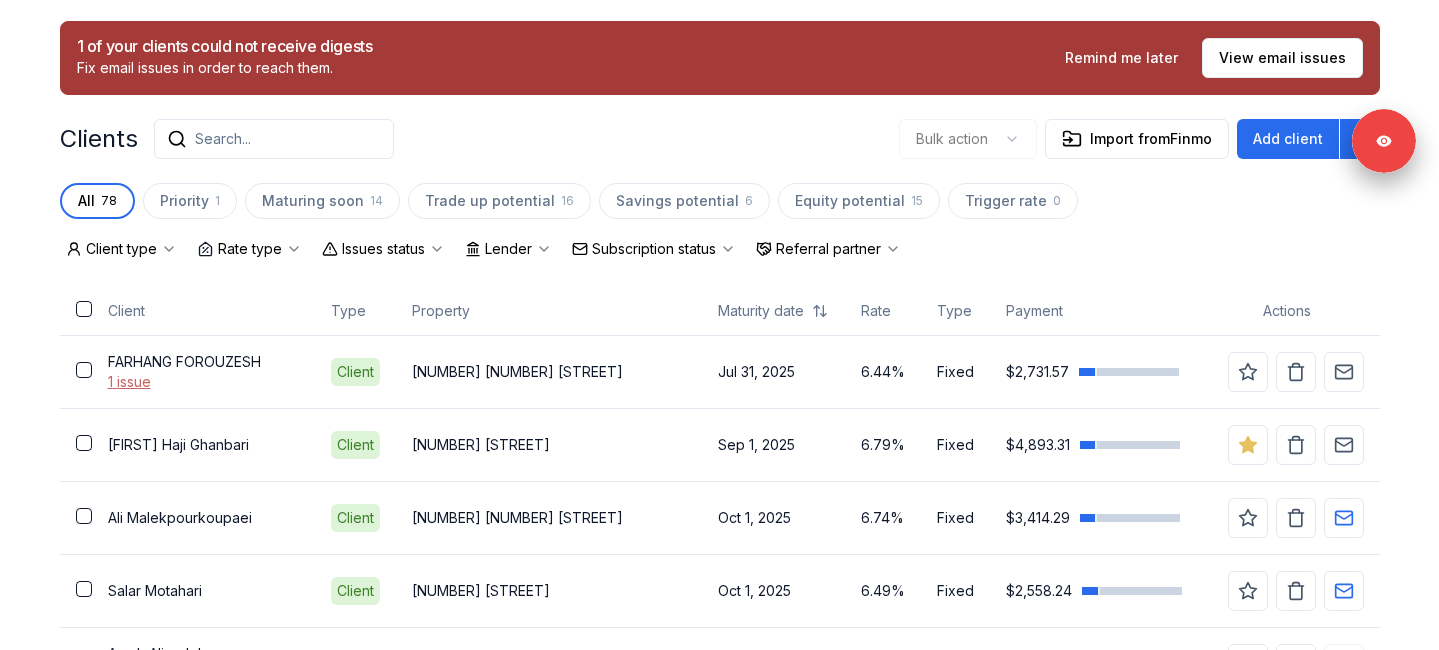 click on "Subscription status" at bounding box center (654, 249) 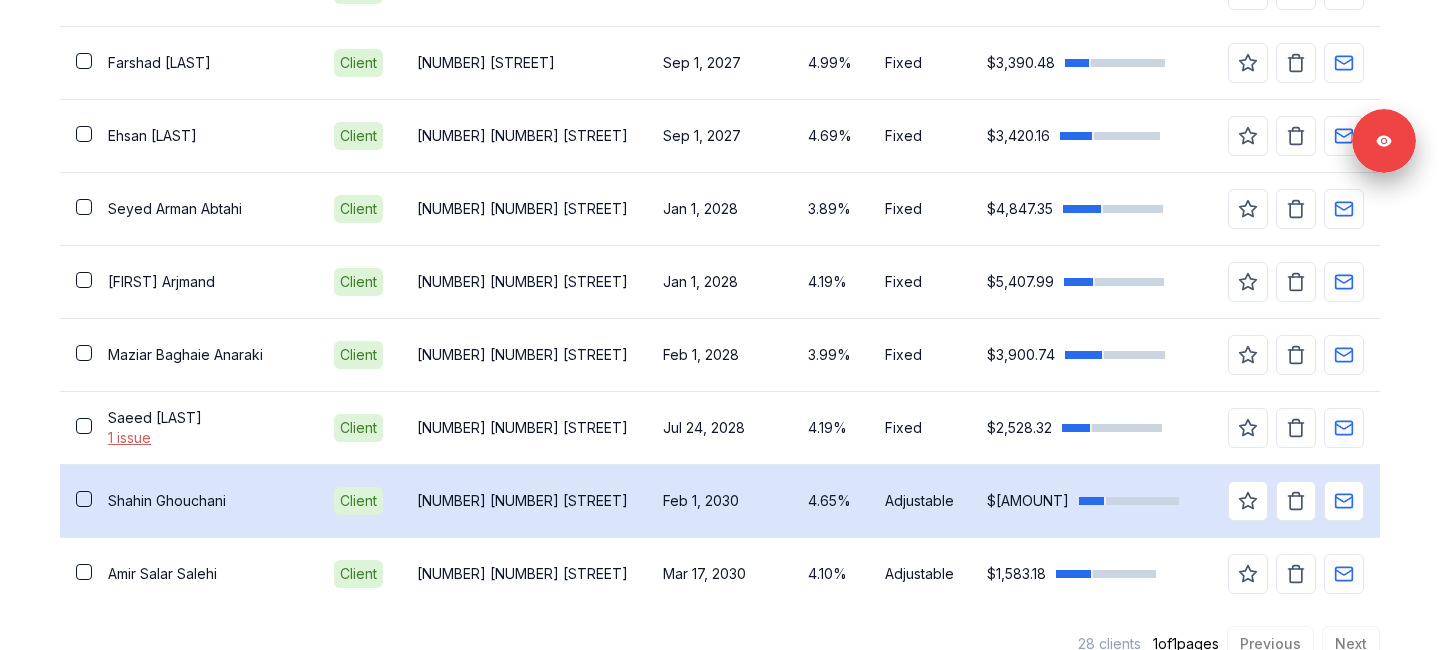 scroll, scrollTop: 2287, scrollLeft: 0, axis: vertical 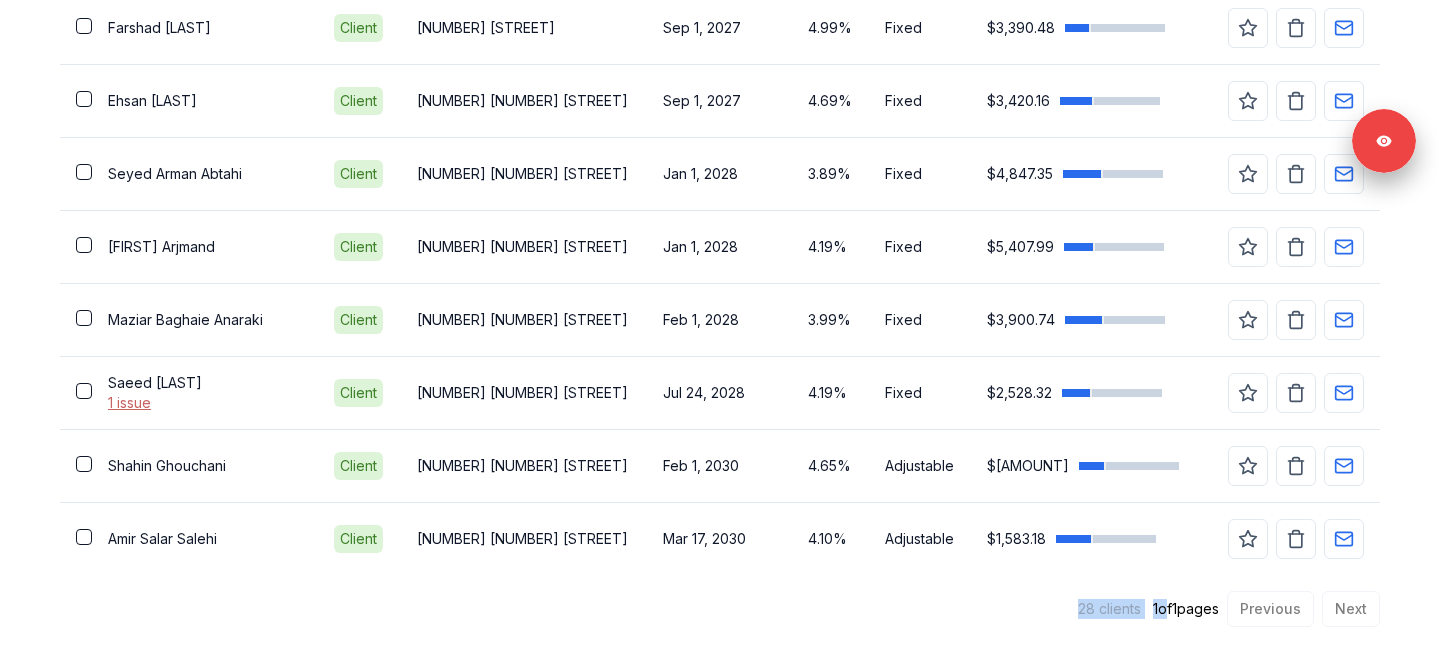 drag, startPoint x: 1063, startPoint y: 606, endPoint x: 1156, endPoint y: 610, distance: 93.08598 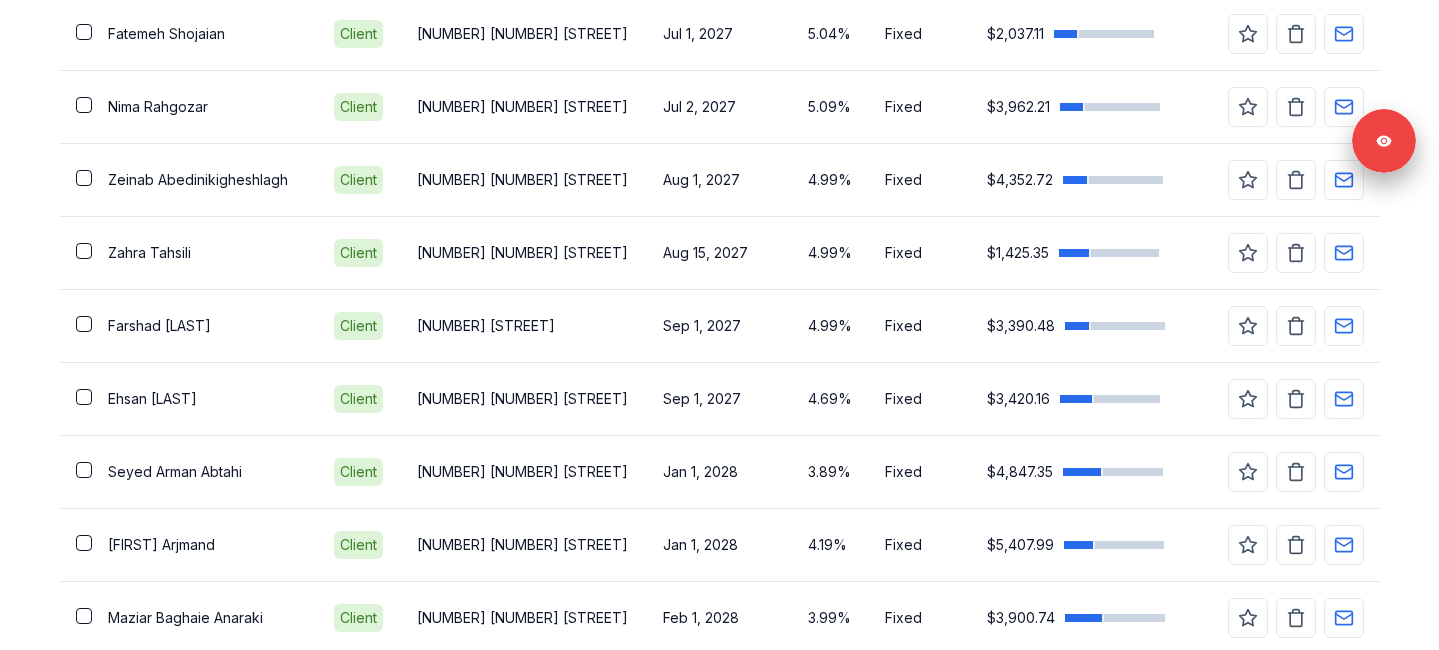 scroll, scrollTop: 2287, scrollLeft: 0, axis: vertical 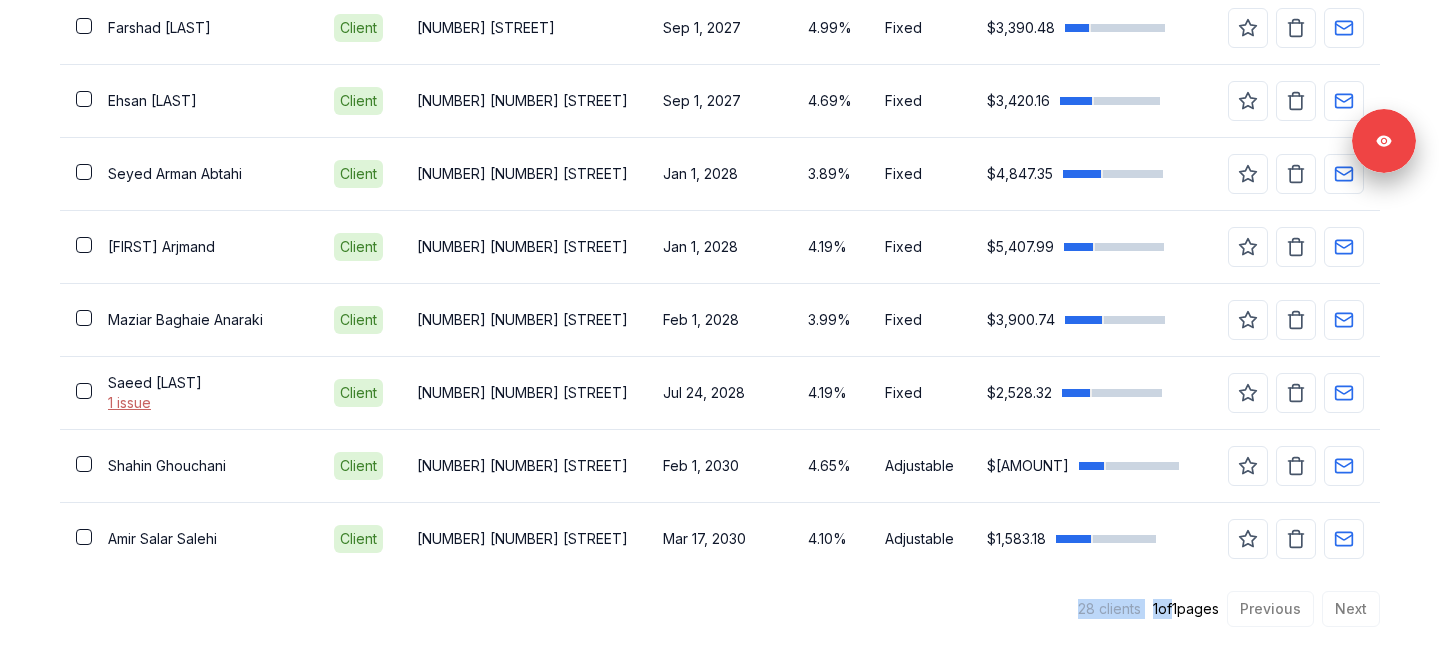 drag, startPoint x: 1057, startPoint y: 604, endPoint x: 1162, endPoint y: 604, distance: 105 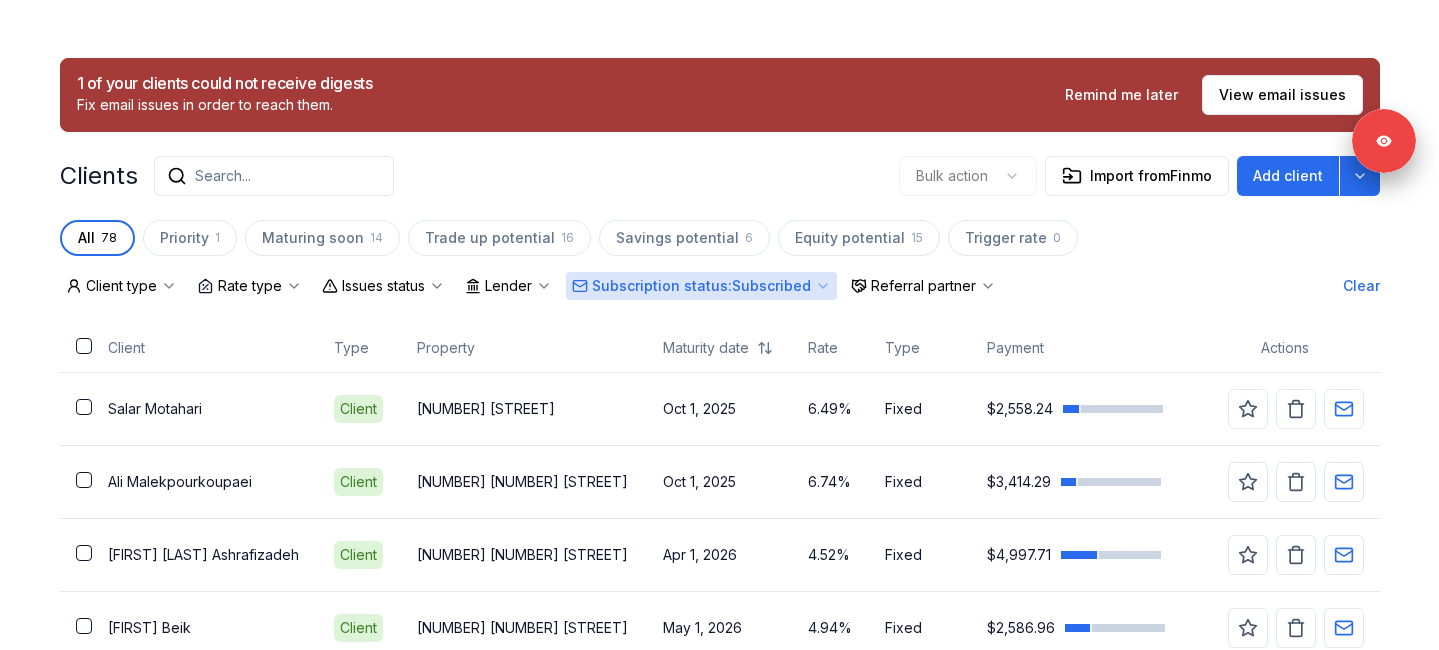 scroll, scrollTop: 456, scrollLeft: 0, axis: vertical 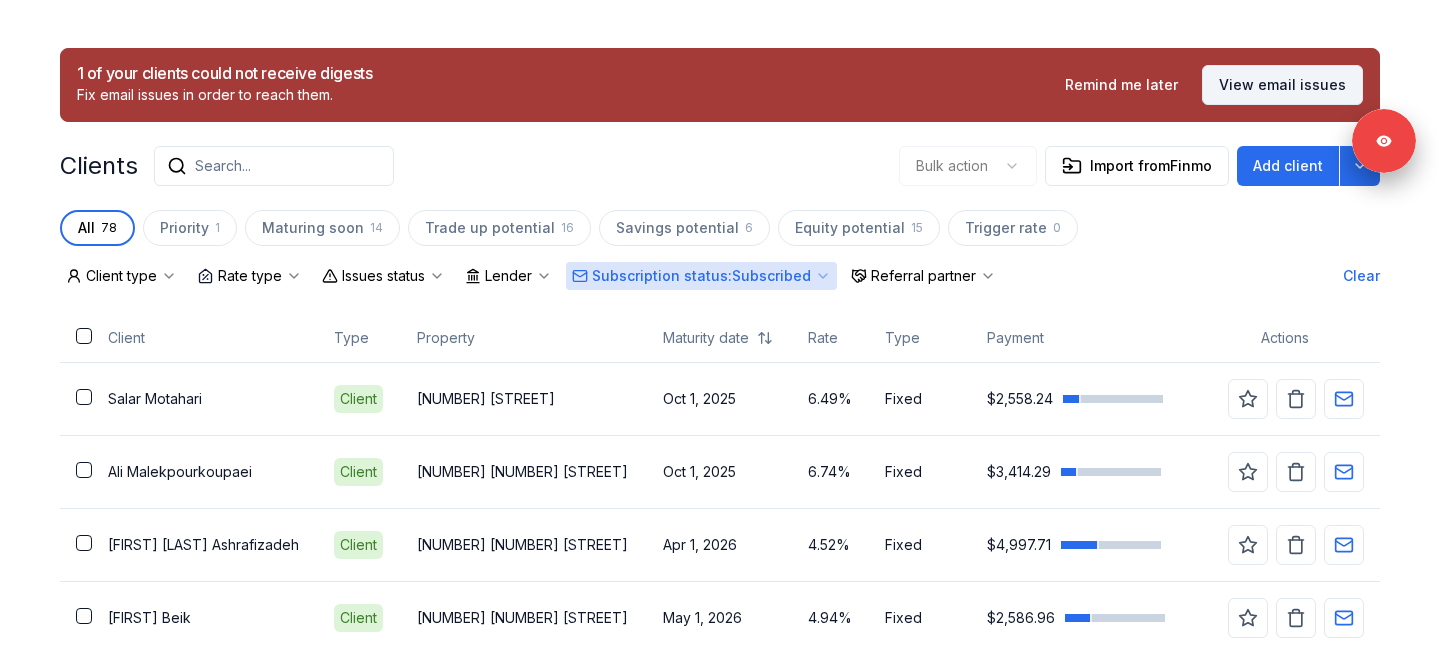 click on "View email issues" at bounding box center (1282, 85) 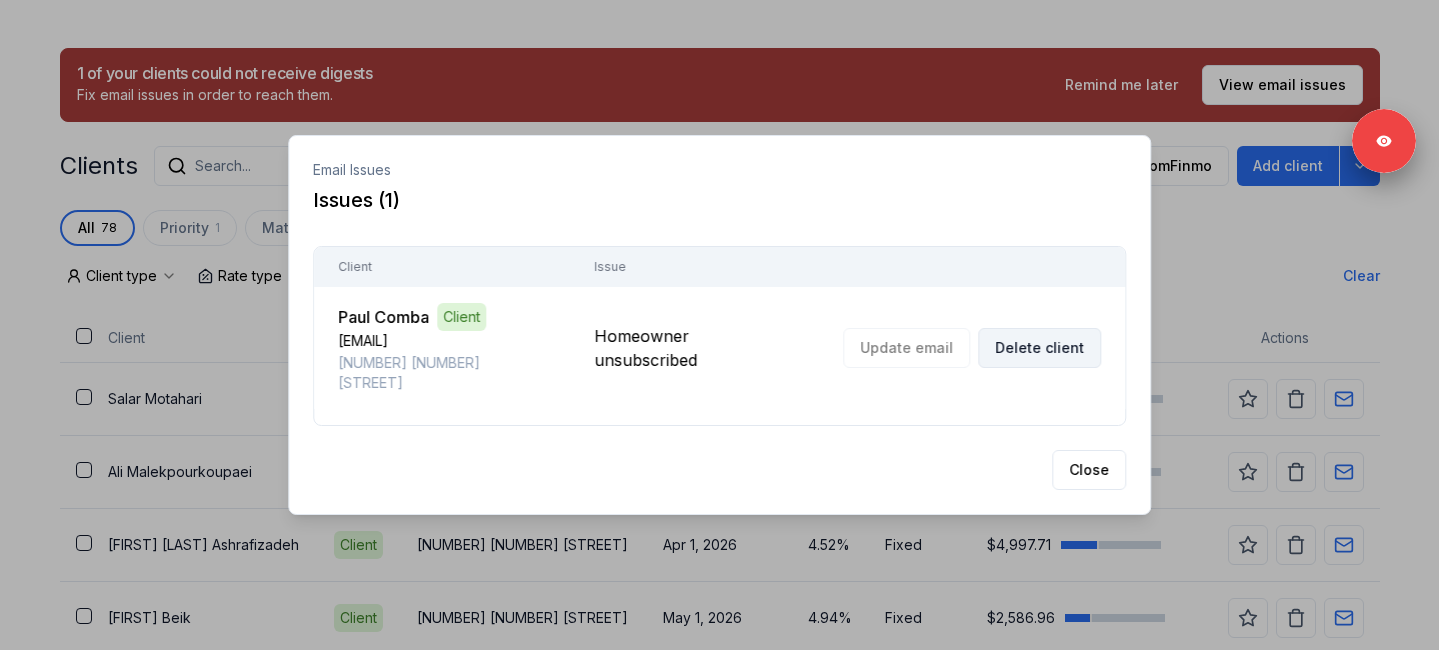 click on "Delete client" at bounding box center (1039, 348) 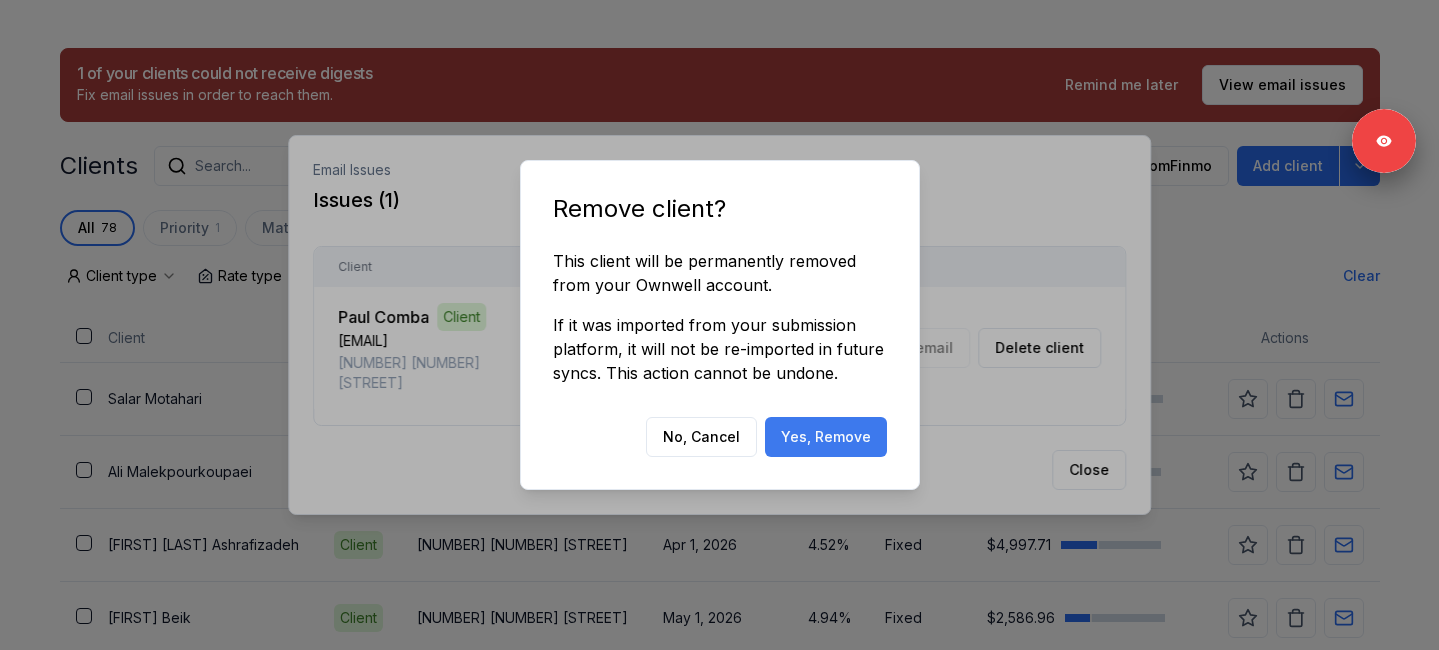 click on "Yes, Remove" at bounding box center [826, 437] 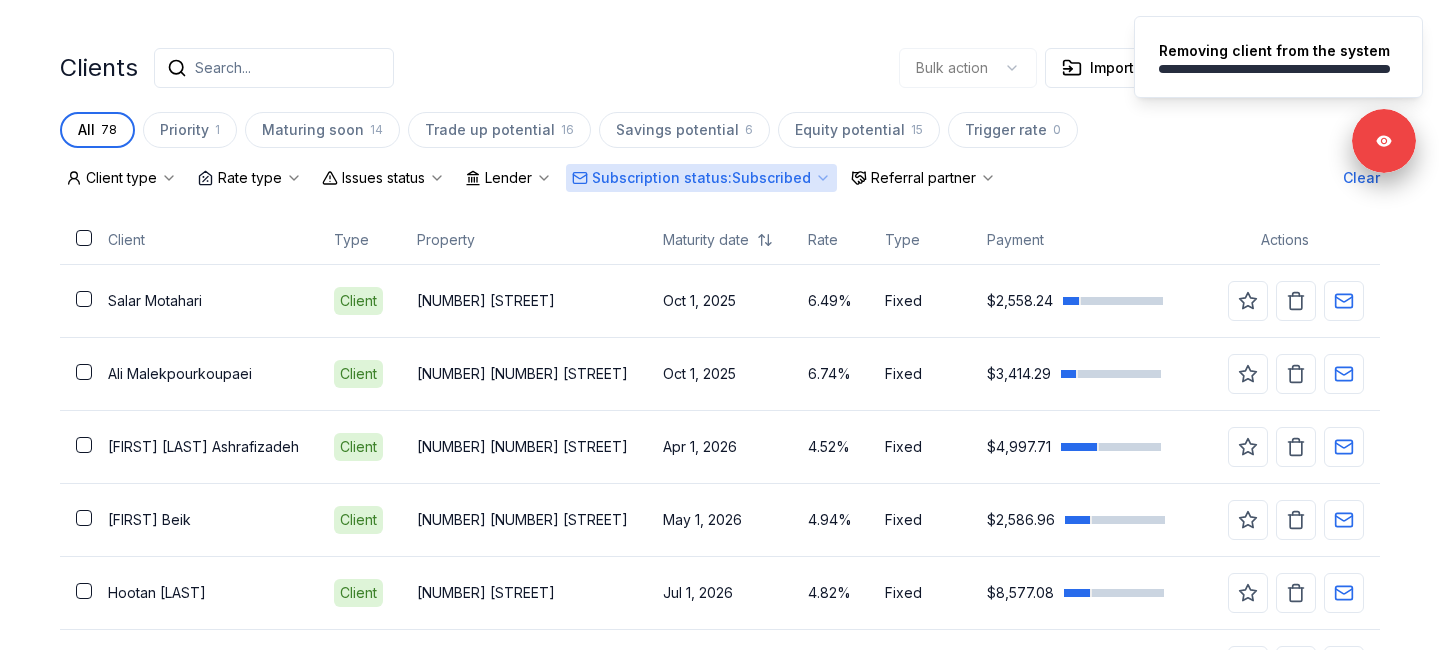 click on "Subscription status :  Subscribed" at bounding box center (701, 178) 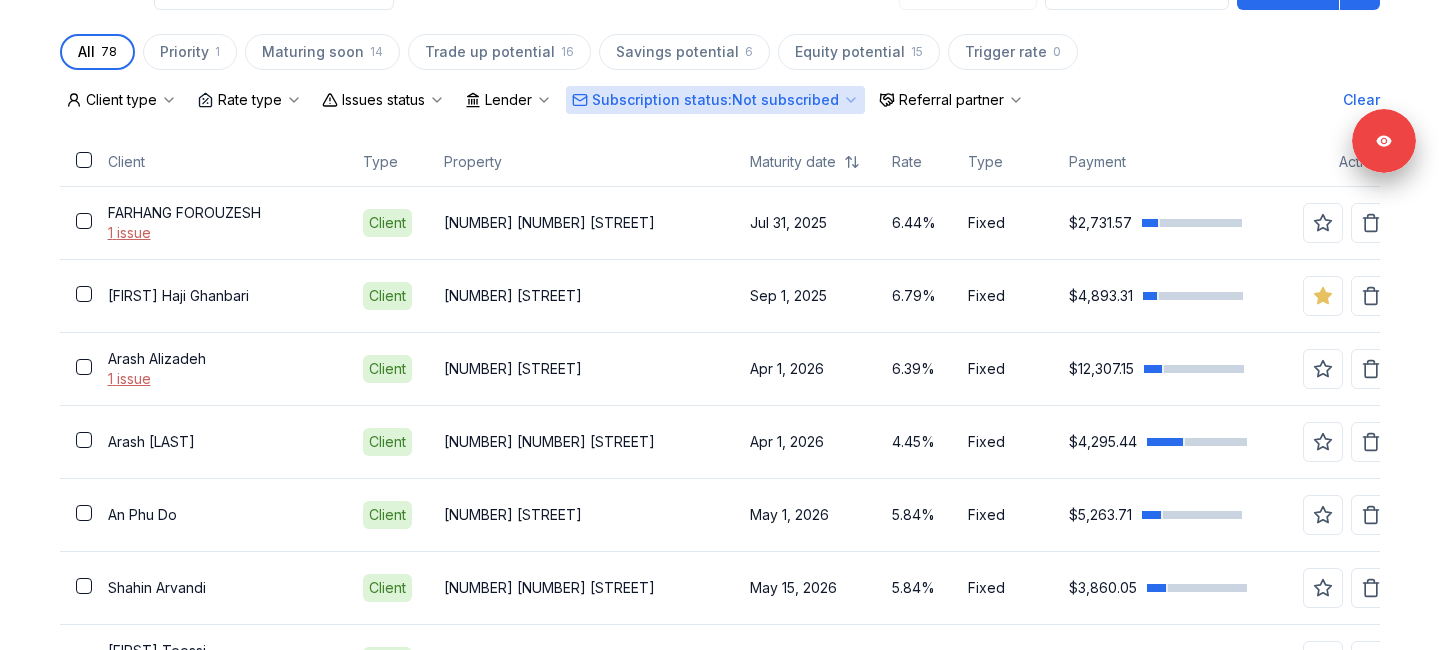 scroll, scrollTop: 357, scrollLeft: 0, axis: vertical 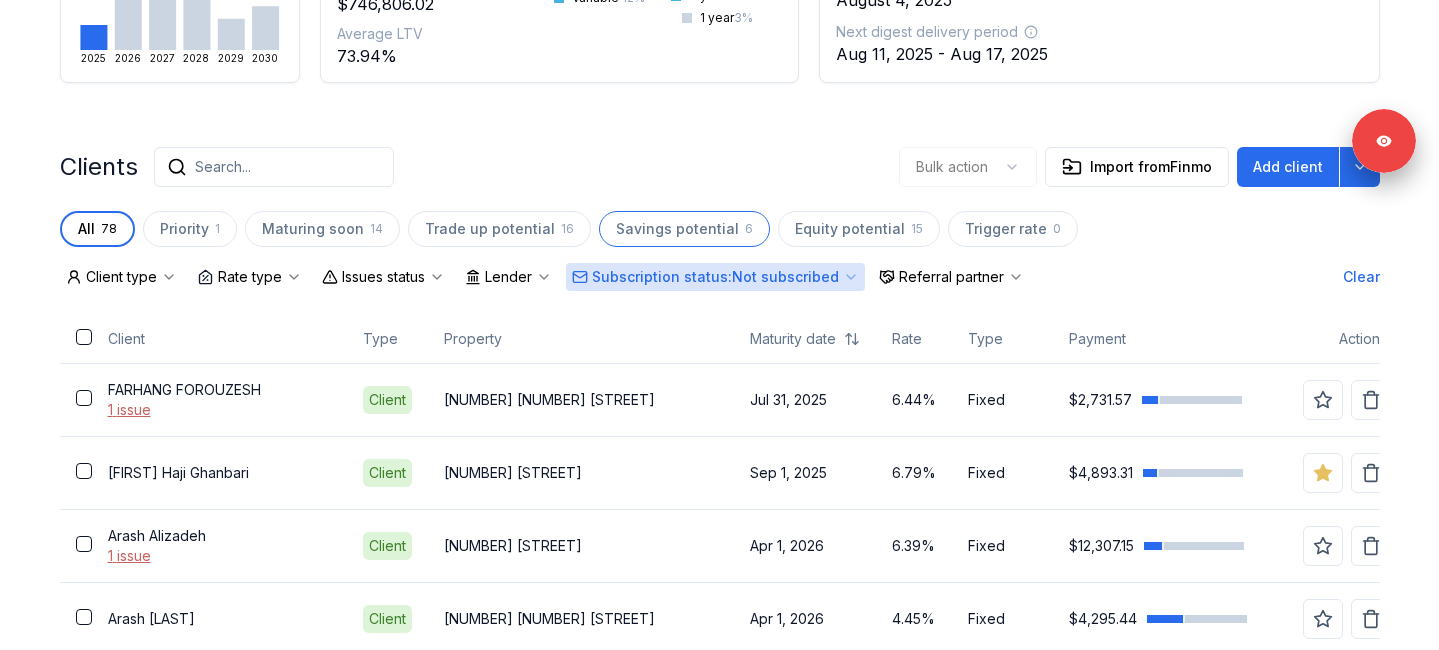 click on "Savings potential" at bounding box center [677, 229] 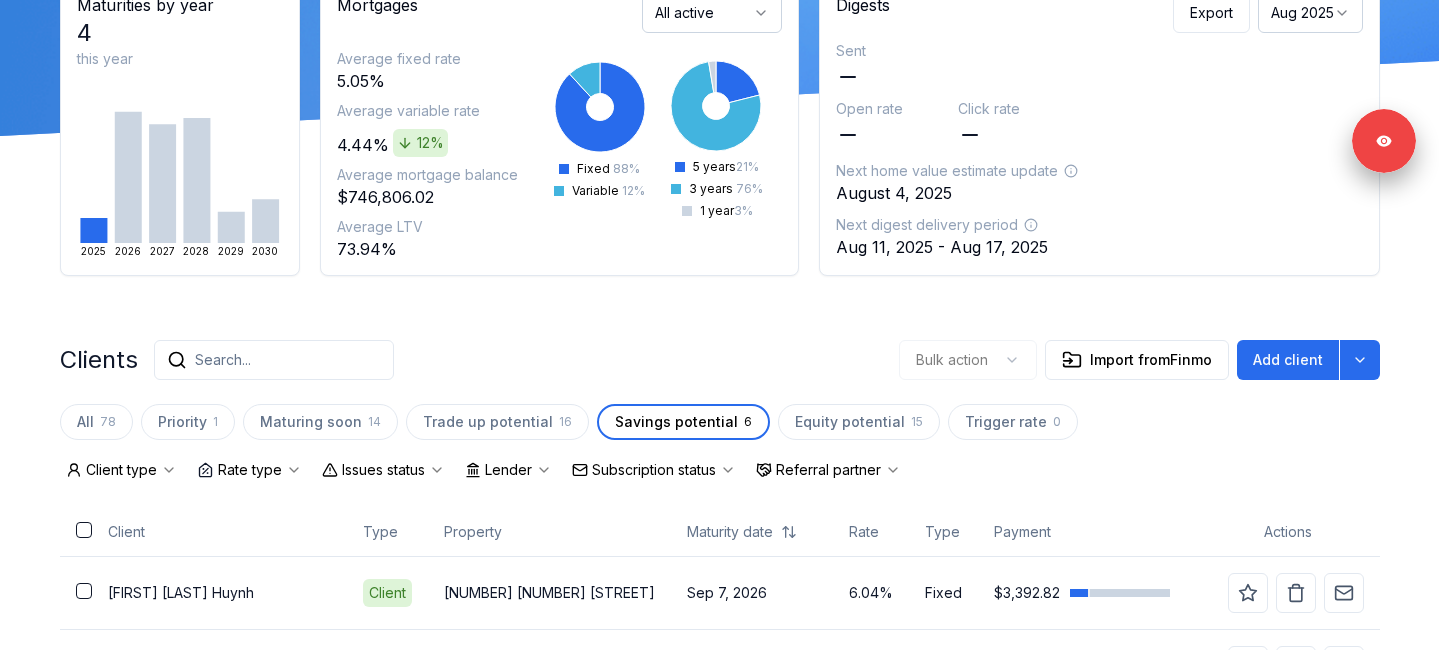 scroll, scrollTop: 168, scrollLeft: 0, axis: vertical 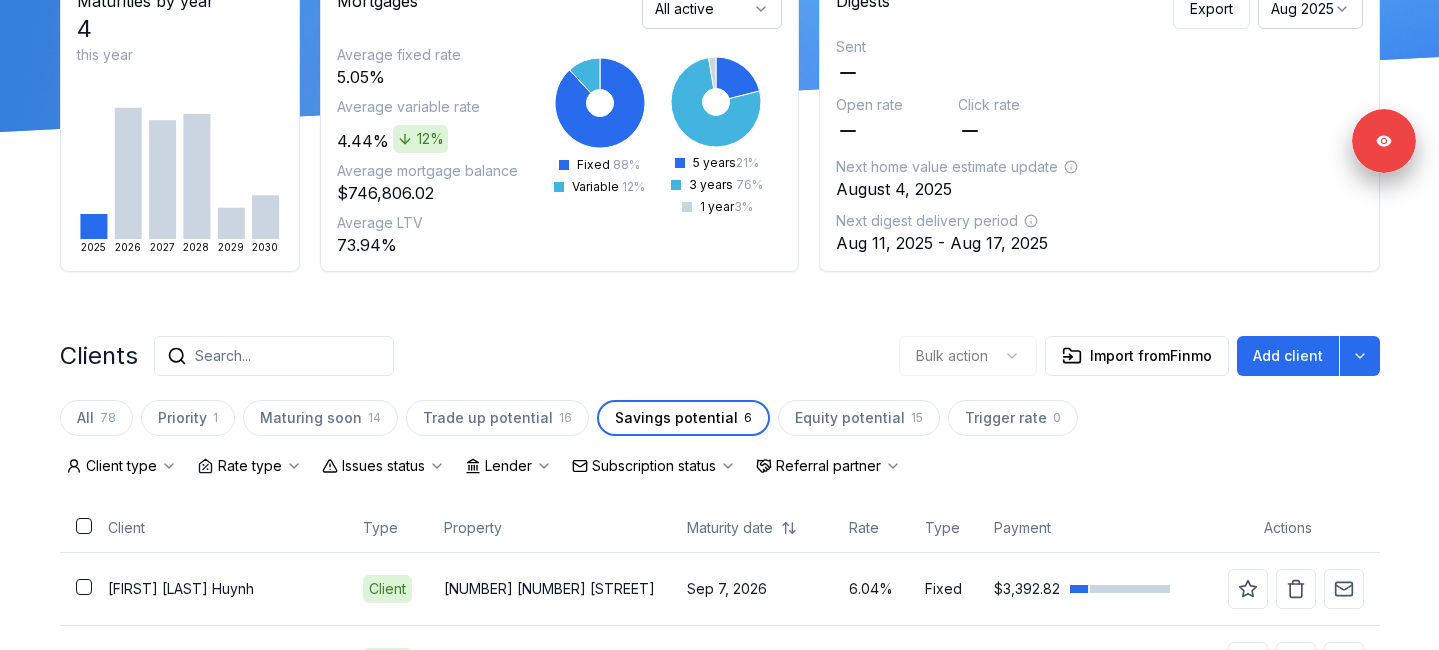 click on "Aug 2025" at bounding box center [1310, 9] 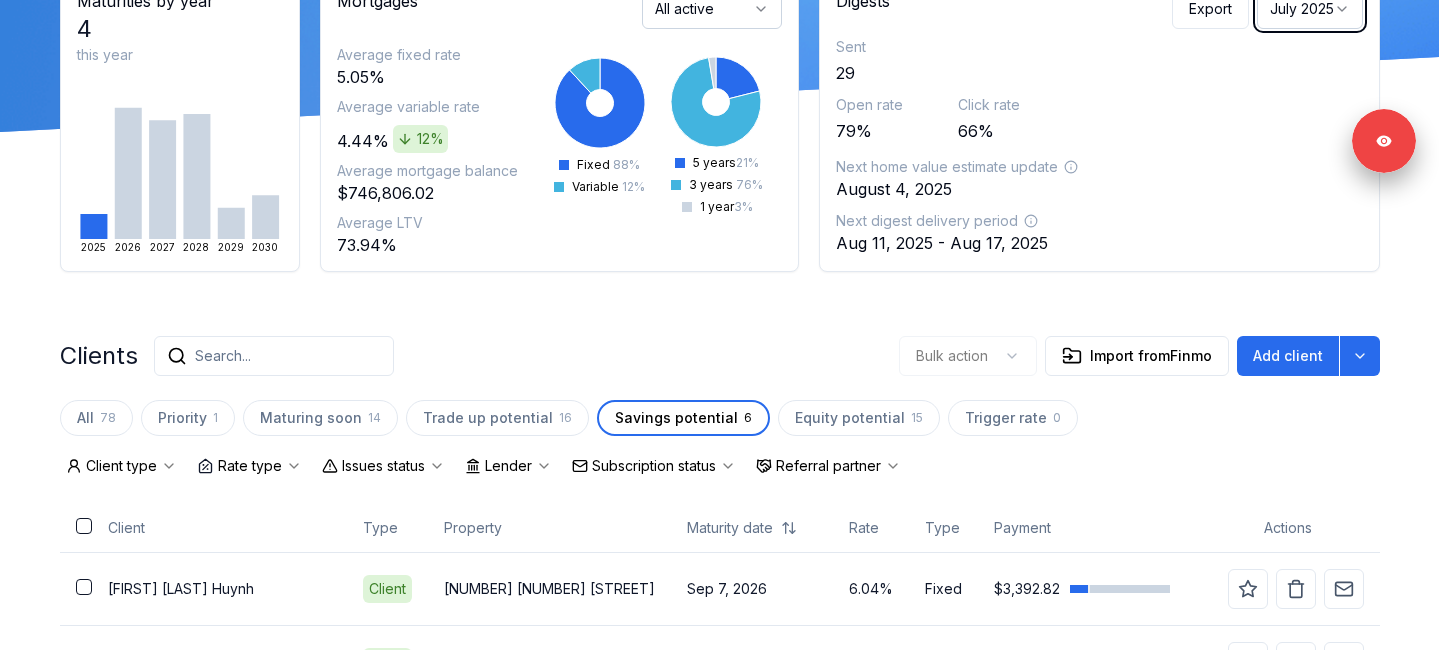 scroll, scrollTop: 107, scrollLeft: 0, axis: vertical 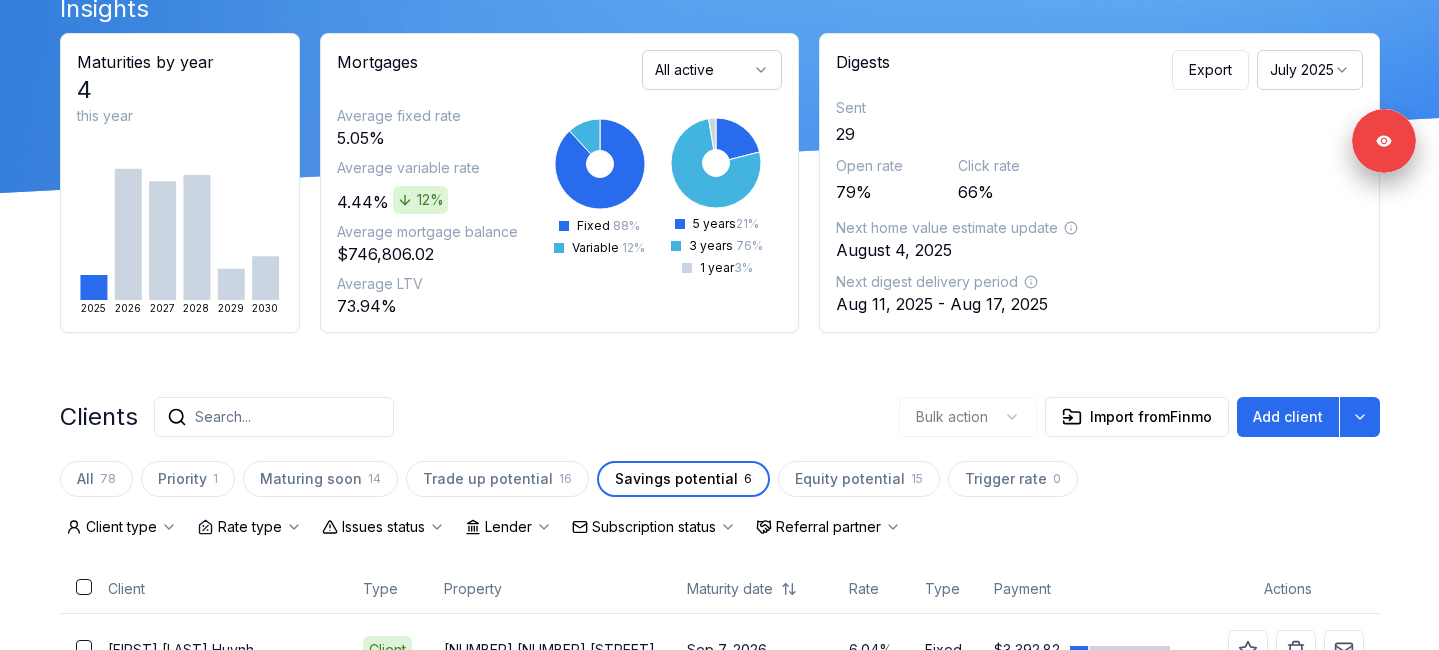 click on "Clients Search... Bulk action Import from Finmo Add client All 78 Priority 1 Maturing soon 14 Trade up potential 16 Savings potential 6 Equity potential 15 Trigger rate 0 Client type Rate type Issues status Lender Subscription status Referral partner Client Type Property Maturity date Rate Type Payment Actions [FIRST] [LAST] Huynh Client 14 355 [STREET] [MONTH] [DAY], [YEAR] [PERCENT]% Fixed $[AMOUNT] Pooya Salajegheh Client 301 160 [STREET] [MONTH] [DAY], [YEAR] [PERCENT]% Fixed $[AMOUNT] Davoud Eshtehari Client 2907 567 [STREET] [MONTH] [DAY], [YEAR] [PERCENT]% Fixed $[AMOUNT] Omid Hakiminejad" at bounding box center (720, 556) 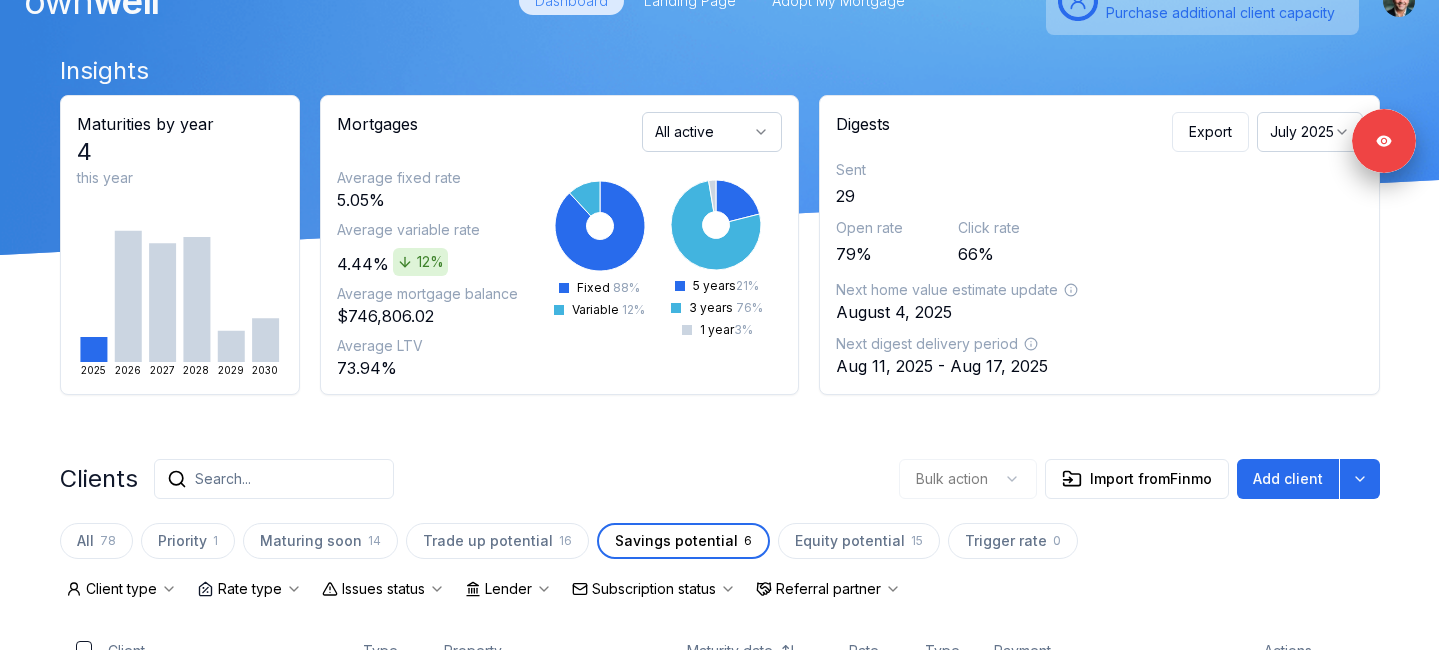scroll, scrollTop: 0, scrollLeft: 0, axis: both 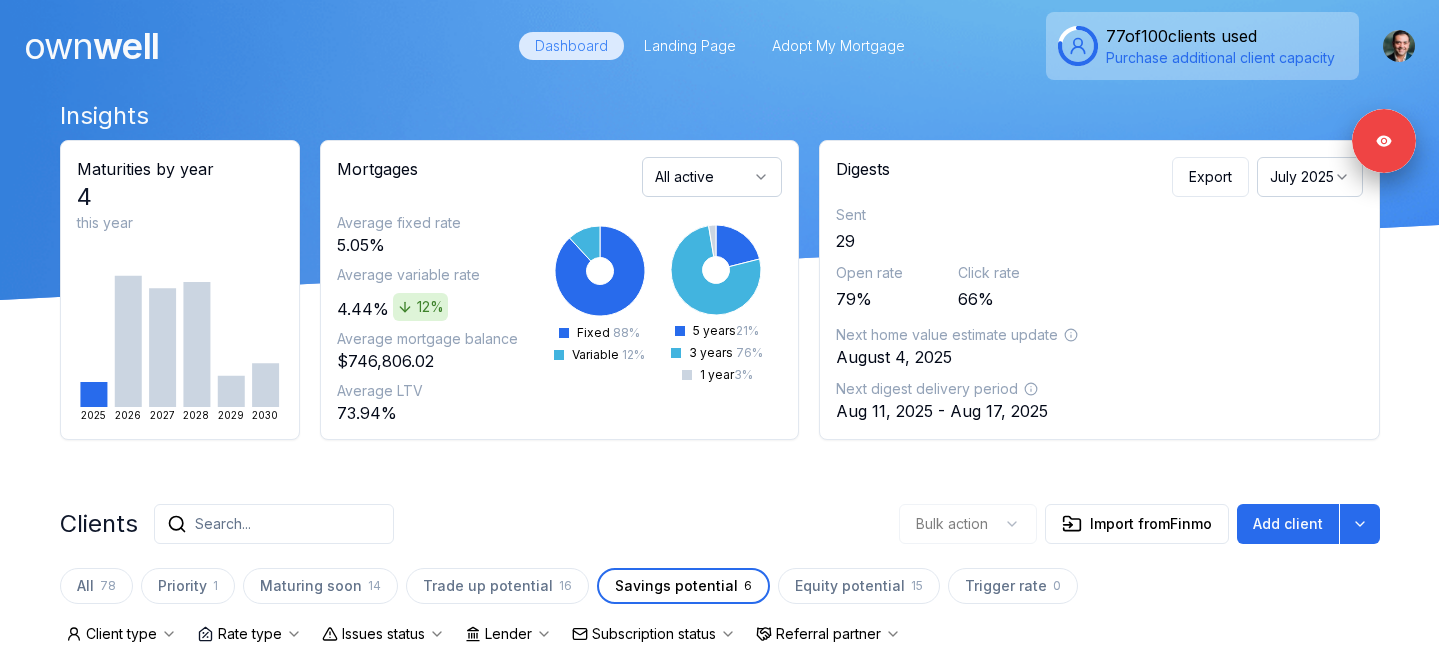 click on "Clients Search... Bulk action Import from Finmo Add client All 78 Priority 1 Maturing soon 14 Trade up potential 16 Savings potential 6 Equity potential 15 Trigger rate 0 Client type Rate type Issues status Lender Subscription status Referral partner Client Type Property Maturity date Rate Type Payment Actions [FIRST] [LAST] Huynh Client 14 355 [STREET] [MONTH] [DAY], [YEAR] [PERCENT]% Fixed $[AMOUNT] Pooya Salajegheh Client 301 160 [STREET] [MONTH] [DAY], [YEAR] [PERCENT]% Fixed $[AMOUNT] Davoud Eshtehari Client 2907 567 [STREET] [MONTH] [DAY], [YEAR] [PERCENT]% Fixed $[AMOUNT] Omid Hakiminejad" at bounding box center (720, 663) 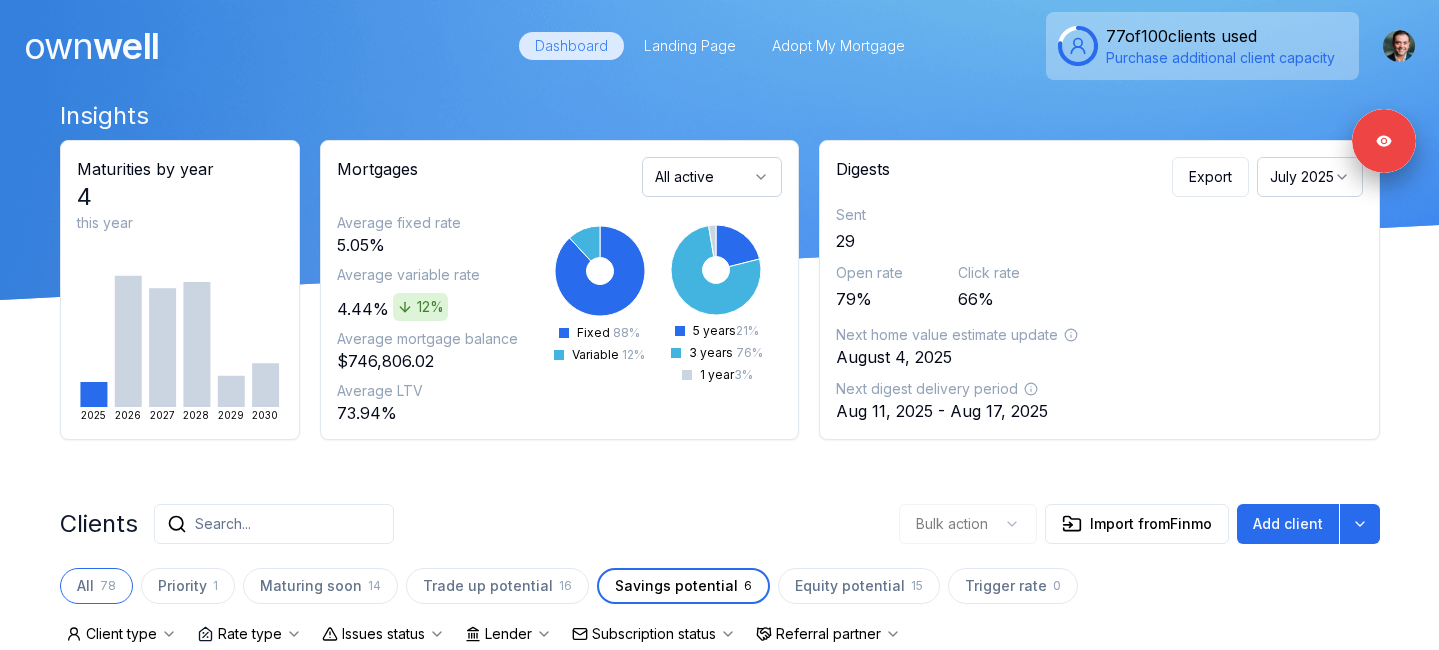 click on "All" at bounding box center (85, 586) 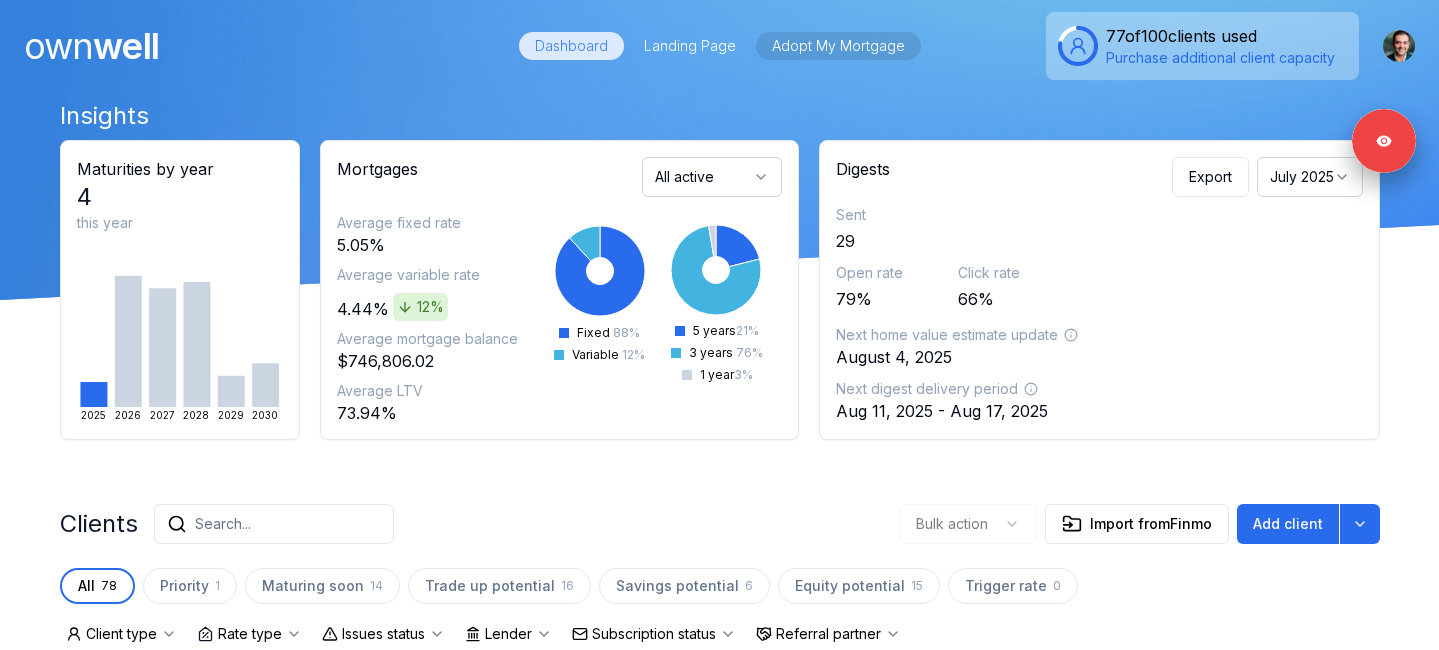 click on "Adopt My Mortgage" at bounding box center [838, 46] 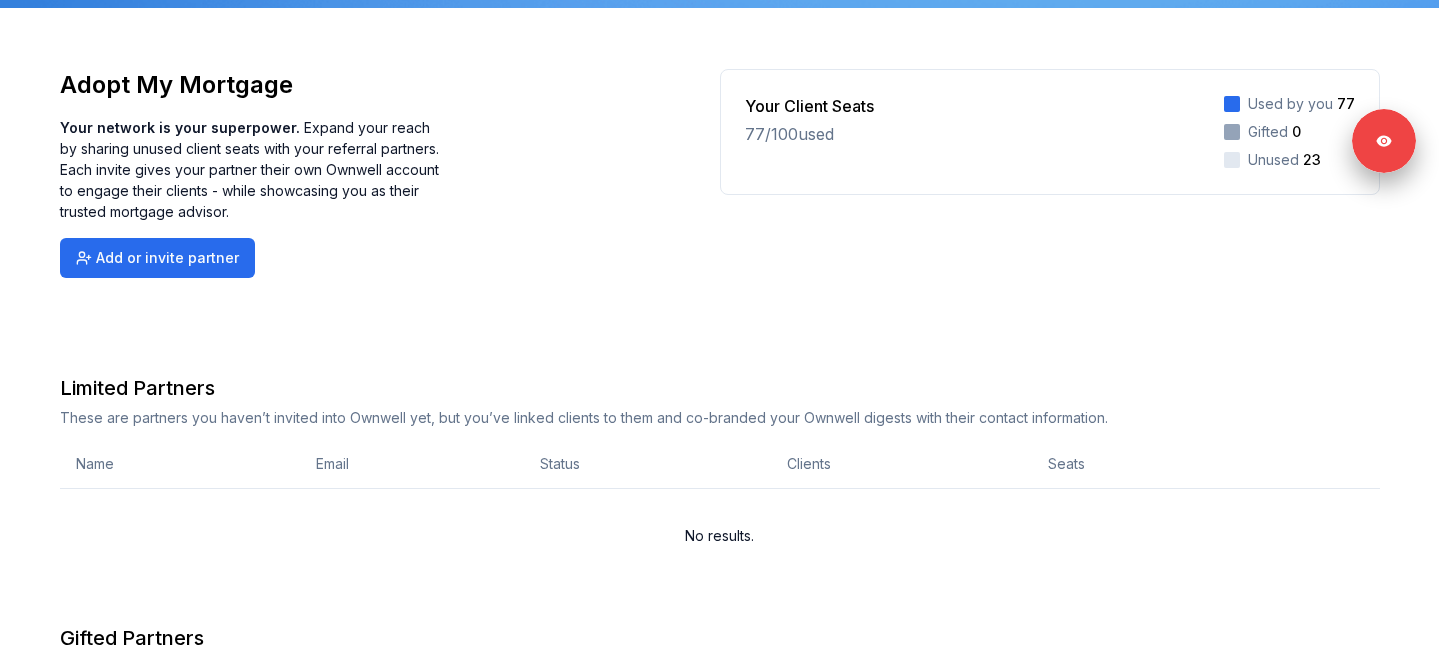 scroll, scrollTop: 79, scrollLeft: 0, axis: vertical 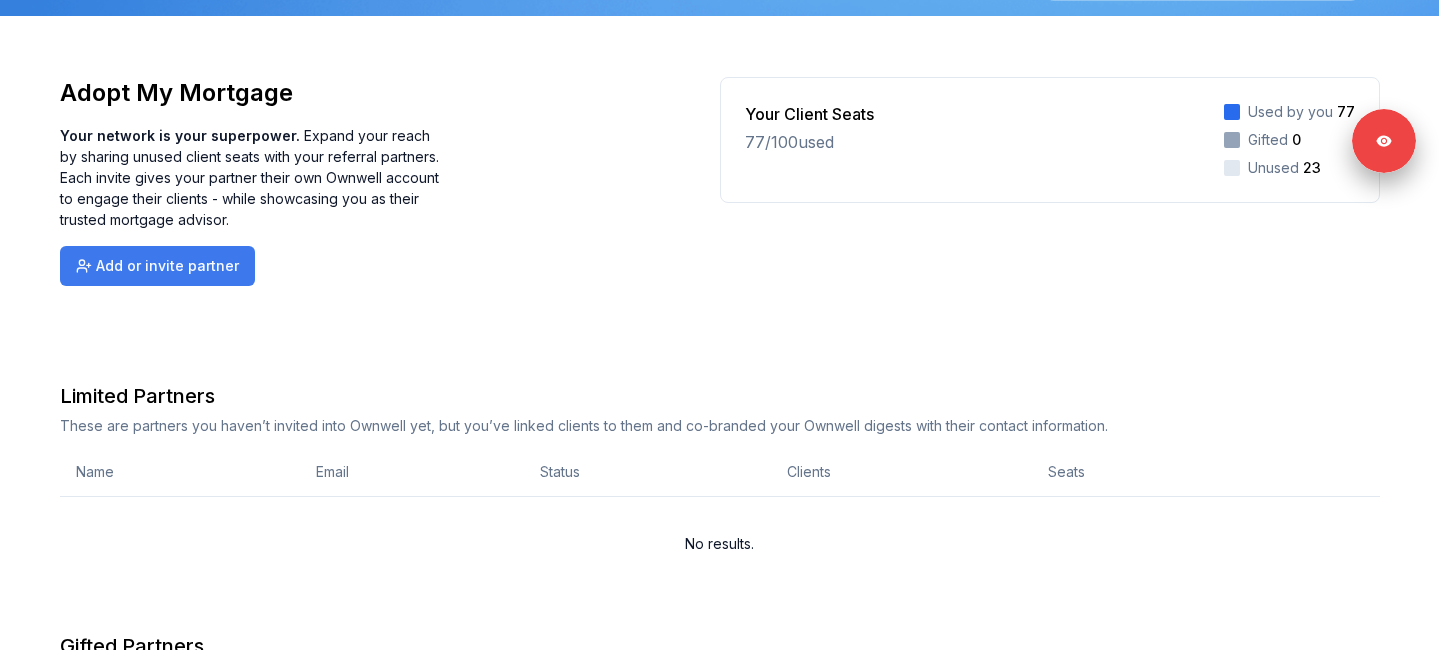 click on "Add or invite partner" at bounding box center (157, 266) 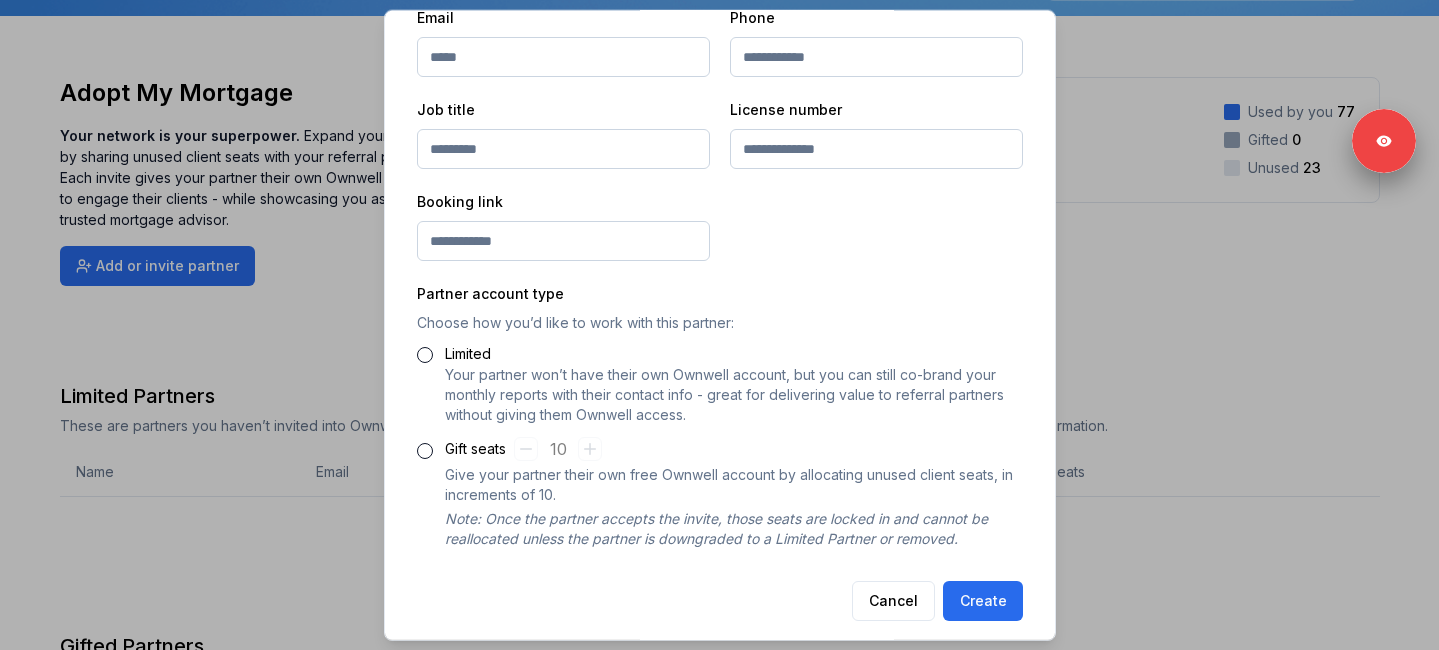 scroll, scrollTop: 519, scrollLeft: 0, axis: vertical 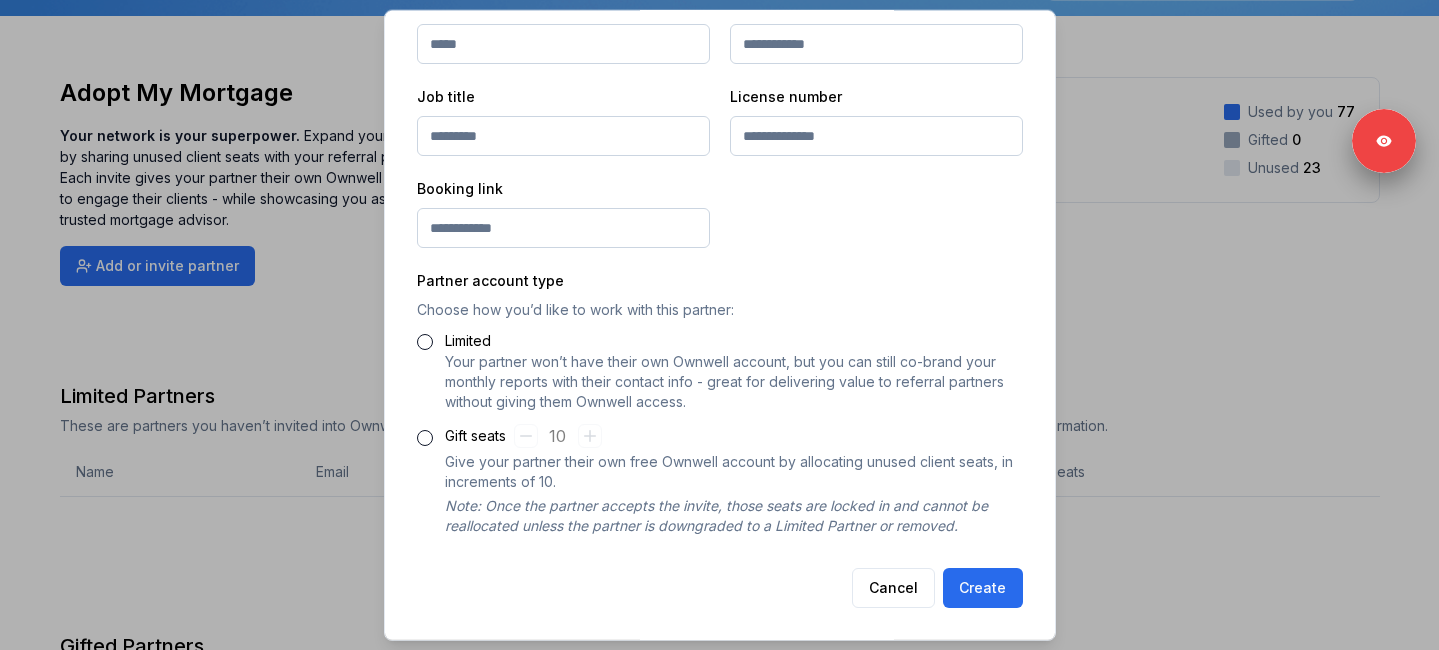 click at bounding box center (719, 325) 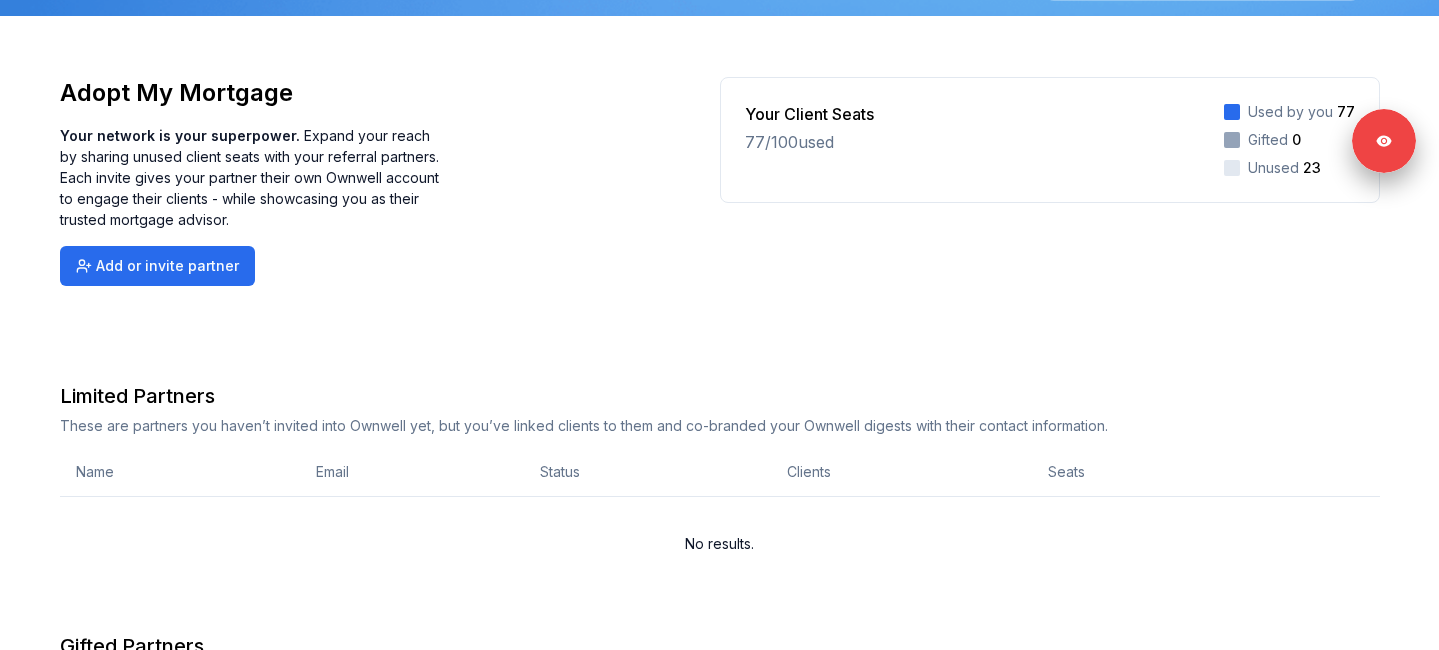 scroll, scrollTop: 0, scrollLeft: 0, axis: both 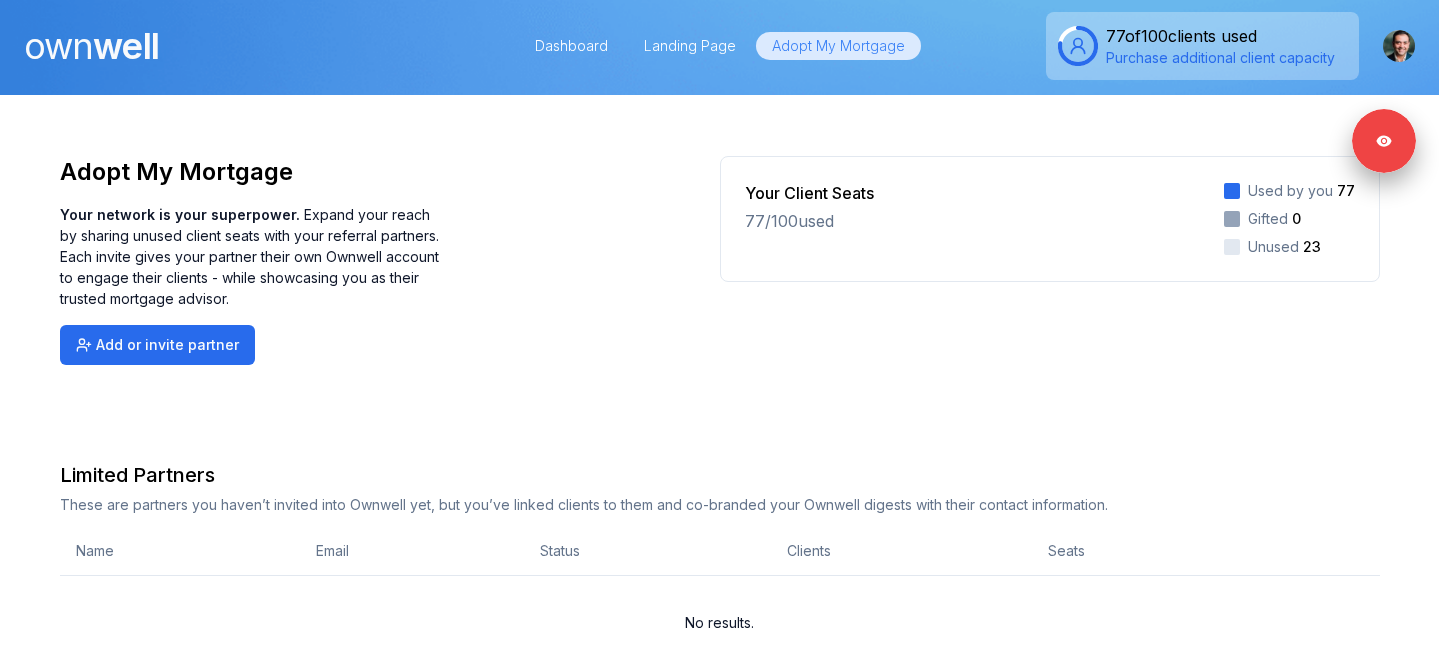 click on "own well" at bounding box center (91, 46) 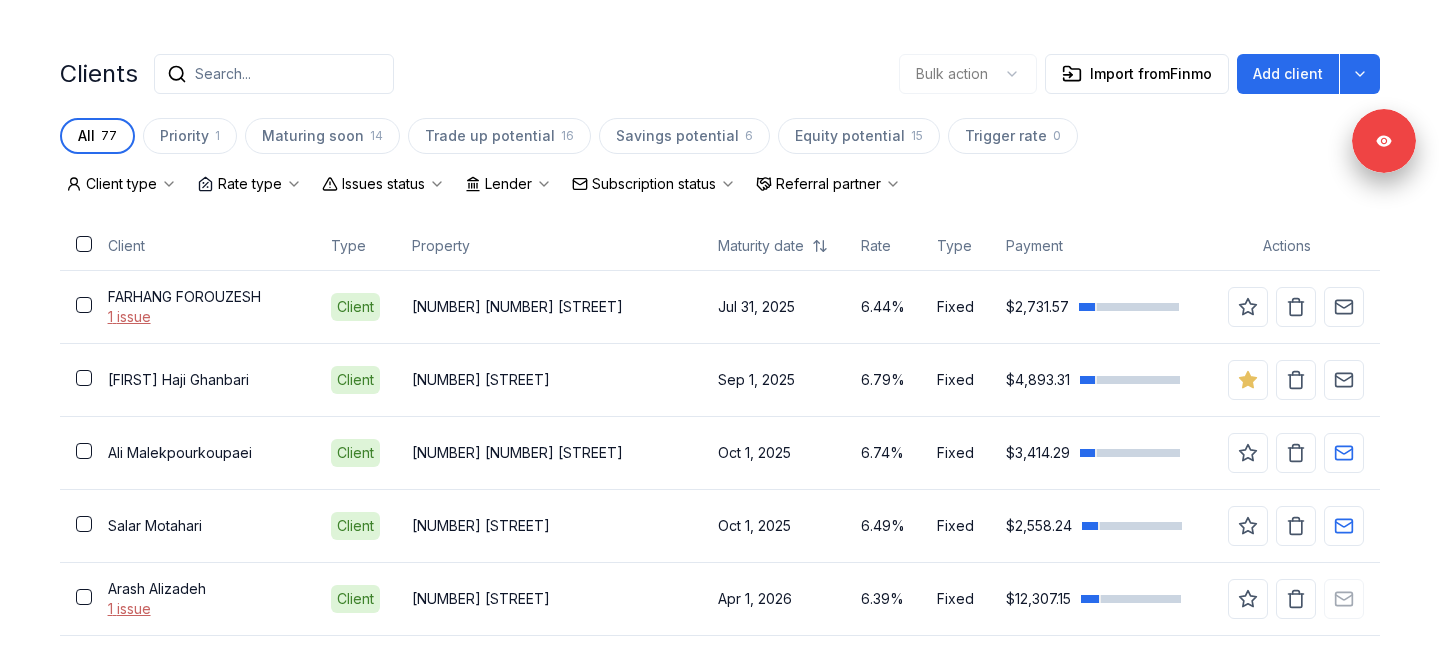 scroll, scrollTop: 466, scrollLeft: 0, axis: vertical 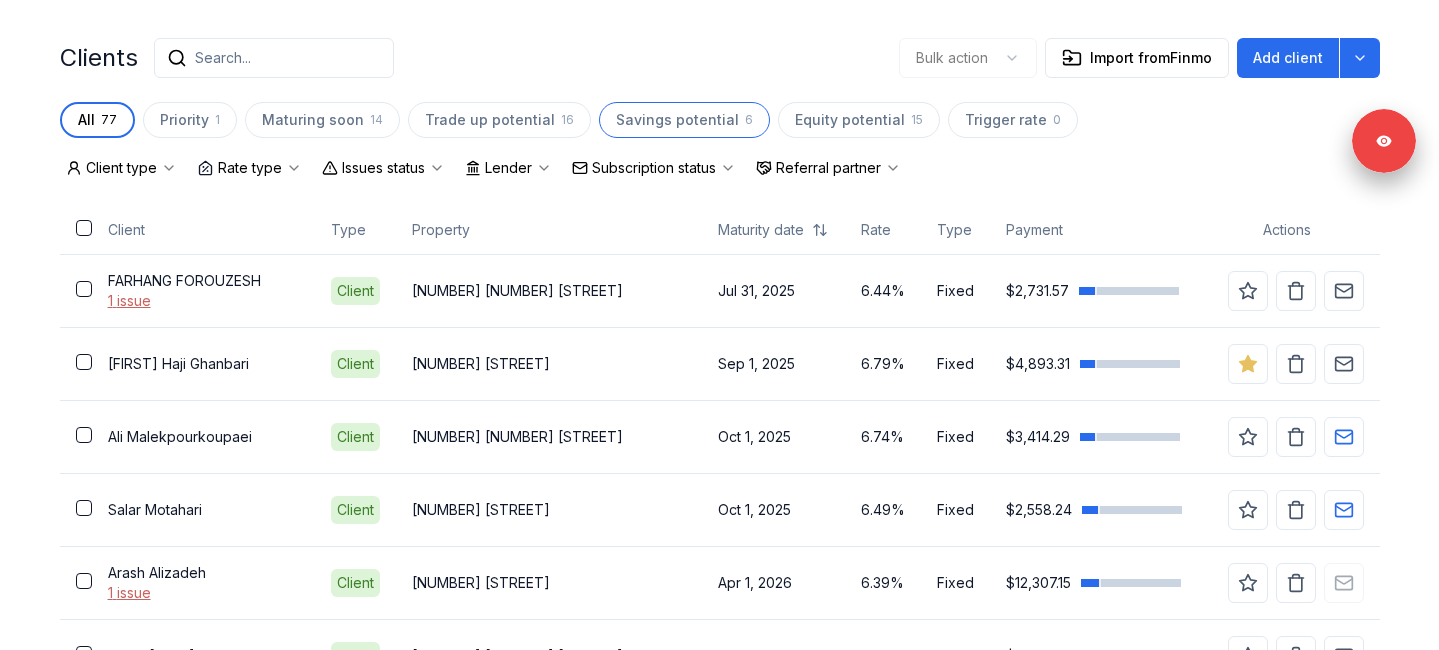 click on "Savings potential" at bounding box center (677, 120) 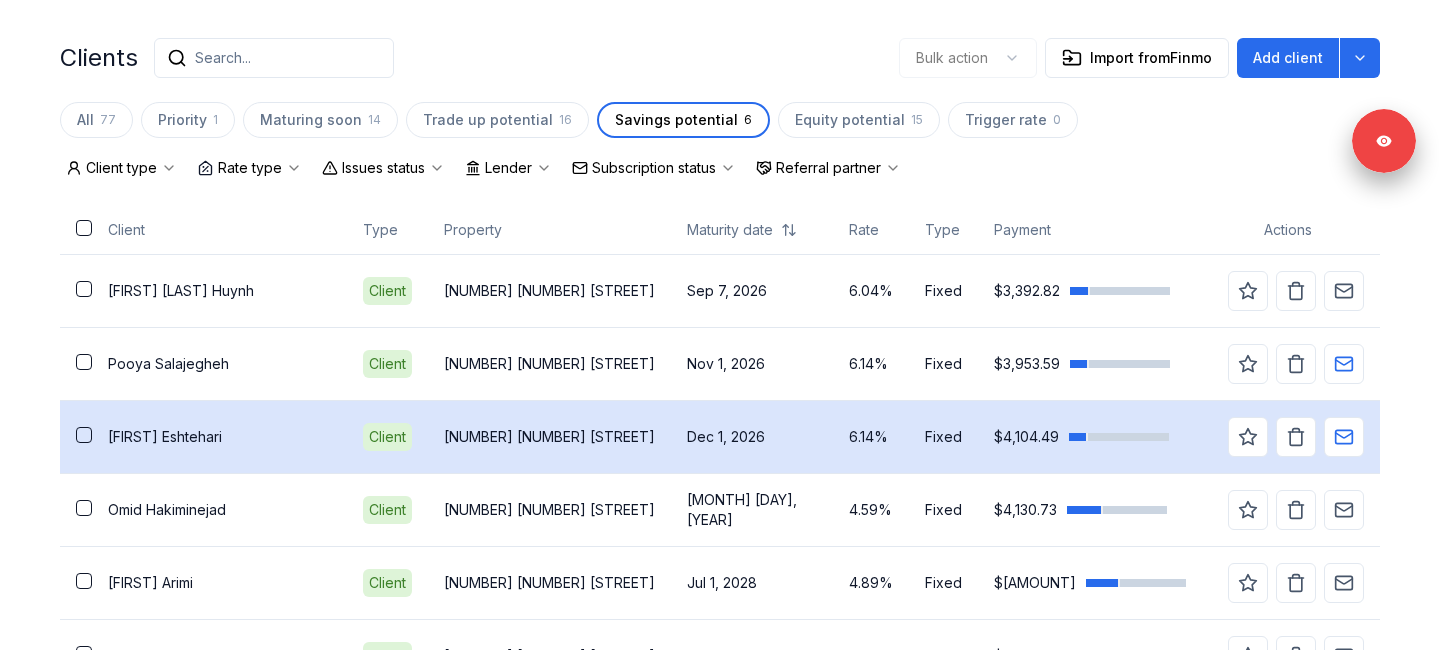 click on "[FIRST] [LAST]" at bounding box center [219, 437] 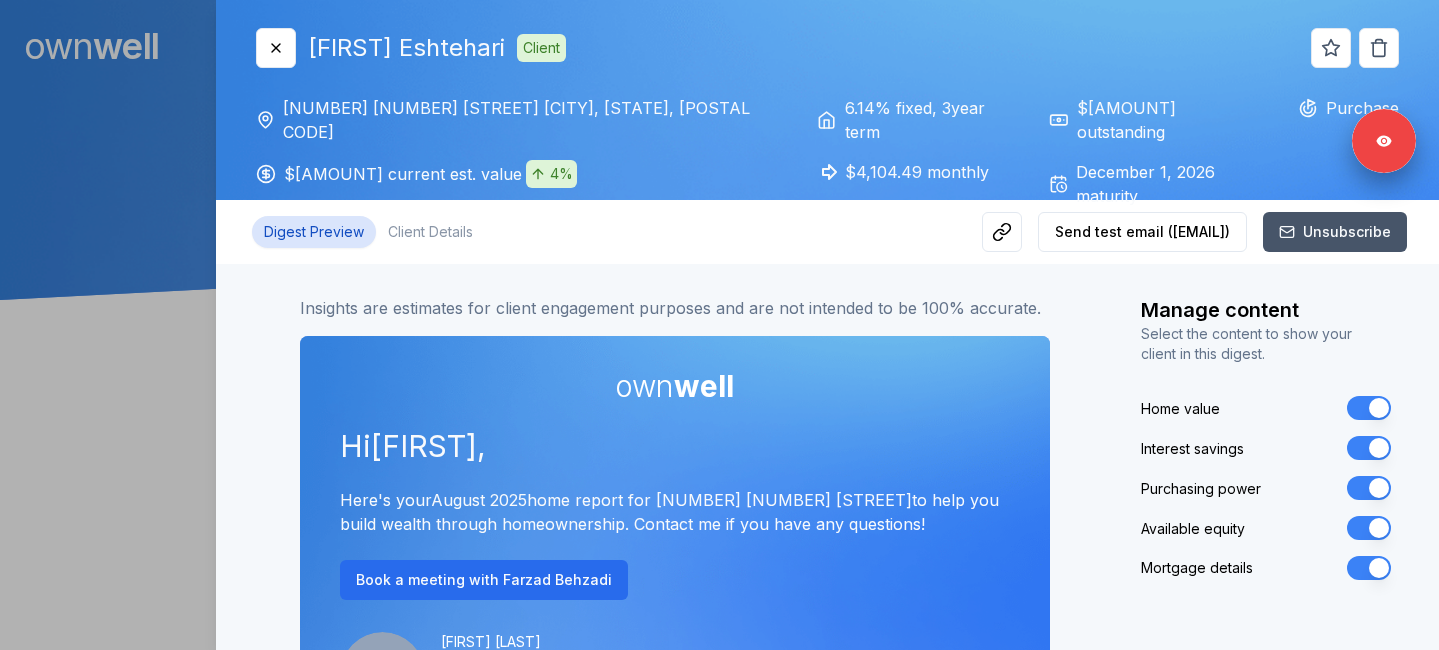 scroll, scrollTop: 0, scrollLeft: 0, axis: both 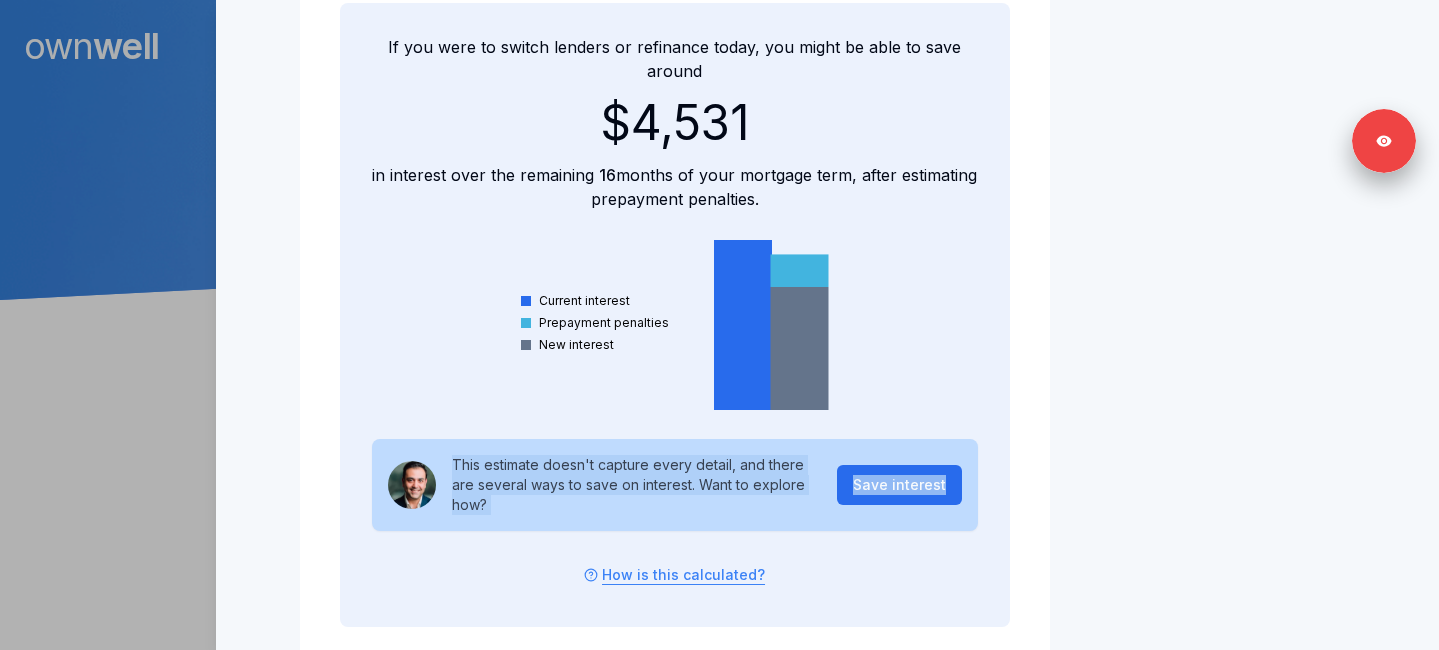drag, startPoint x: 452, startPoint y: 465, endPoint x: 582, endPoint y: 536, distance: 148.12495 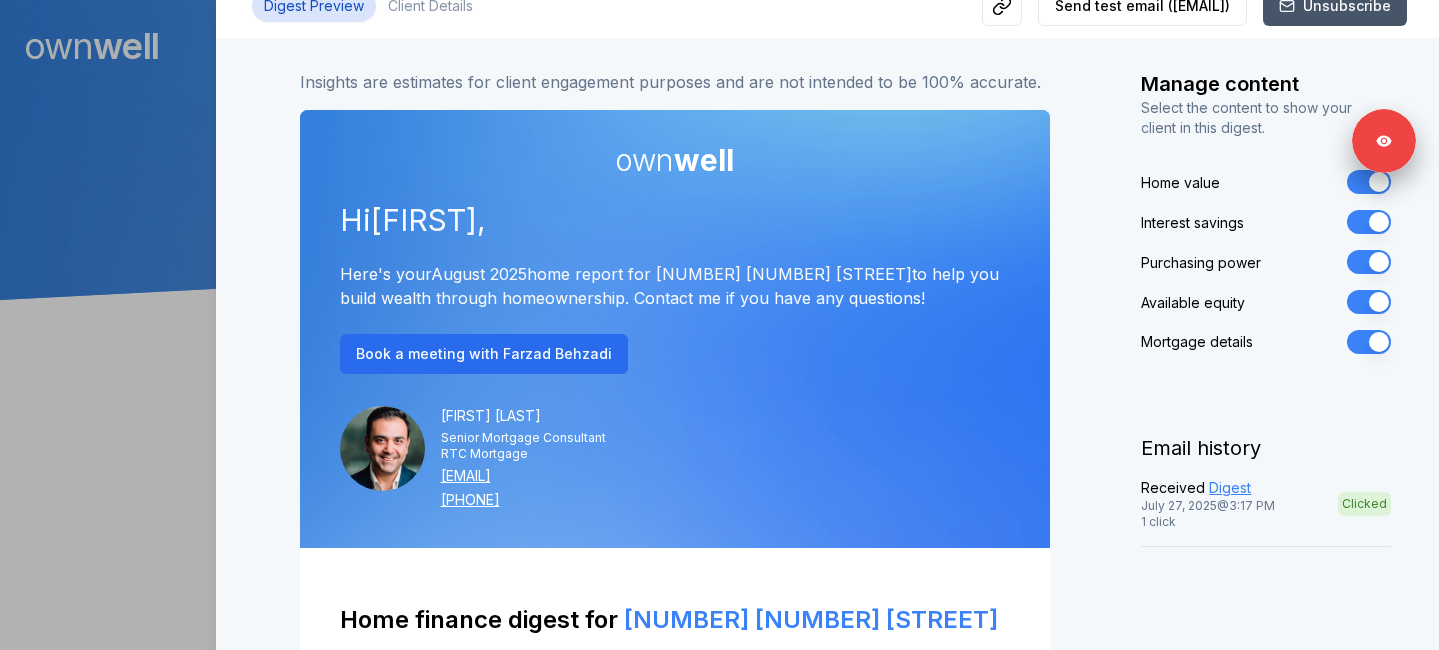 scroll, scrollTop: 0, scrollLeft: 0, axis: both 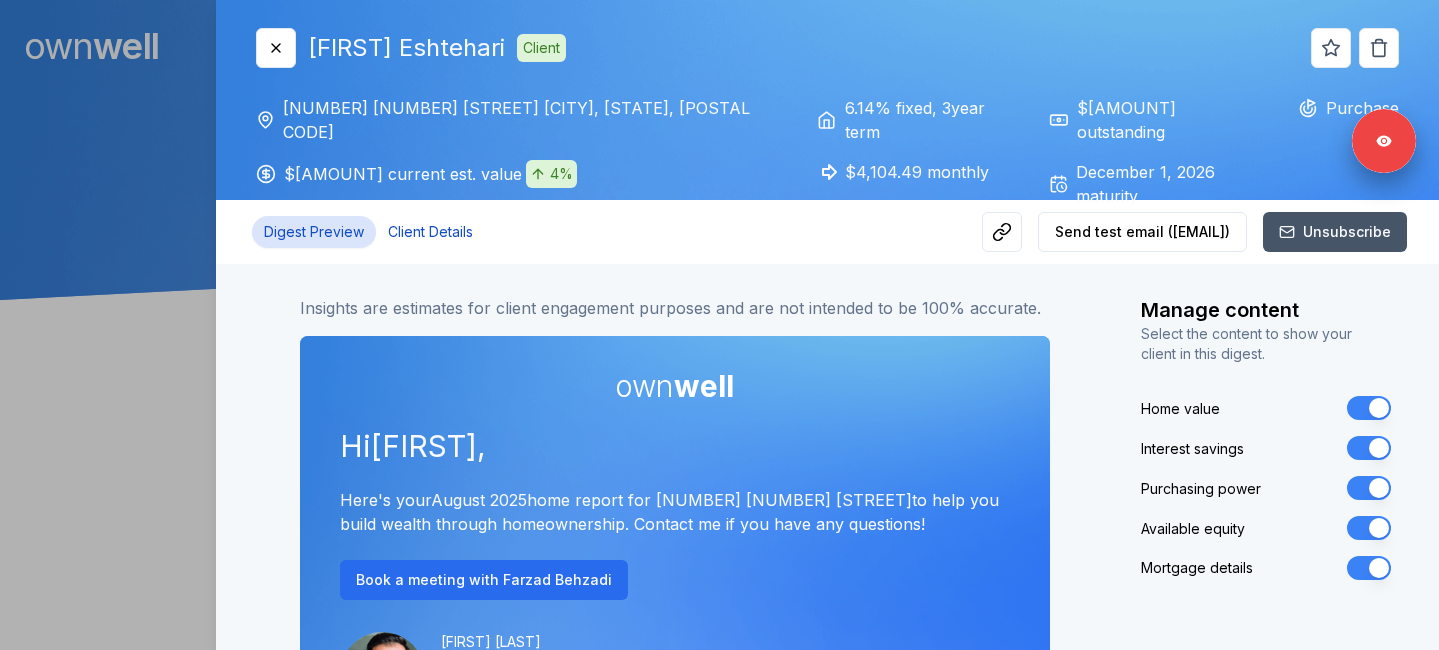 click on "Client Details" at bounding box center [430, 232] 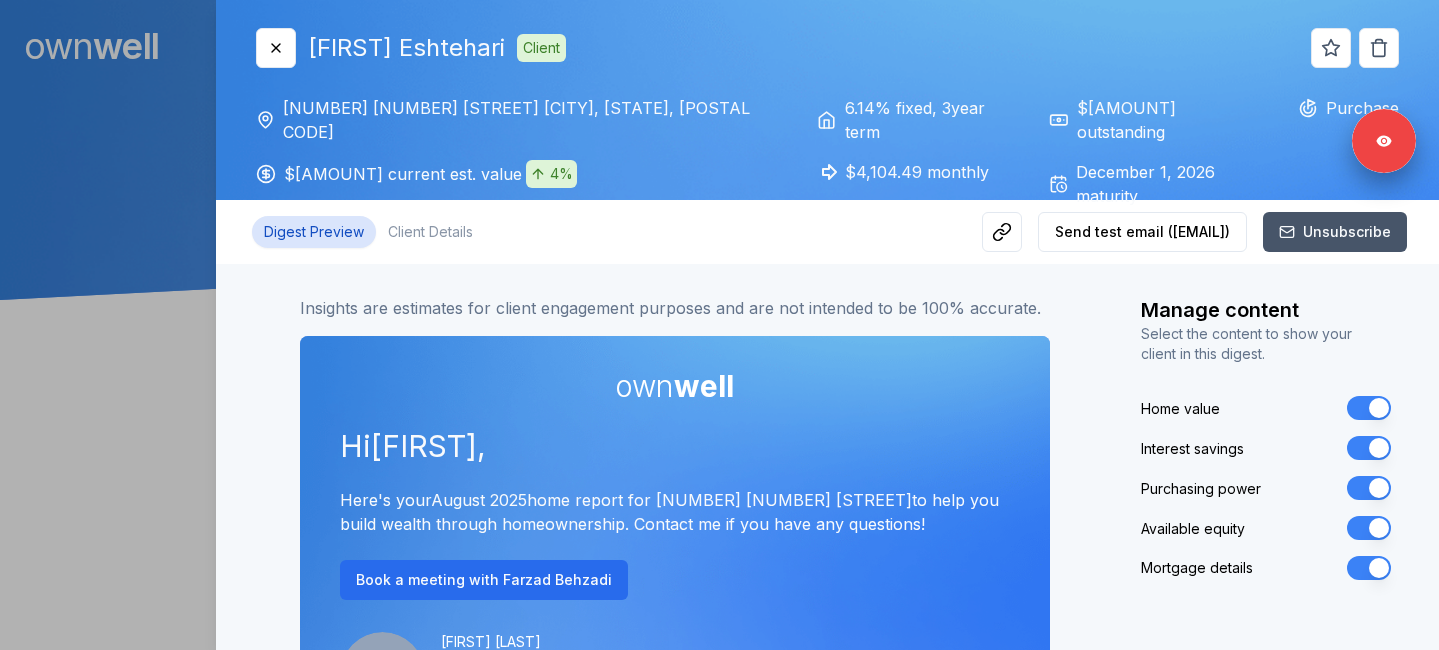 click on "Digest Preview" at bounding box center [314, 232] 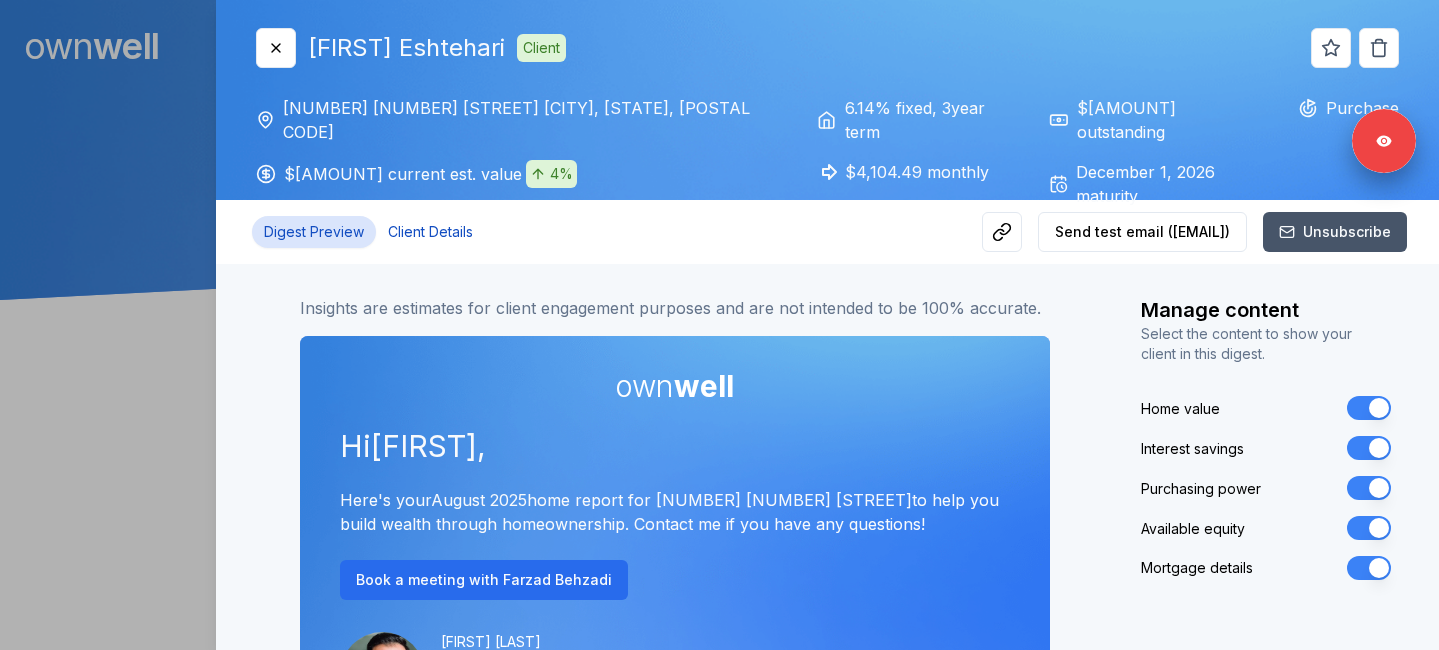click on "Client Details" at bounding box center [430, 232] 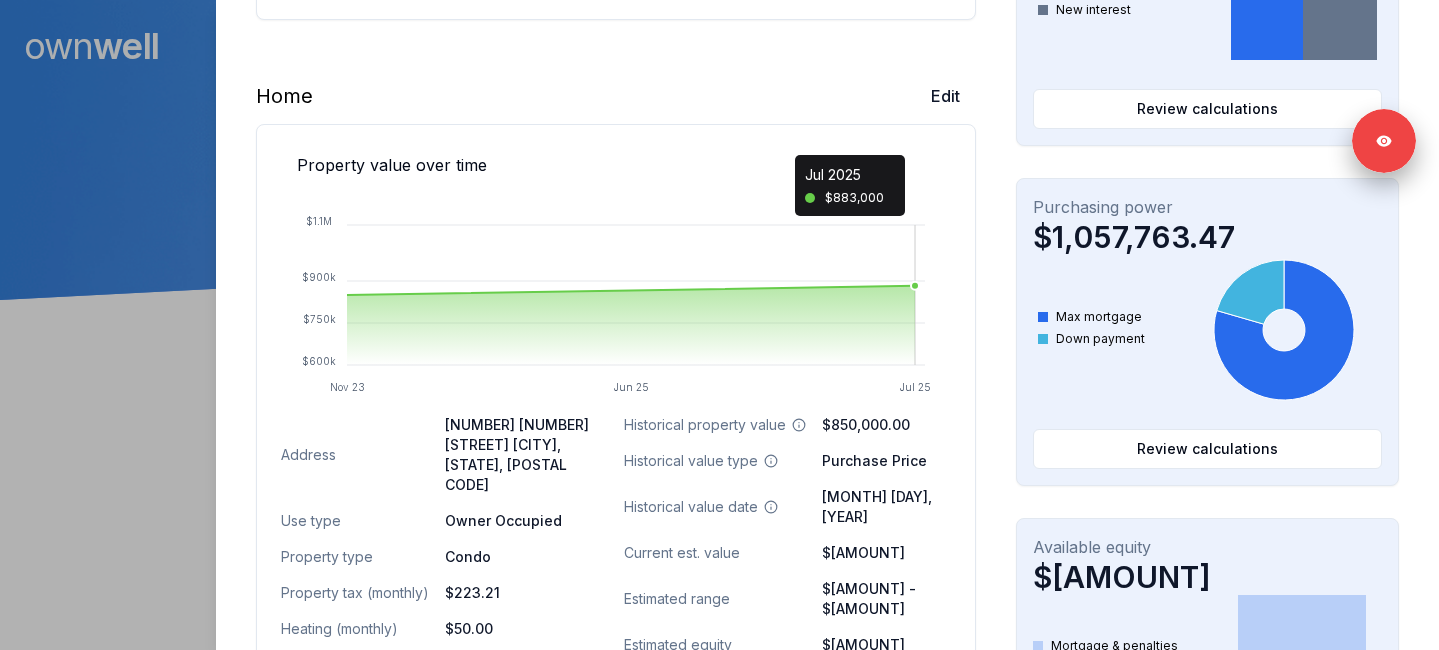 scroll, scrollTop: 517, scrollLeft: 0, axis: vertical 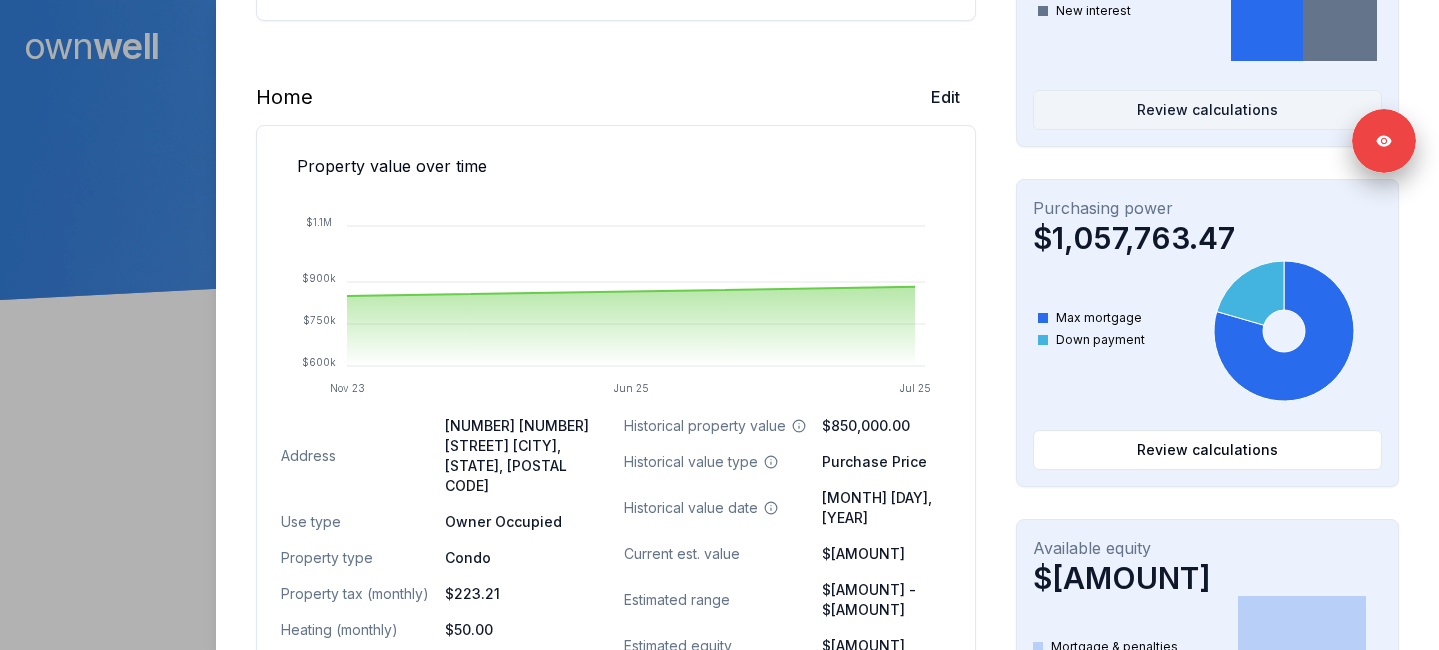 click on "Review calculations" at bounding box center [1207, 110] 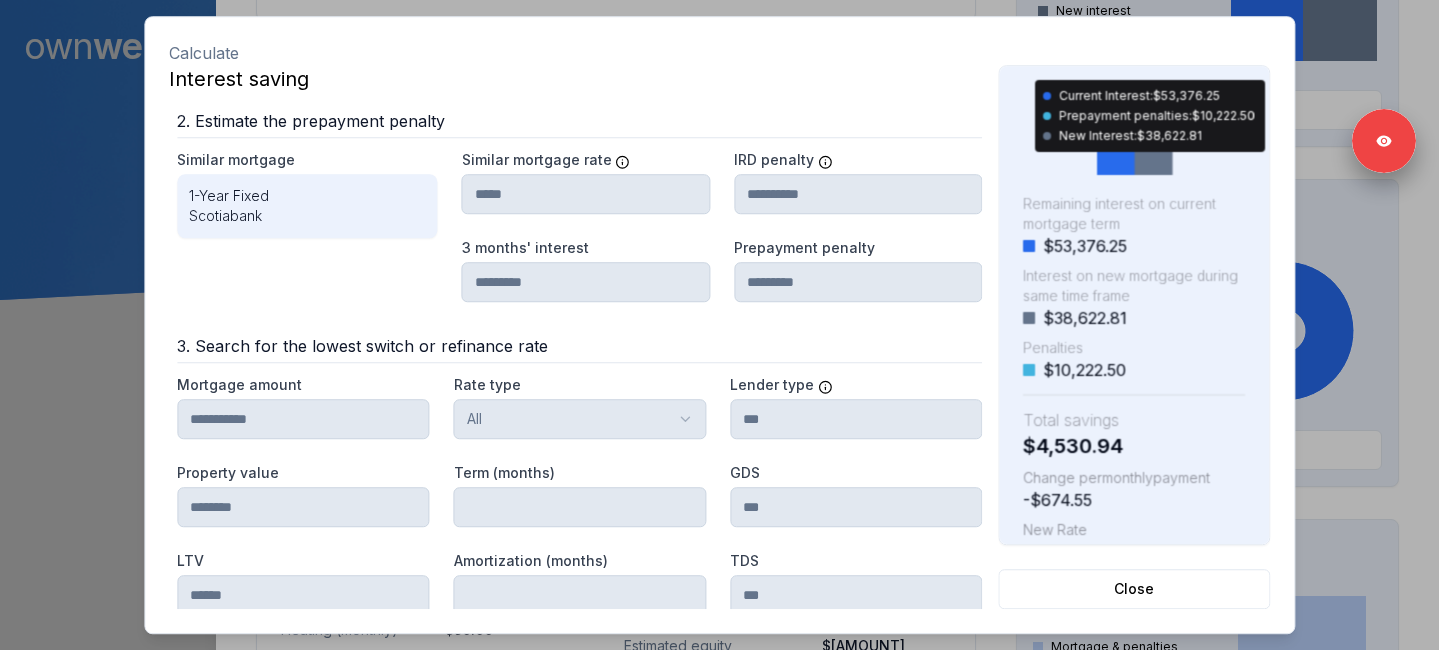 scroll, scrollTop: 335, scrollLeft: 0, axis: vertical 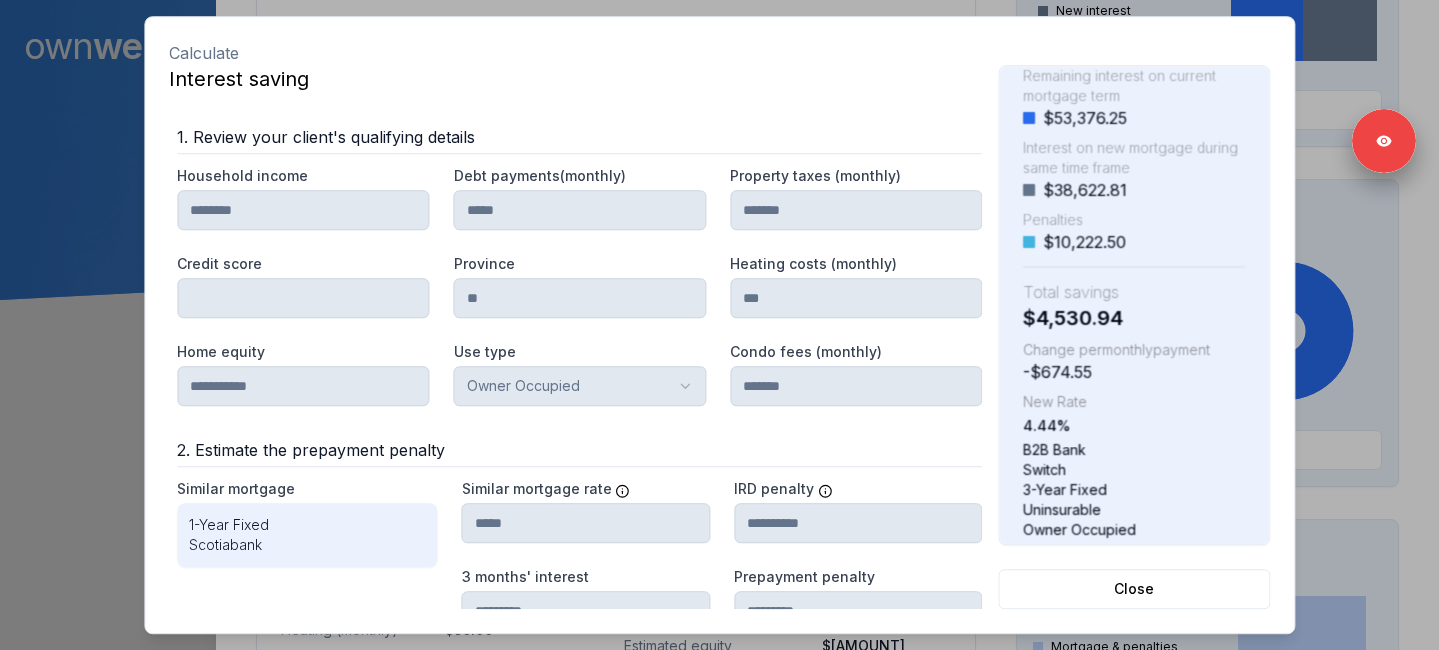 click at bounding box center (719, 325) 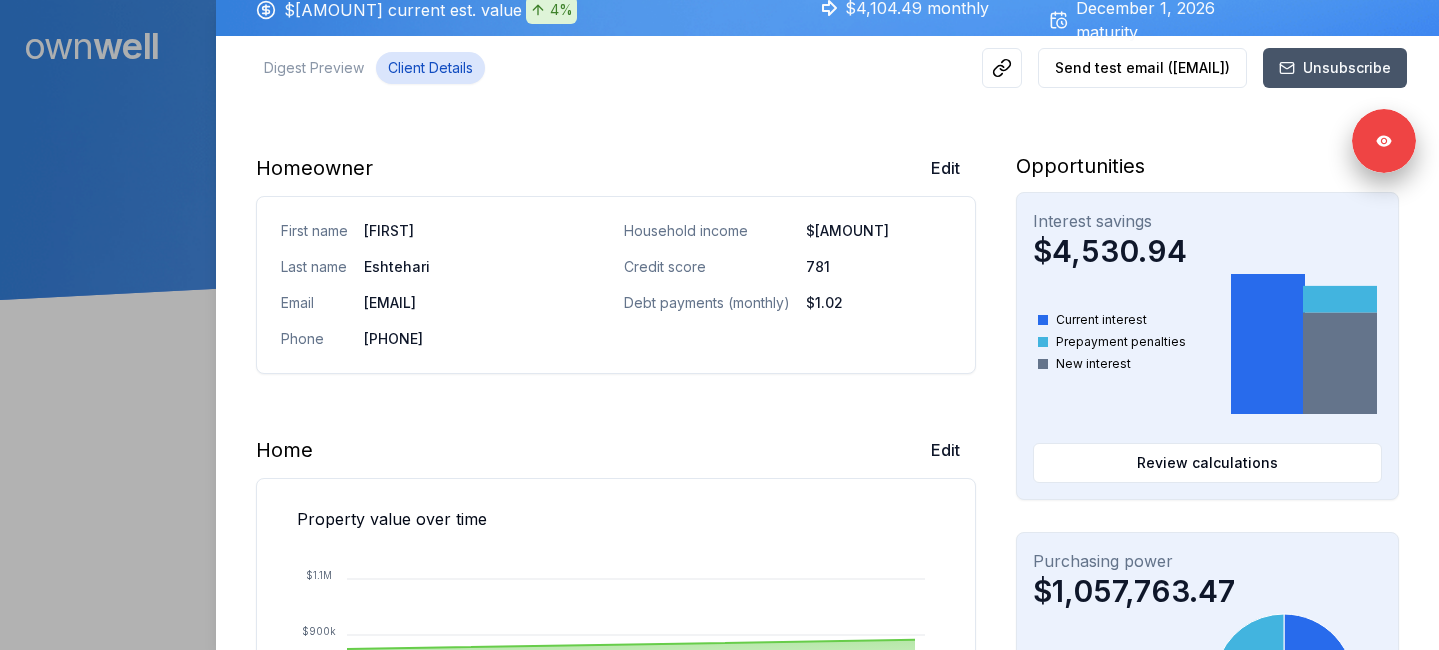 scroll, scrollTop: 0, scrollLeft: 0, axis: both 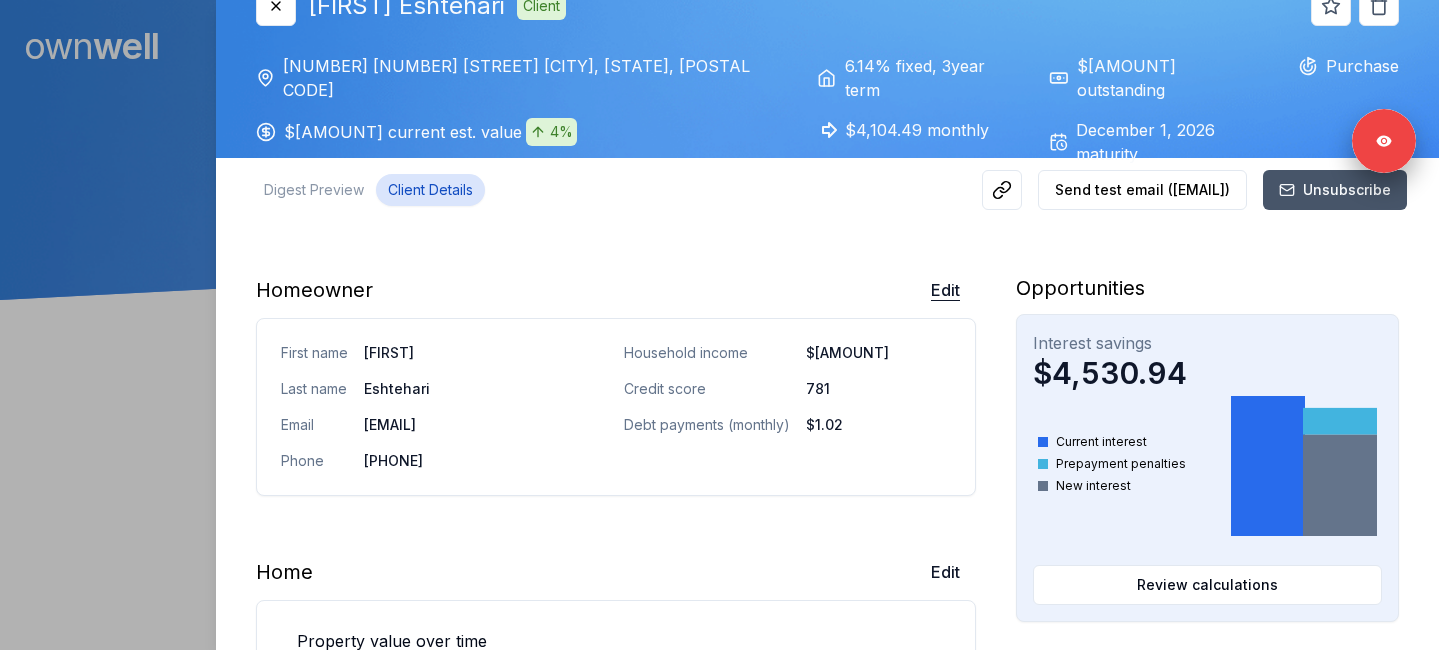 click on "Edit" at bounding box center (945, 290) 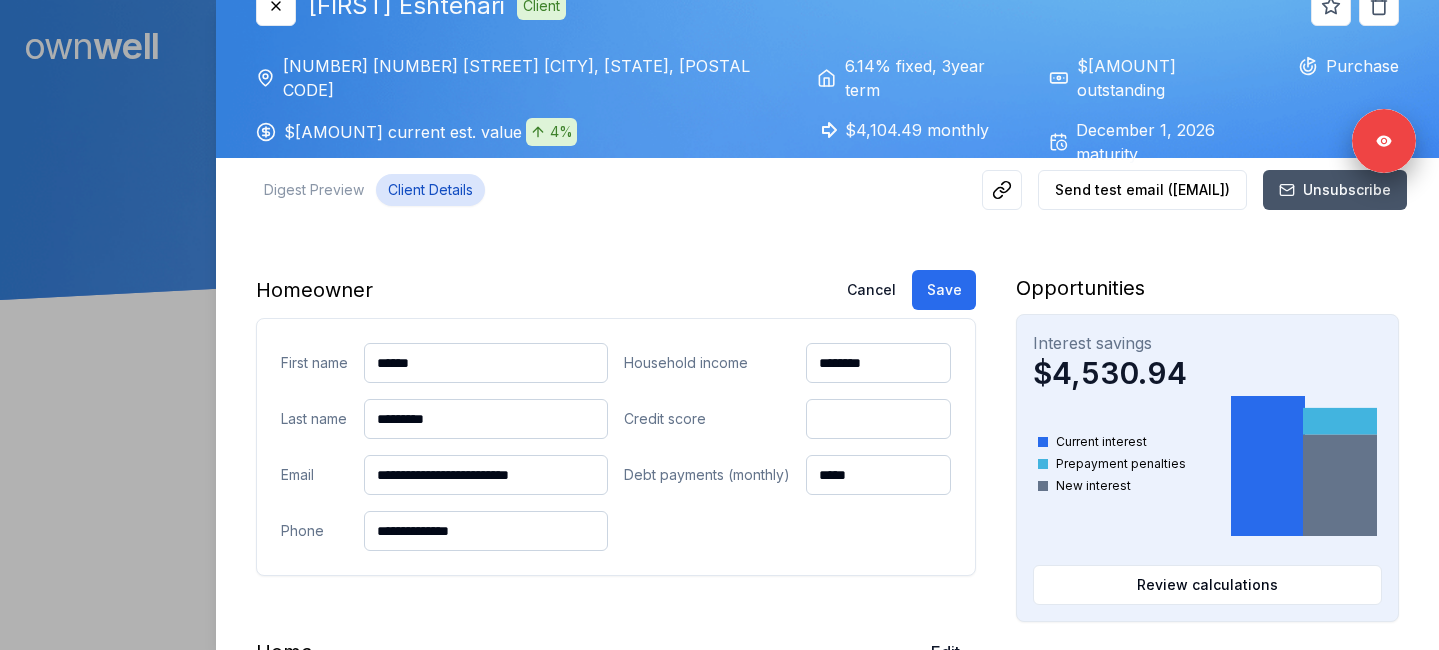 scroll, scrollTop: 153, scrollLeft: 0, axis: vertical 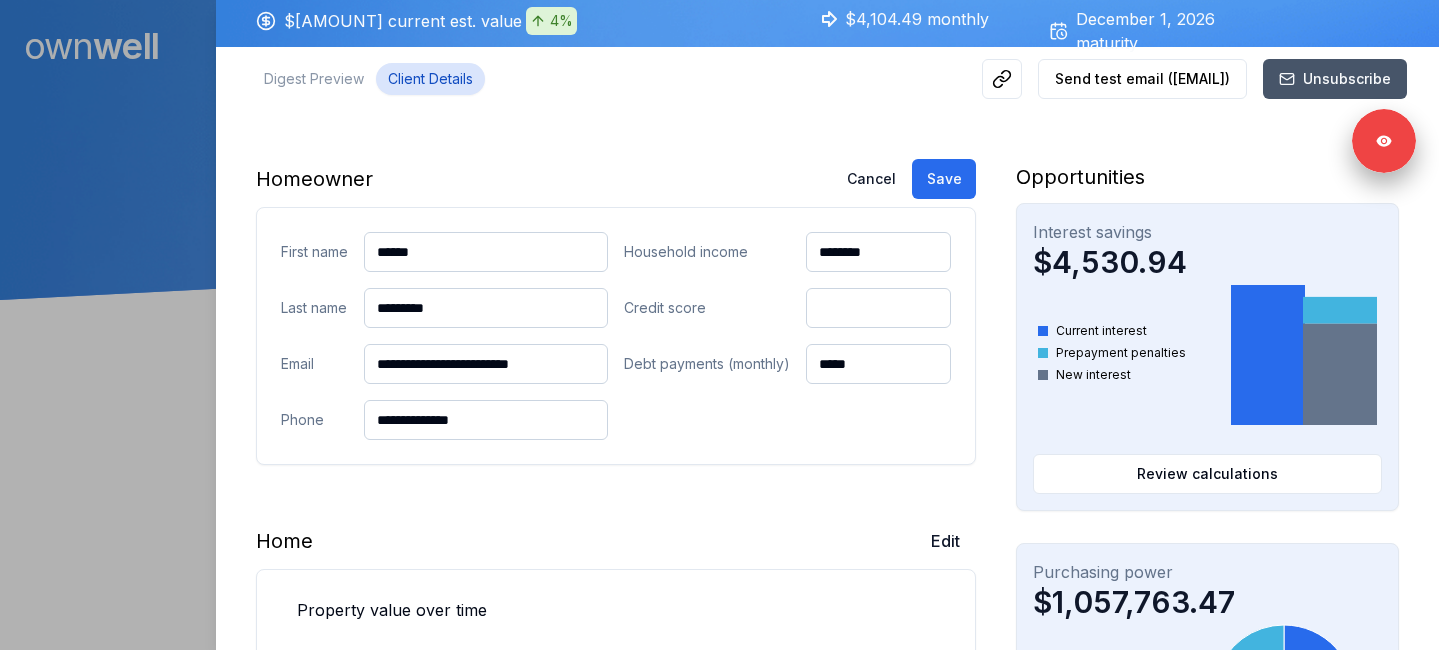 click on "*****" at bounding box center [878, 364] 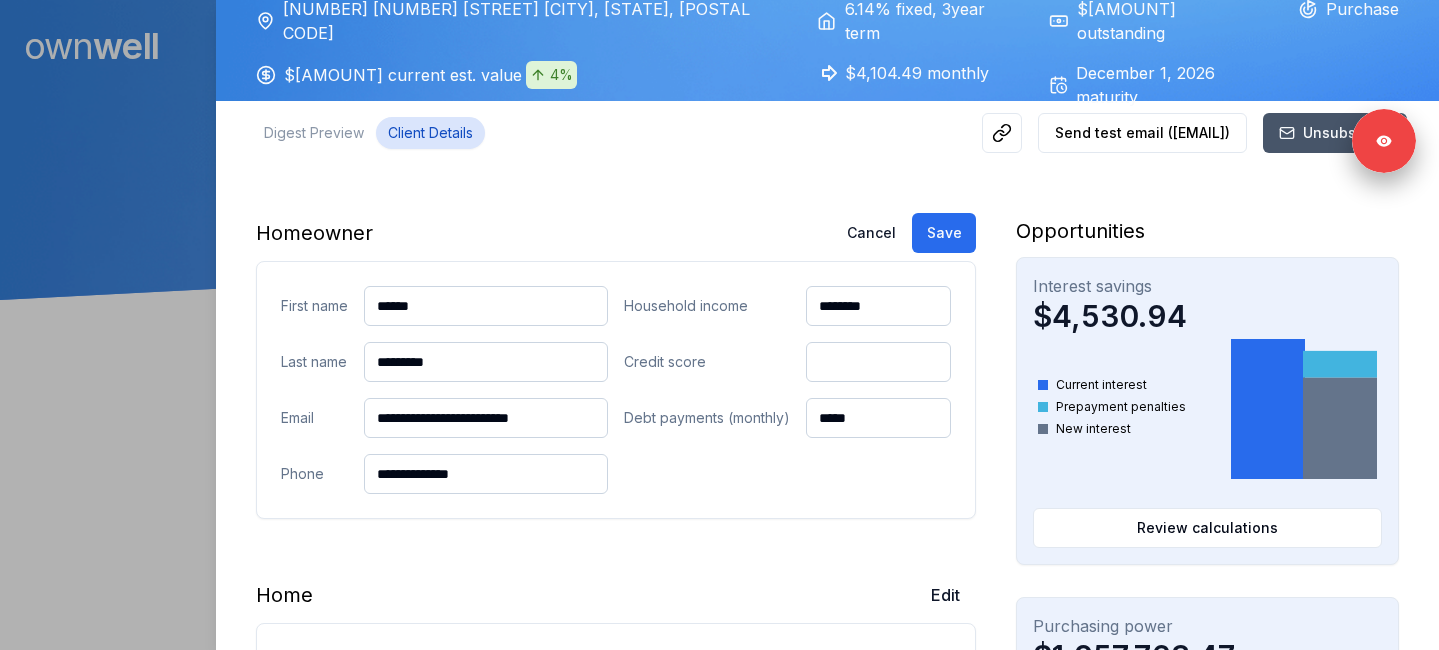 scroll, scrollTop: 105, scrollLeft: 0, axis: vertical 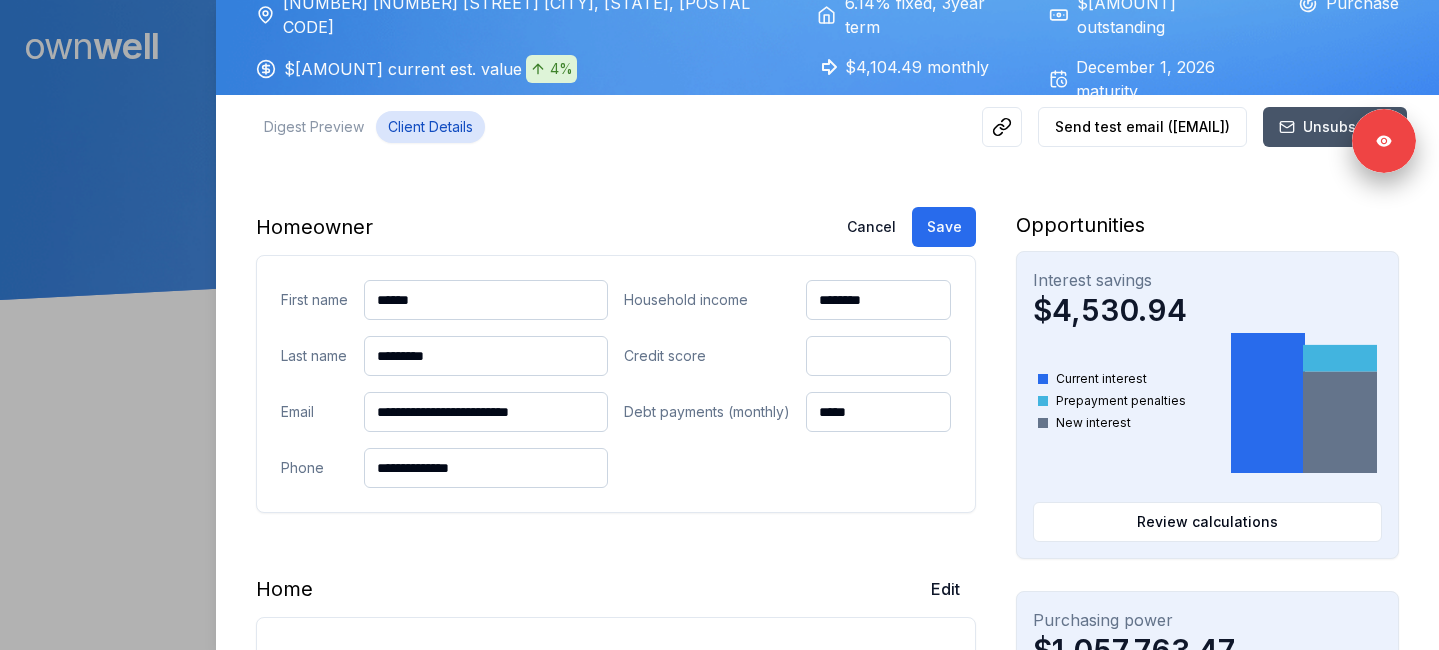 click on "*****" at bounding box center [878, 412] 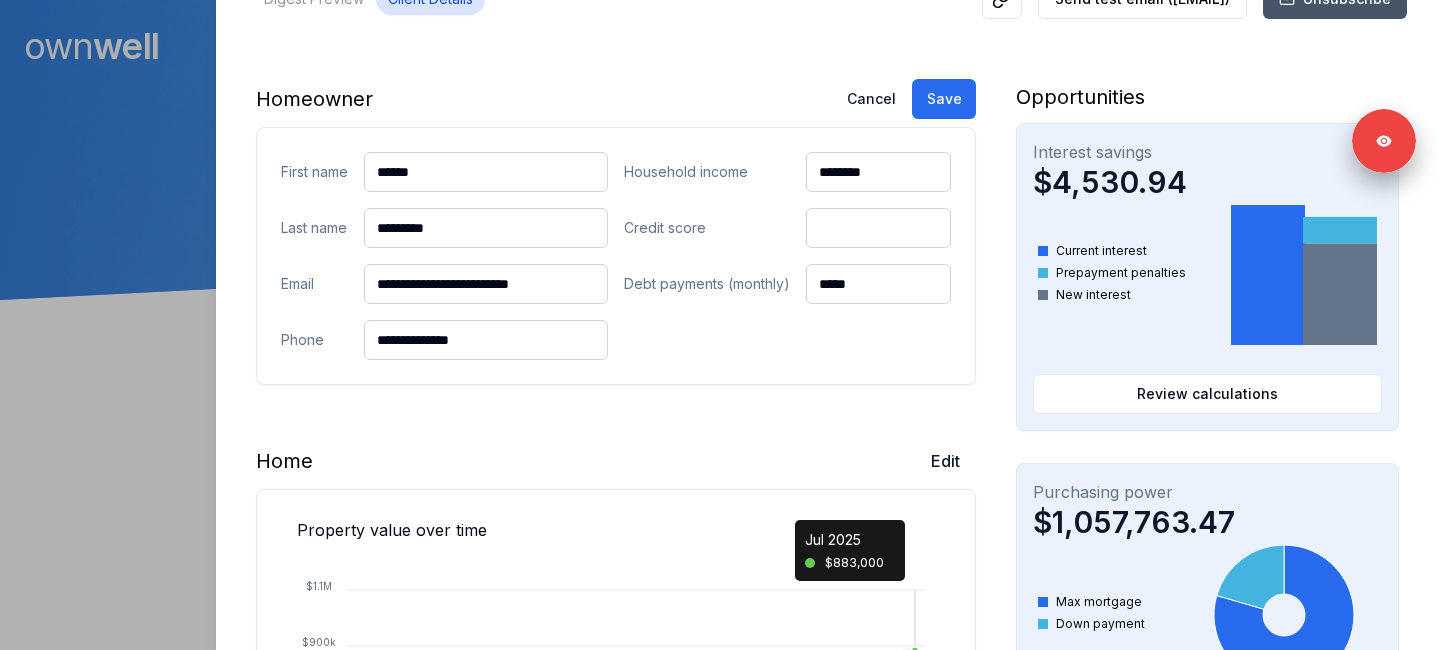 scroll, scrollTop: 218, scrollLeft: 0, axis: vertical 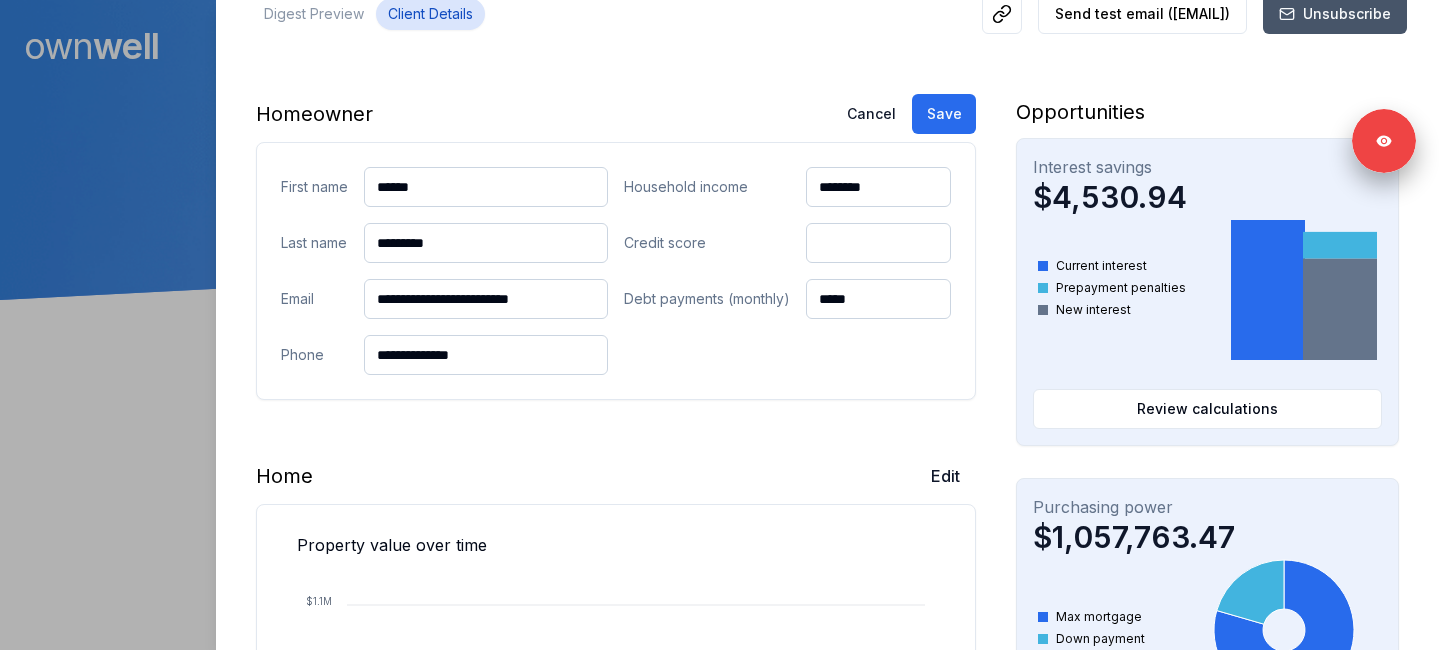 click on "Home   Edit" at bounding box center [616, 476] 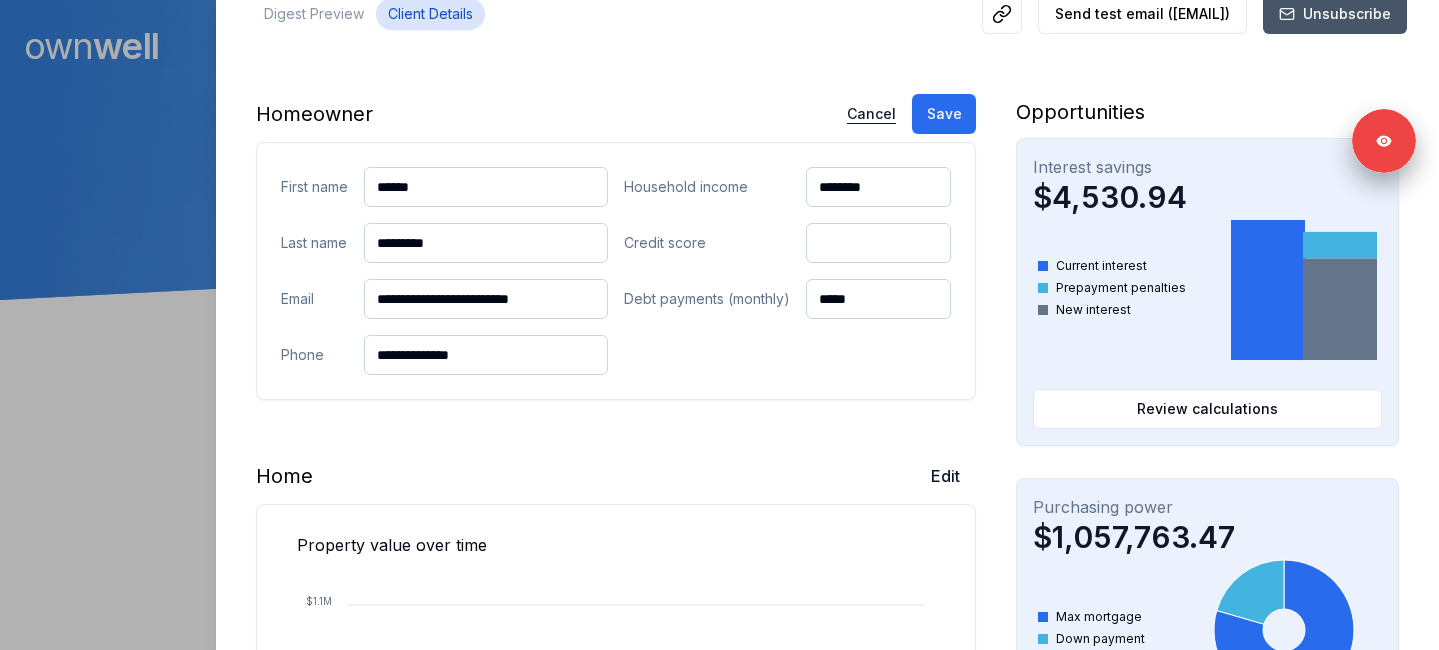 click on "Cancel" at bounding box center [871, 114] 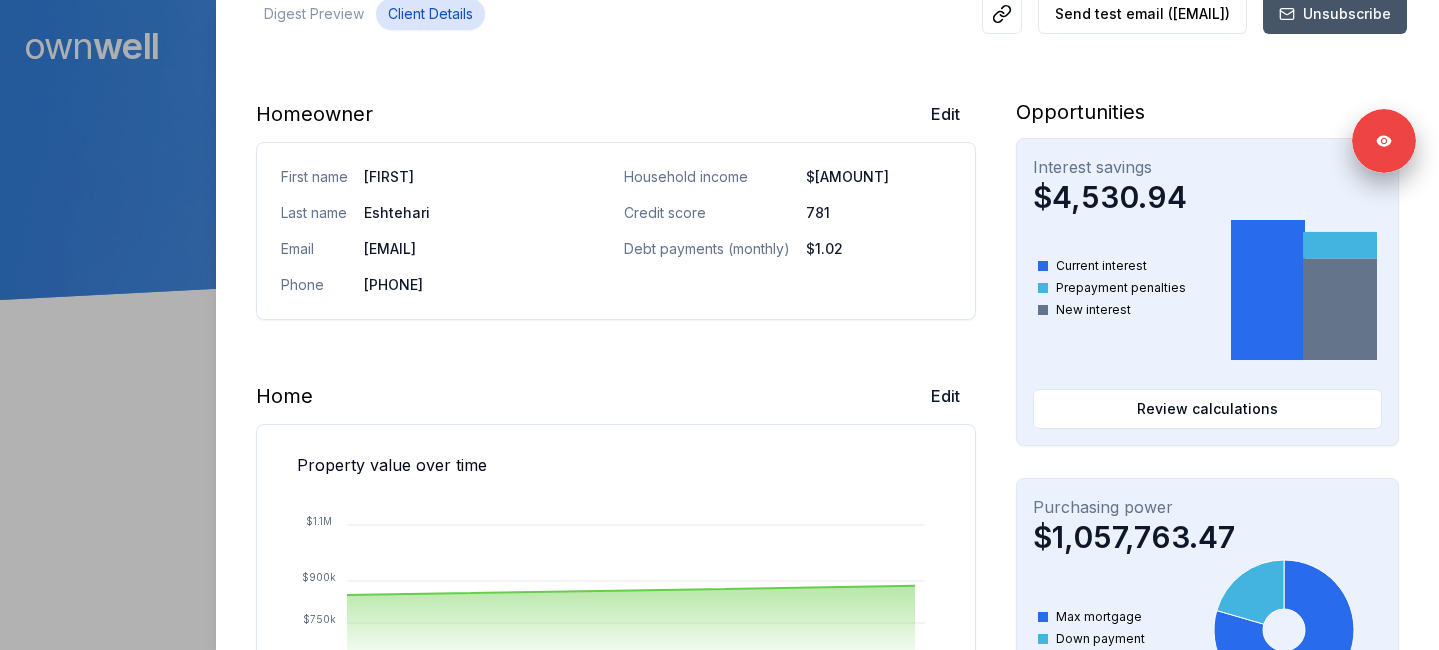 scroll, scrollTop: 0, scrollLeft: 0, axis: both 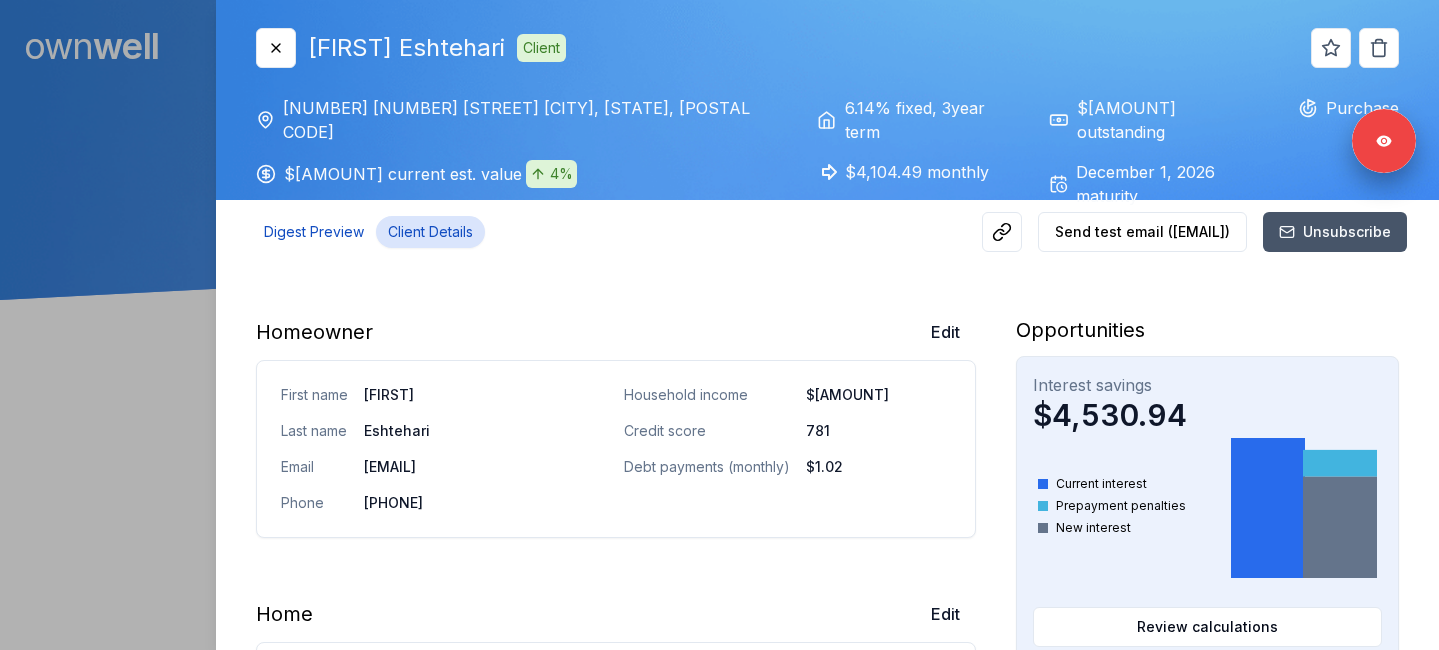 click on "Digest Preview" at bounding box center [314, 232] 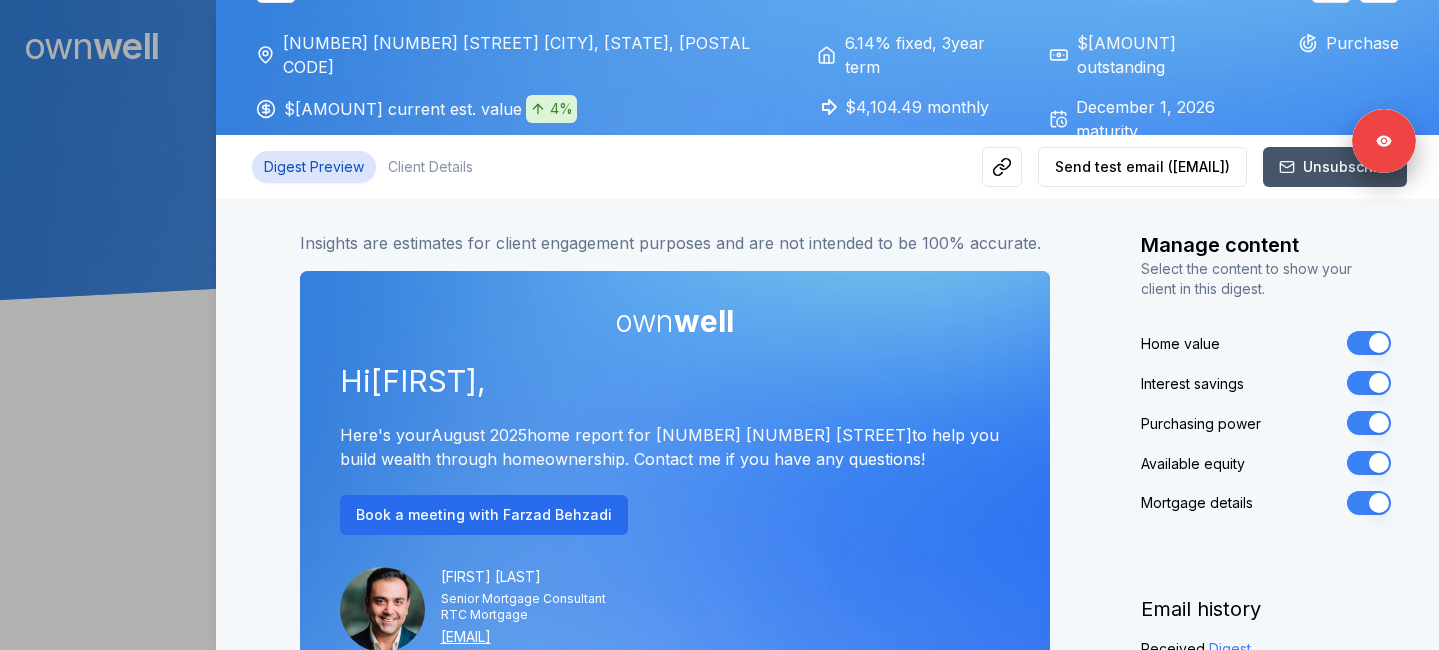 scroll, scrollTop: 0, scrollLeft: 0, axis: both 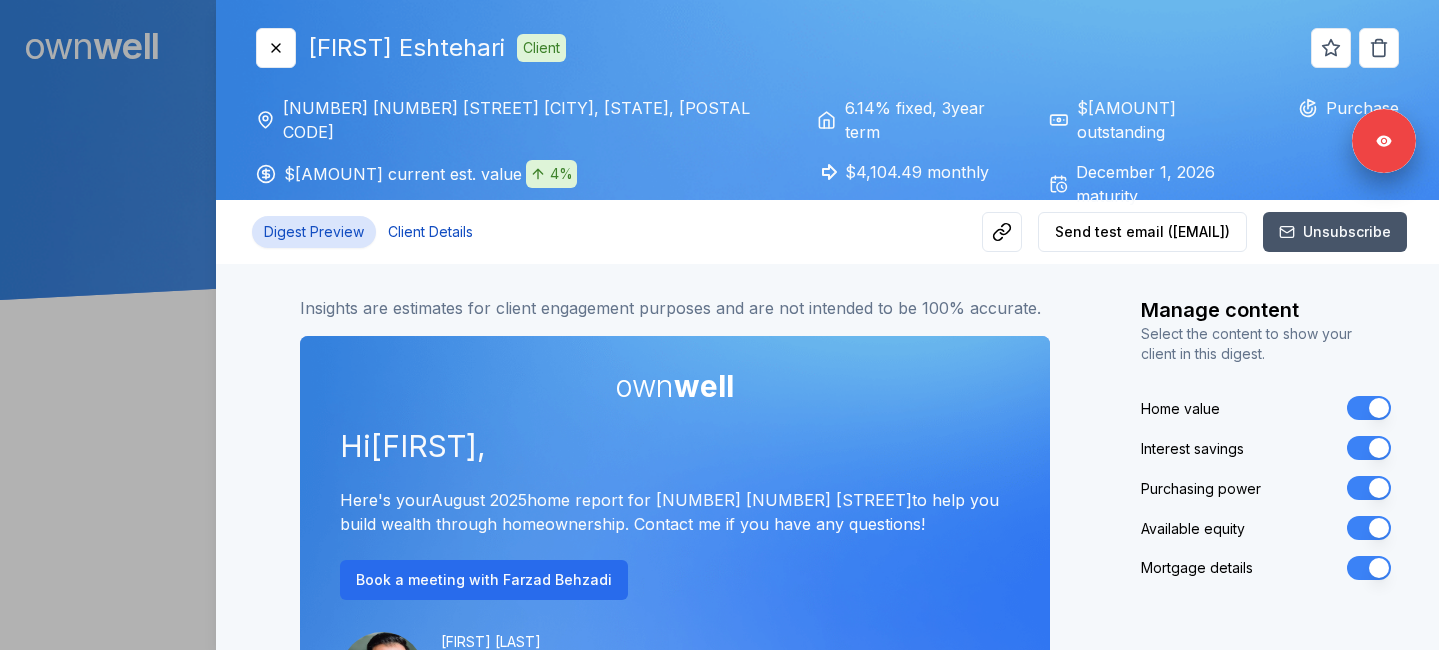 click on "Client Details" at bounding box center [430, 232] 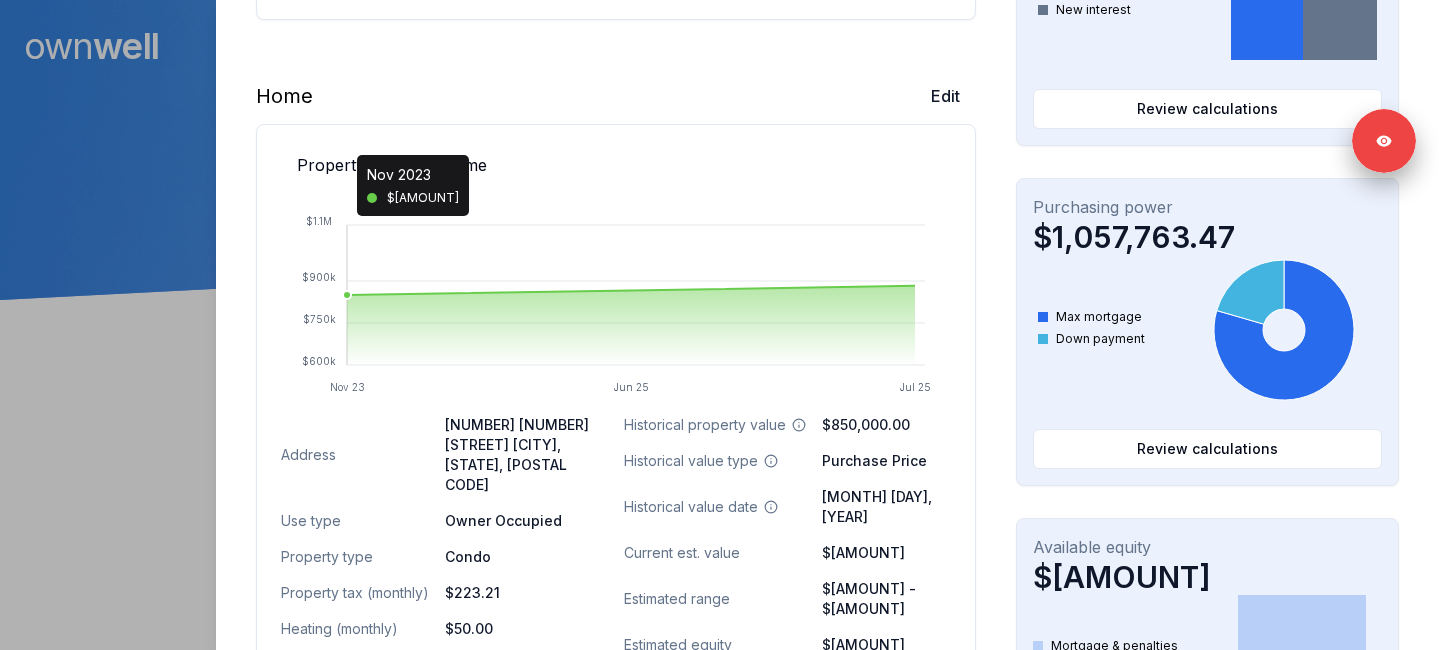 scroll, scrollTop: 577, scrollLeft: 0, axis: vertical 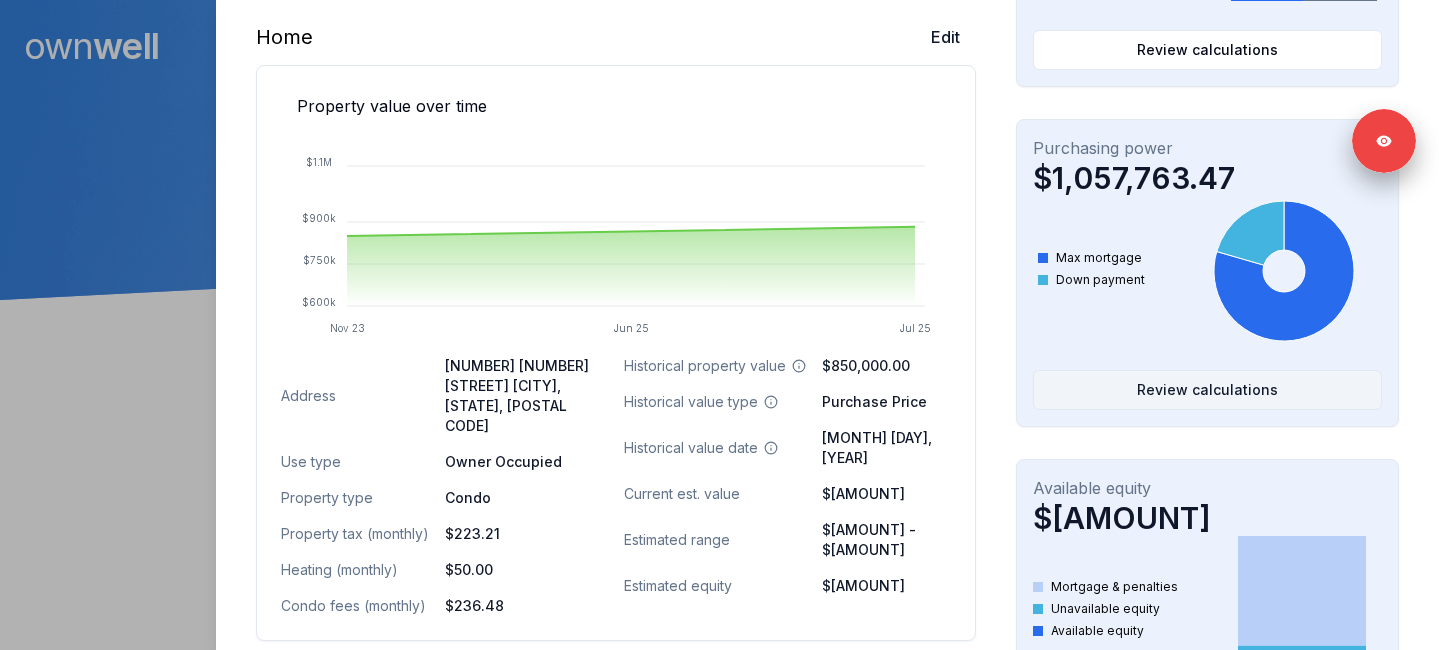 click on "Review calculations" at bounding box center [1207, 390] 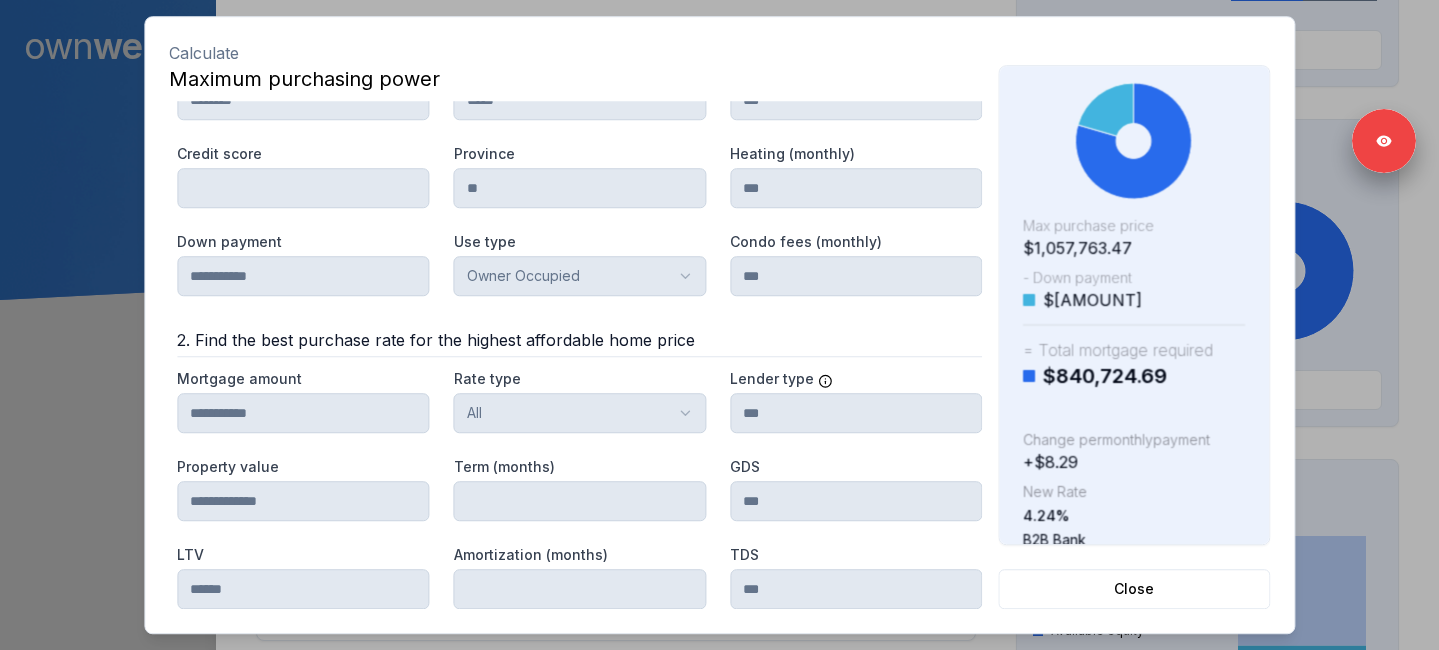 scroll, scrollTop: 0, scrollLeft: 0, axis: both 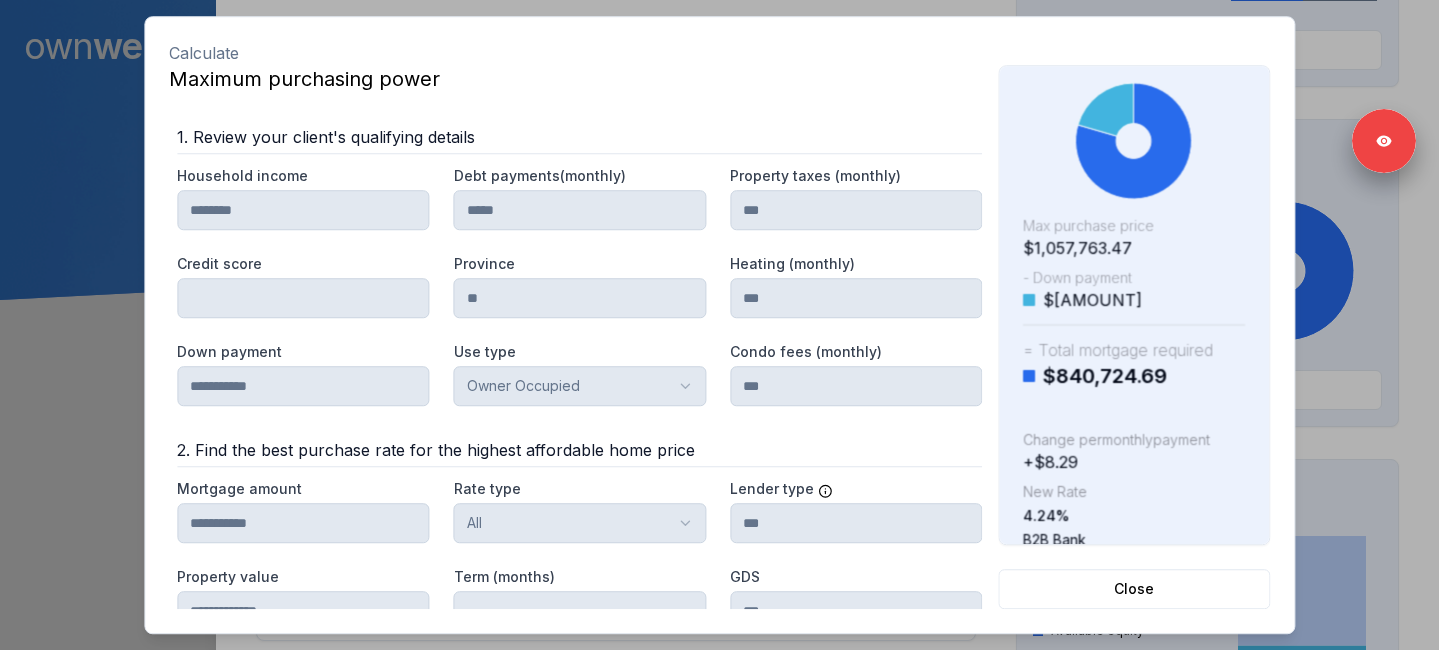 click at bounding box center [719, 325] 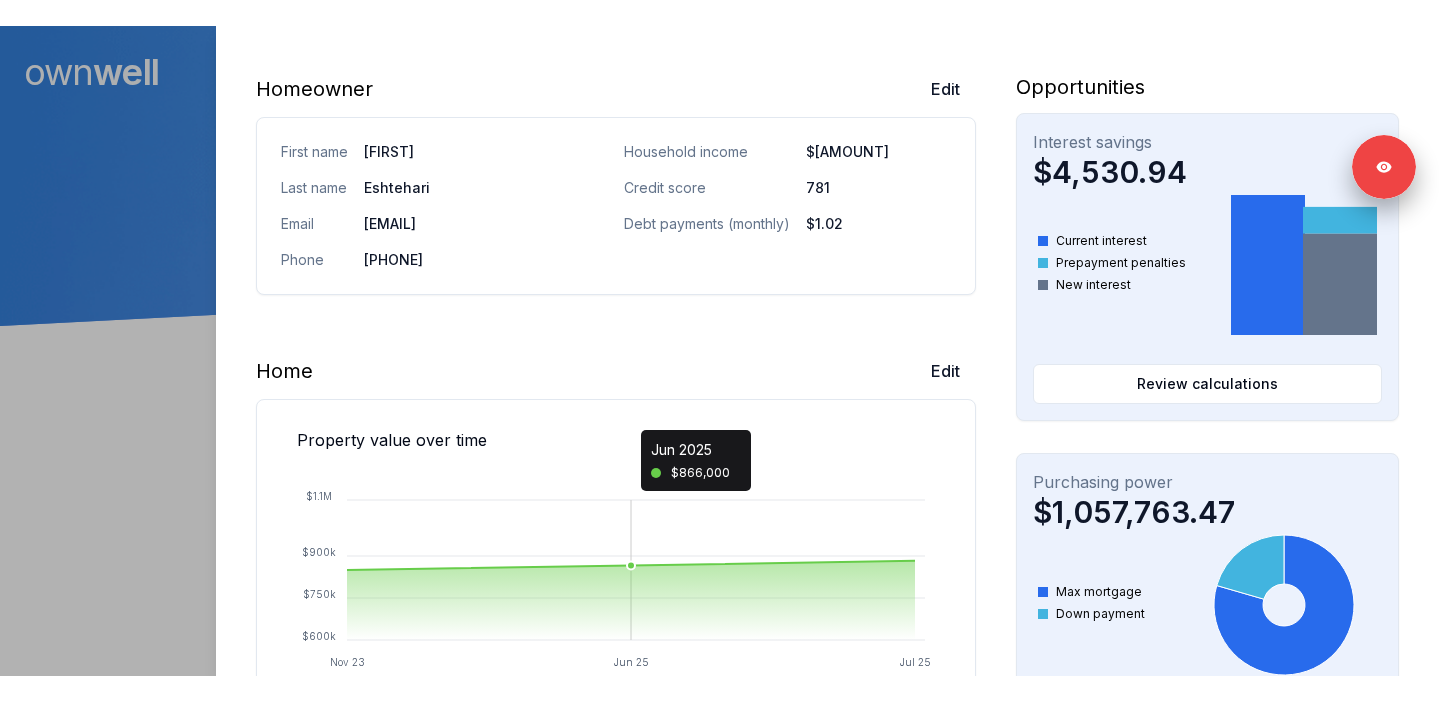 scroll, scrollTop: 0, scrollLeft: 0, axis: both 